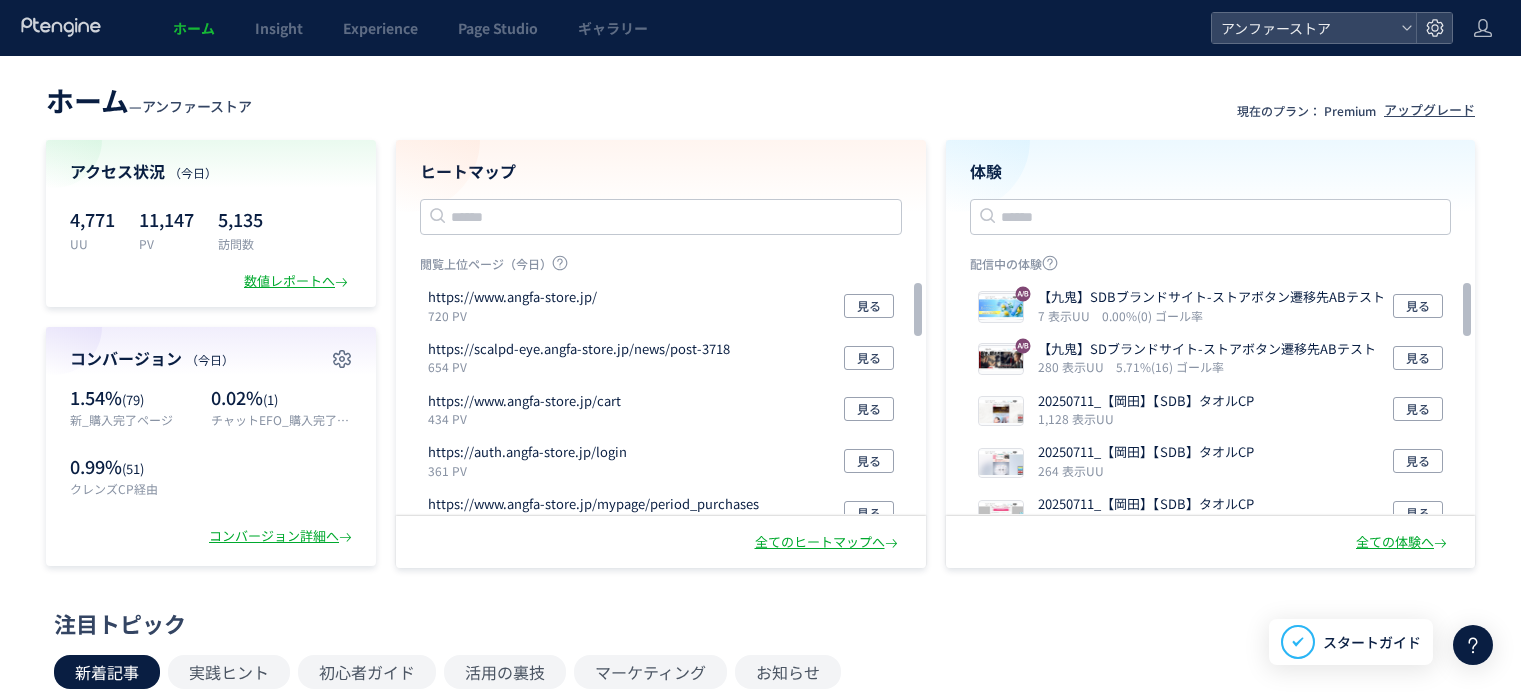 scroll, scrollTop: 0, scrollLeft: 0, axis: both 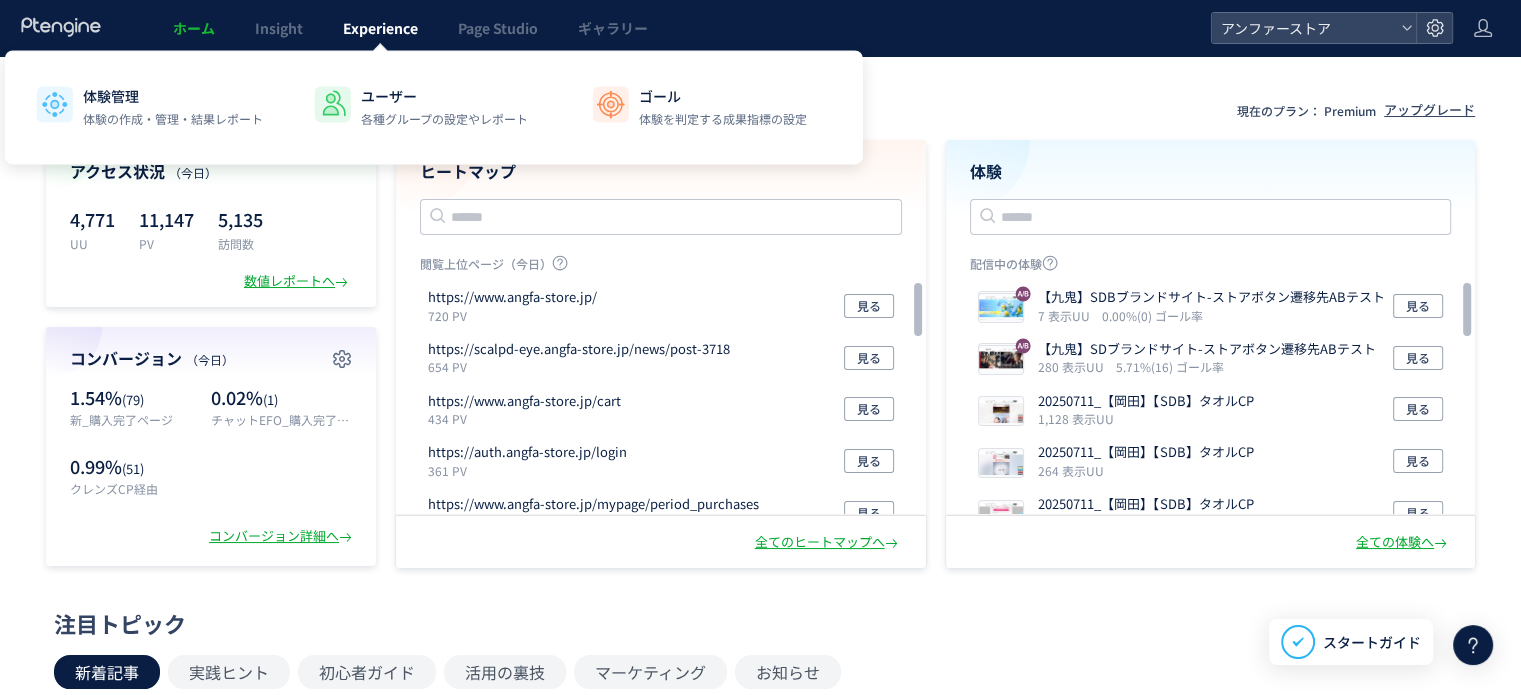 click on "Experience" at bounding box center (380, 28) 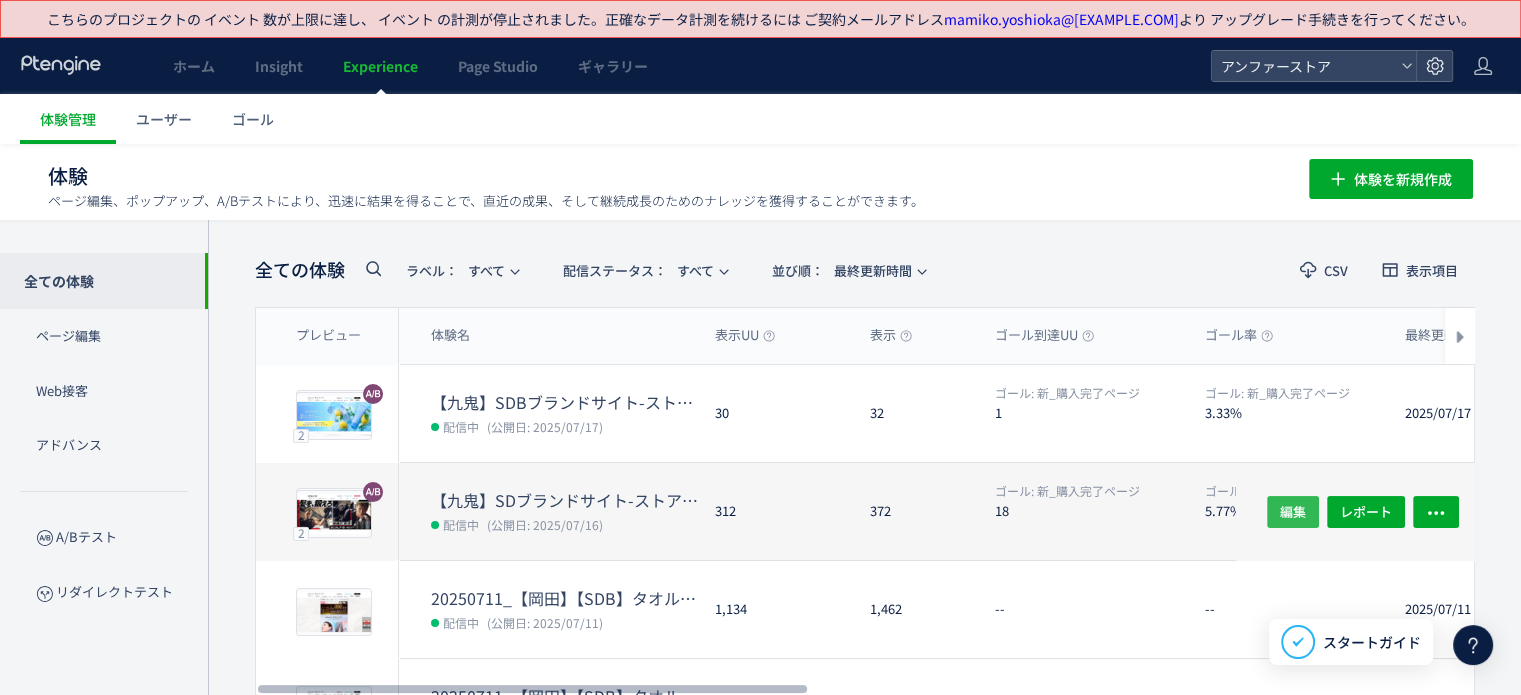 click on "編集" at bounding box center (1293, 511) 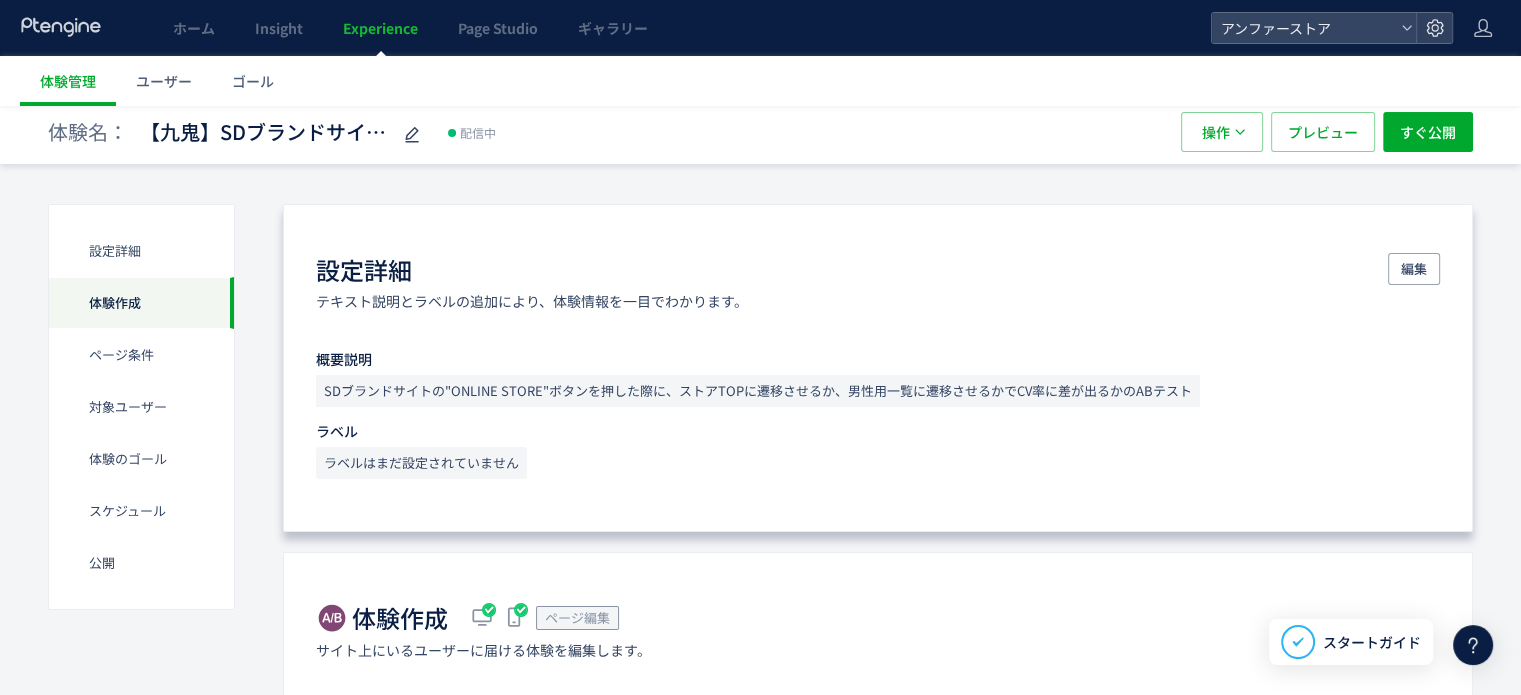 scroll, scrollTop: 0, scrollLeft: 0, axis: both 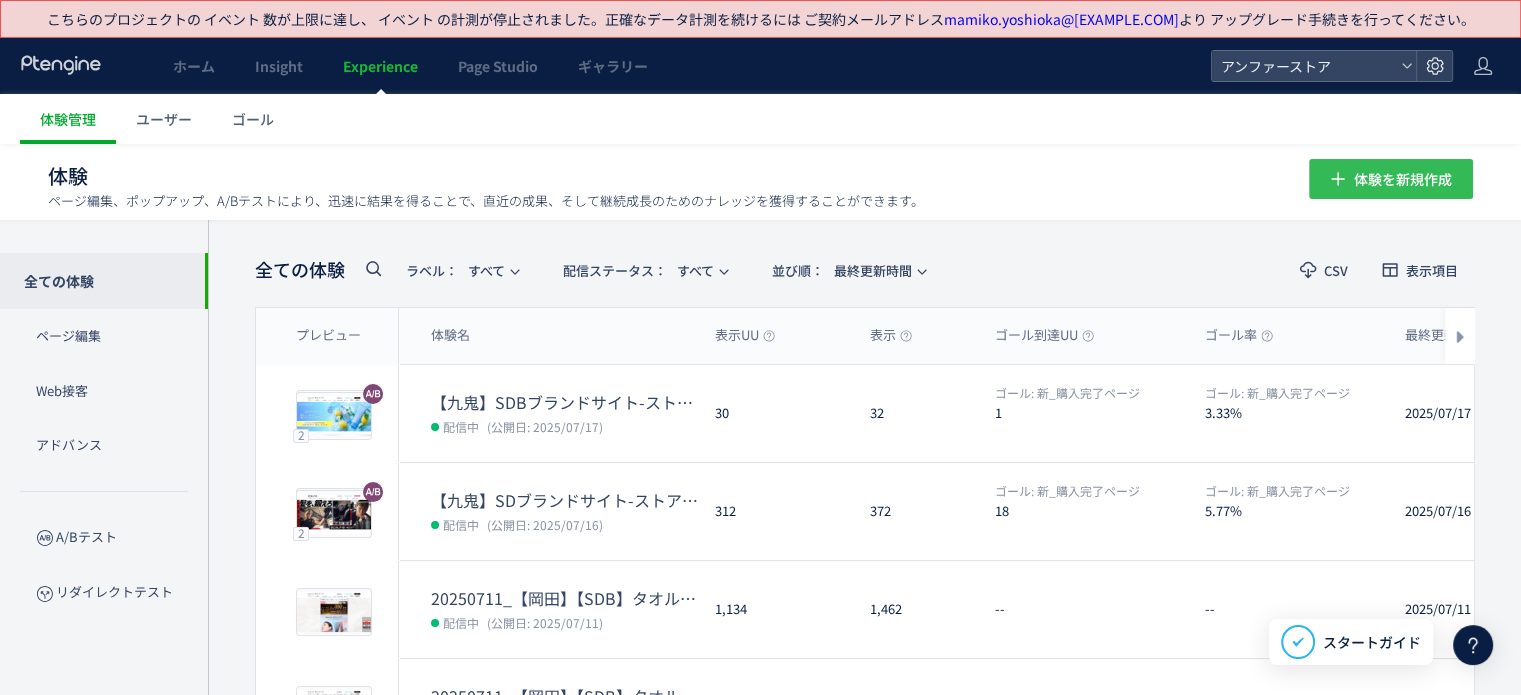 click on "体験を新規作成" at bounding box center (1403, 179) 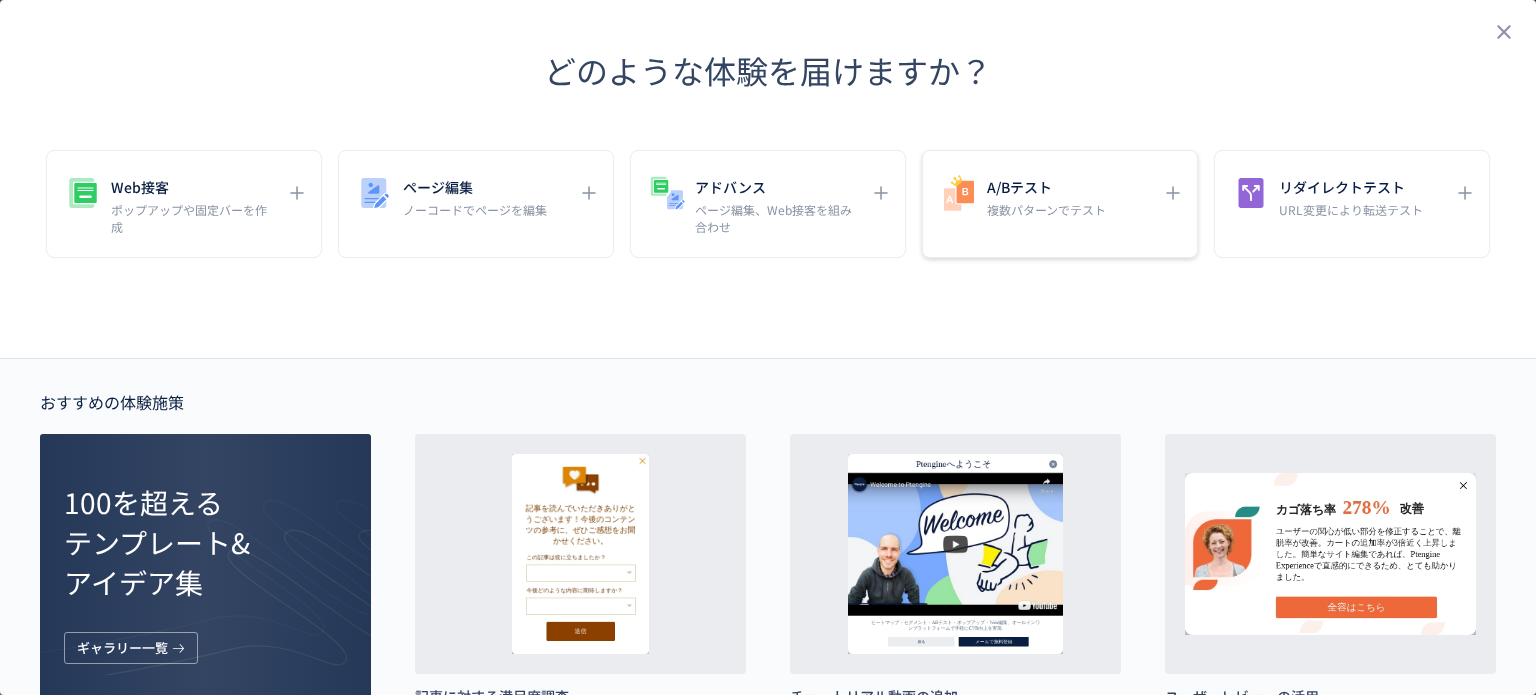 click on "A/Bテスト" at bounding box center (1046, 187) 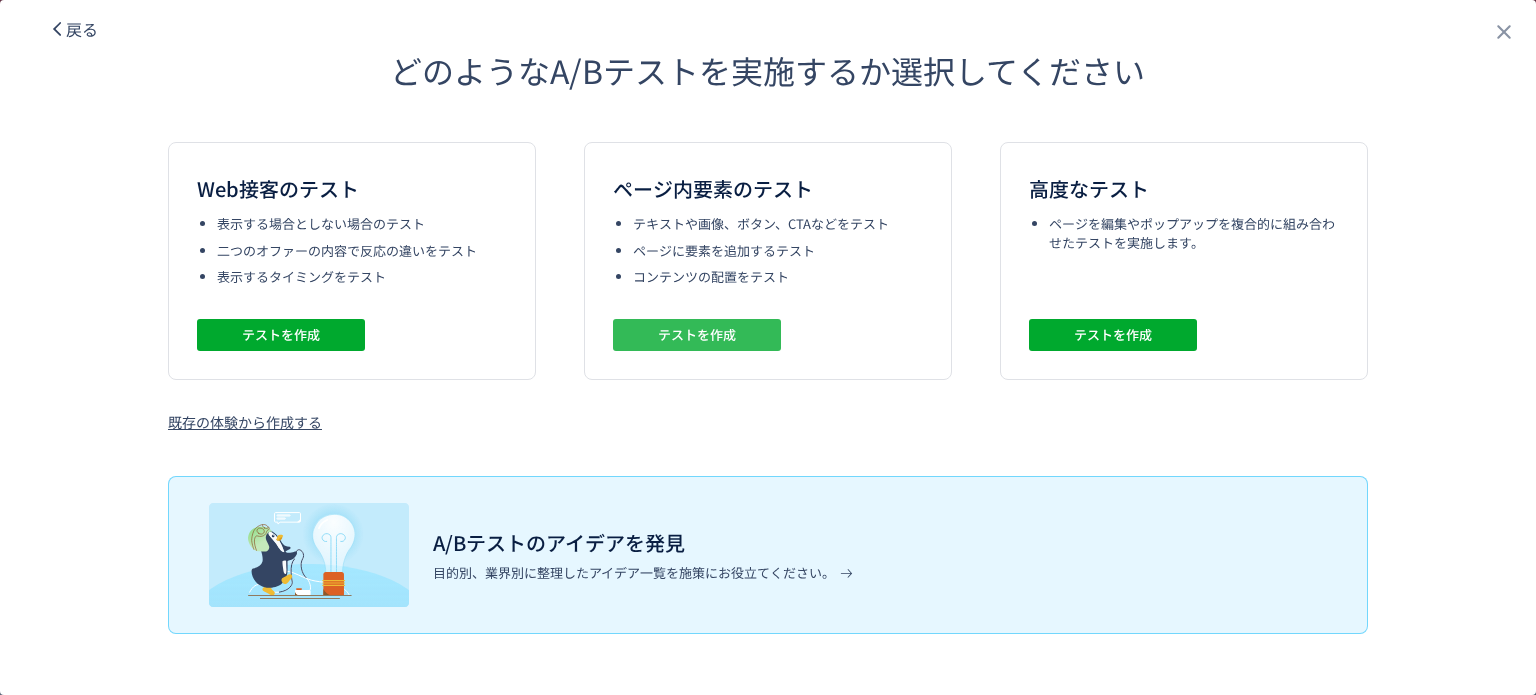 click on "テストを作成" at bounding box center [697, 335] 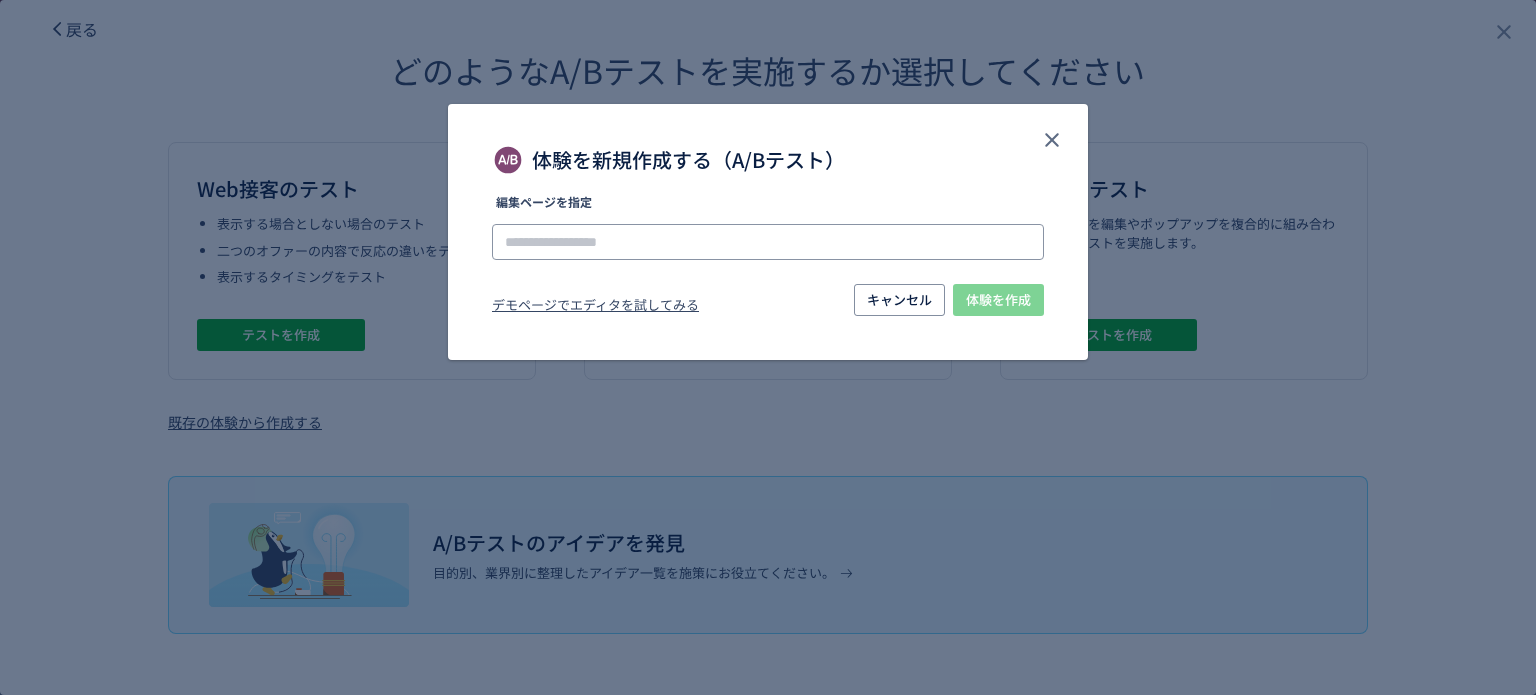 click 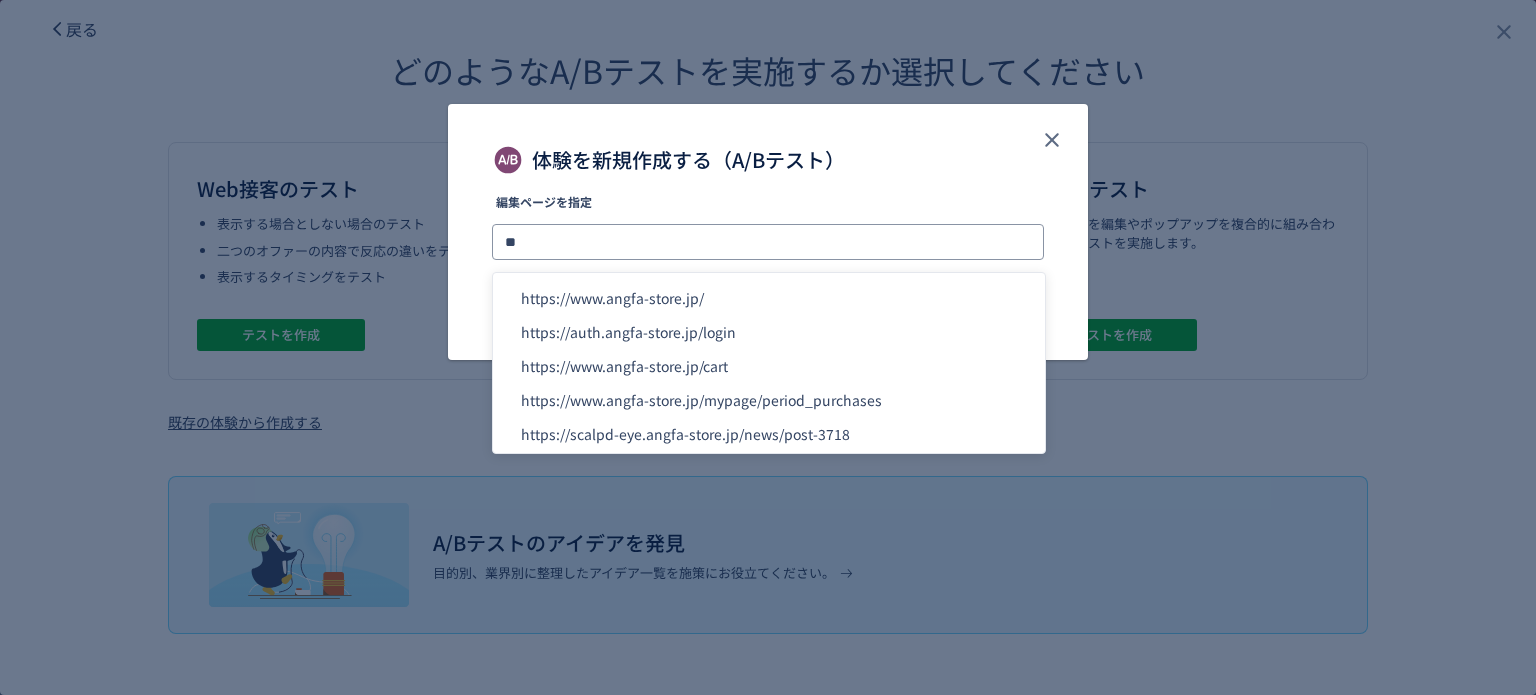 type on "*" 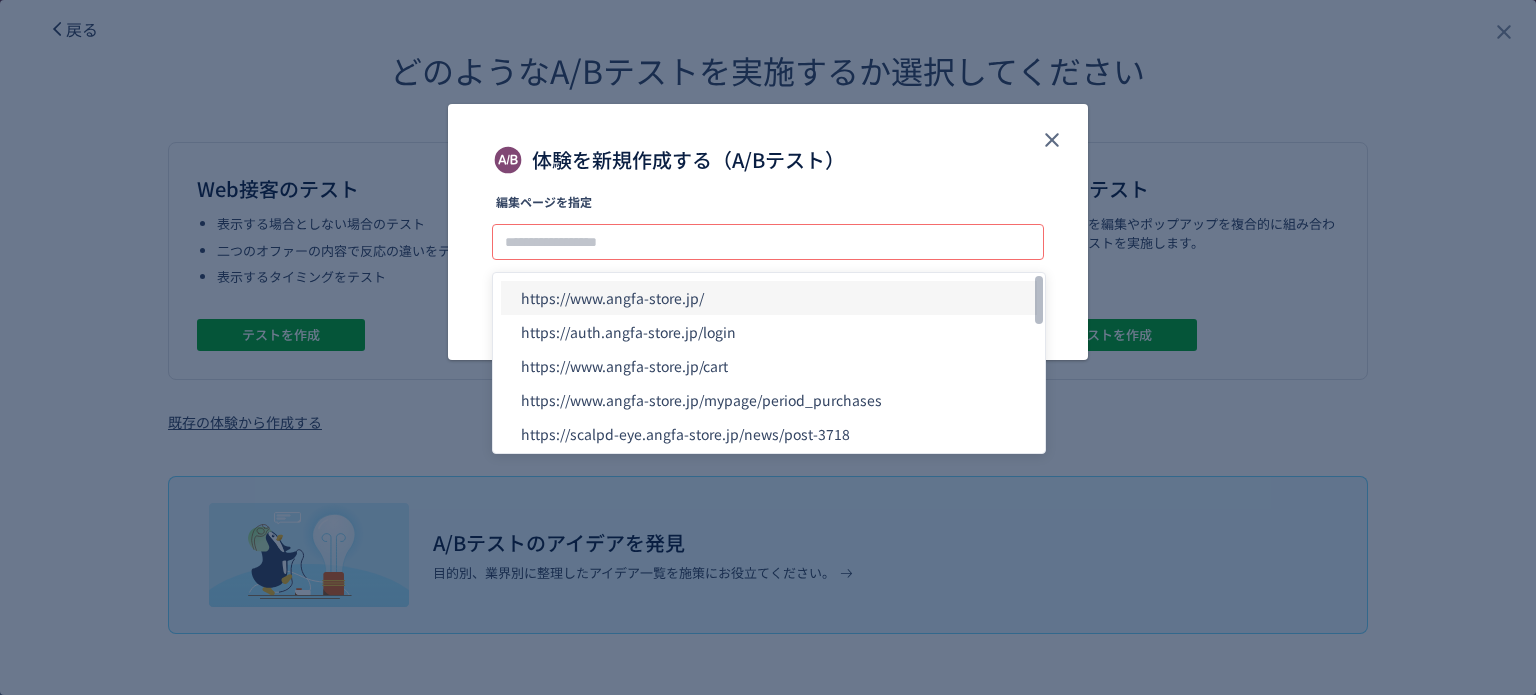 click on "https://www.angfa-store.jp/" 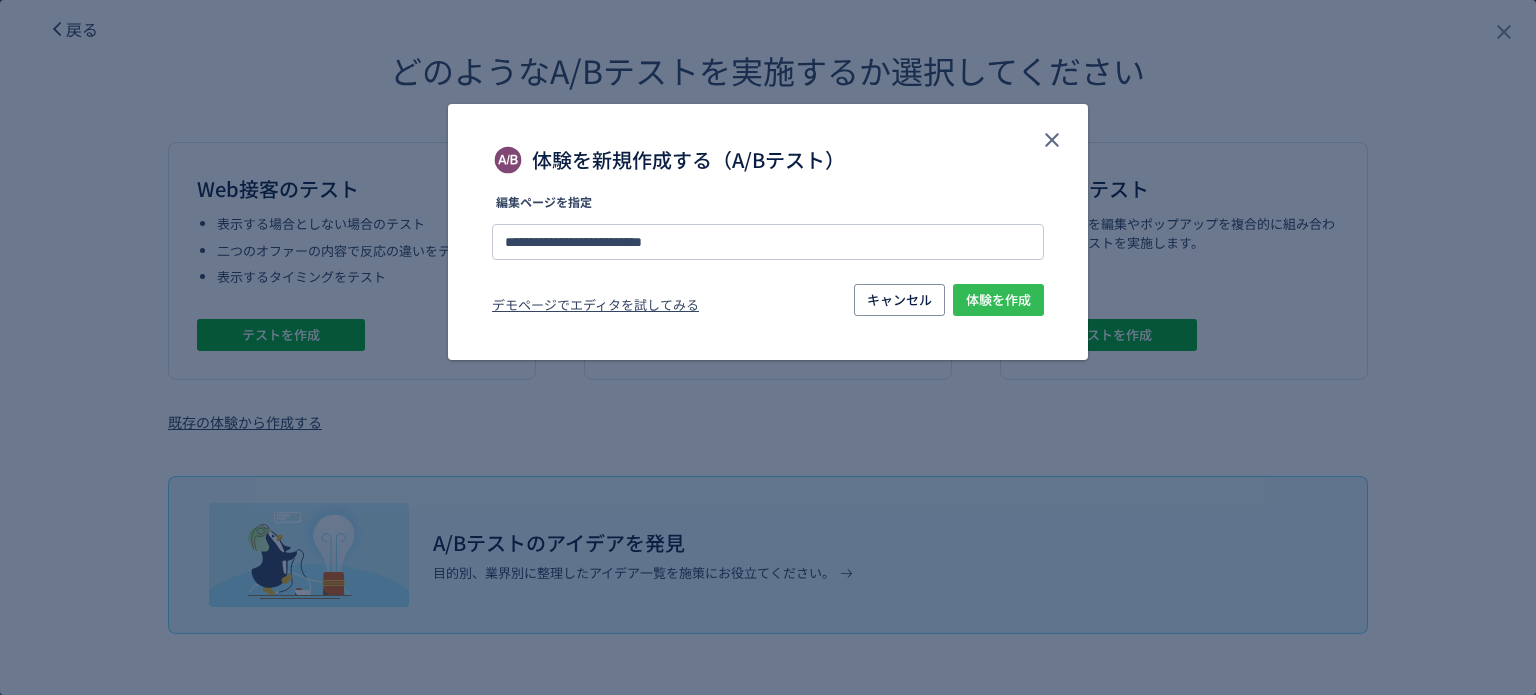 click on "体験を作成" at bounding box center (998, 300) 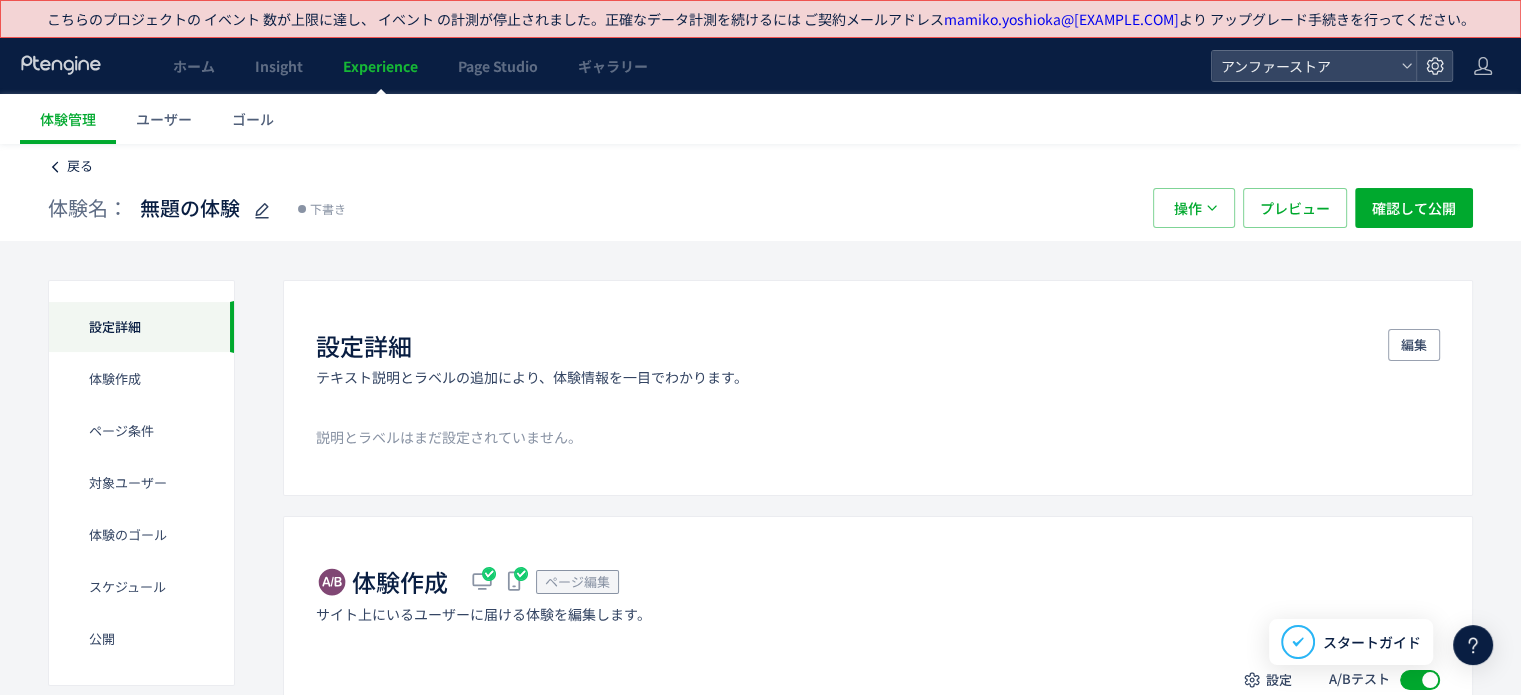click 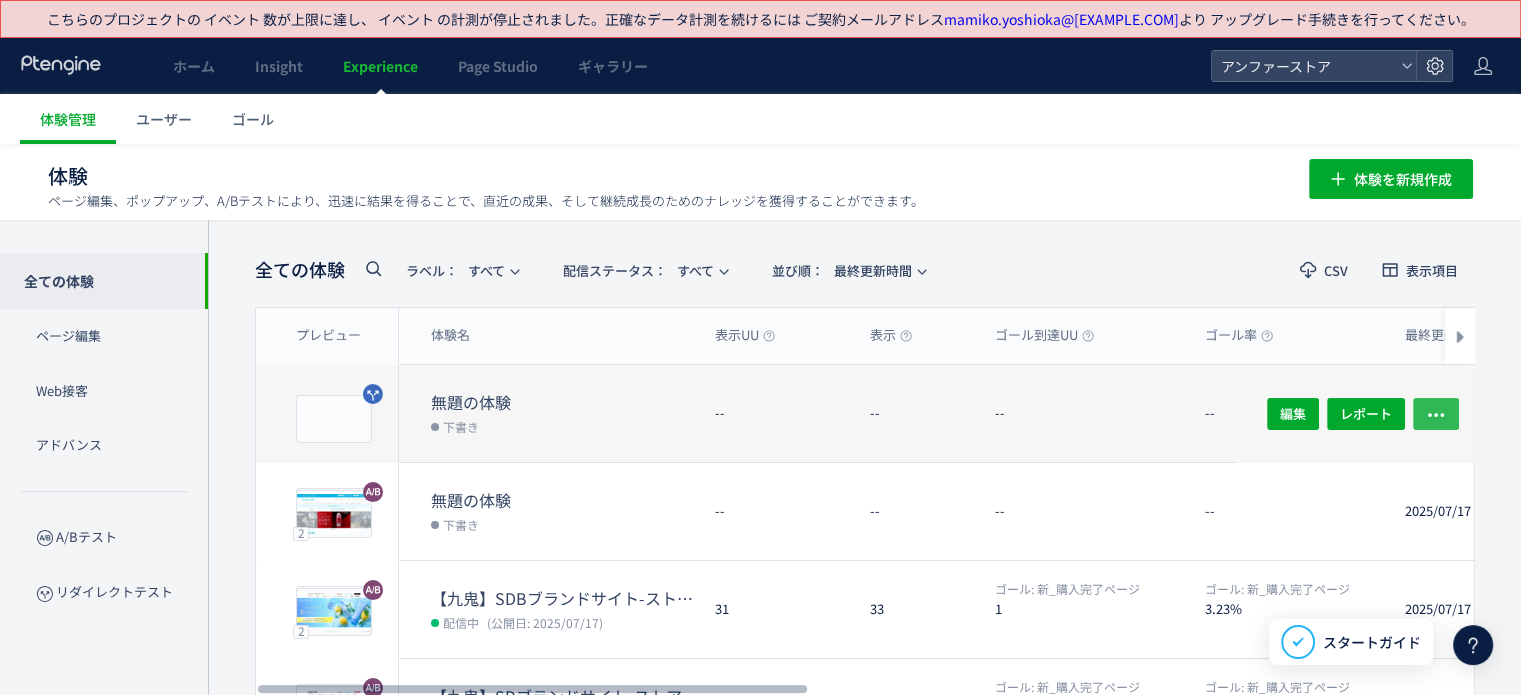 click 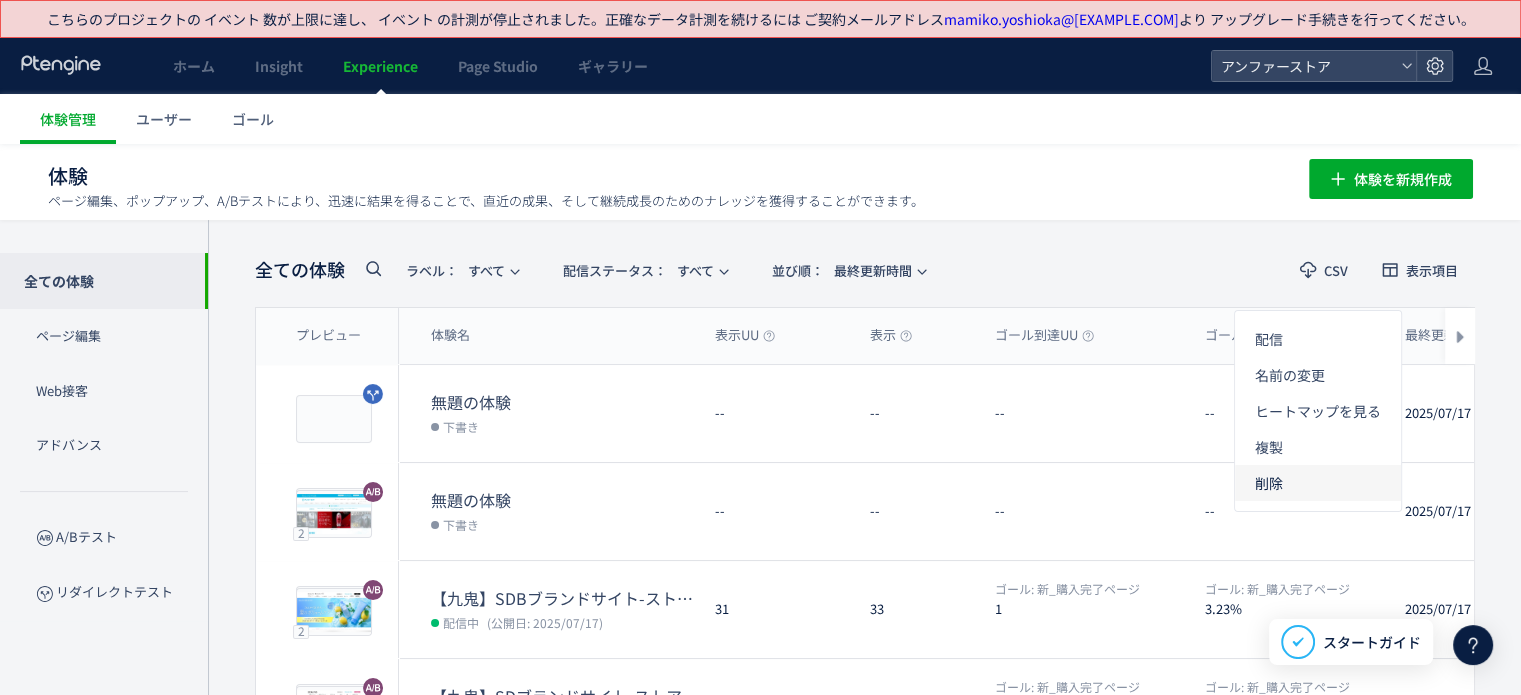 click on "削除" 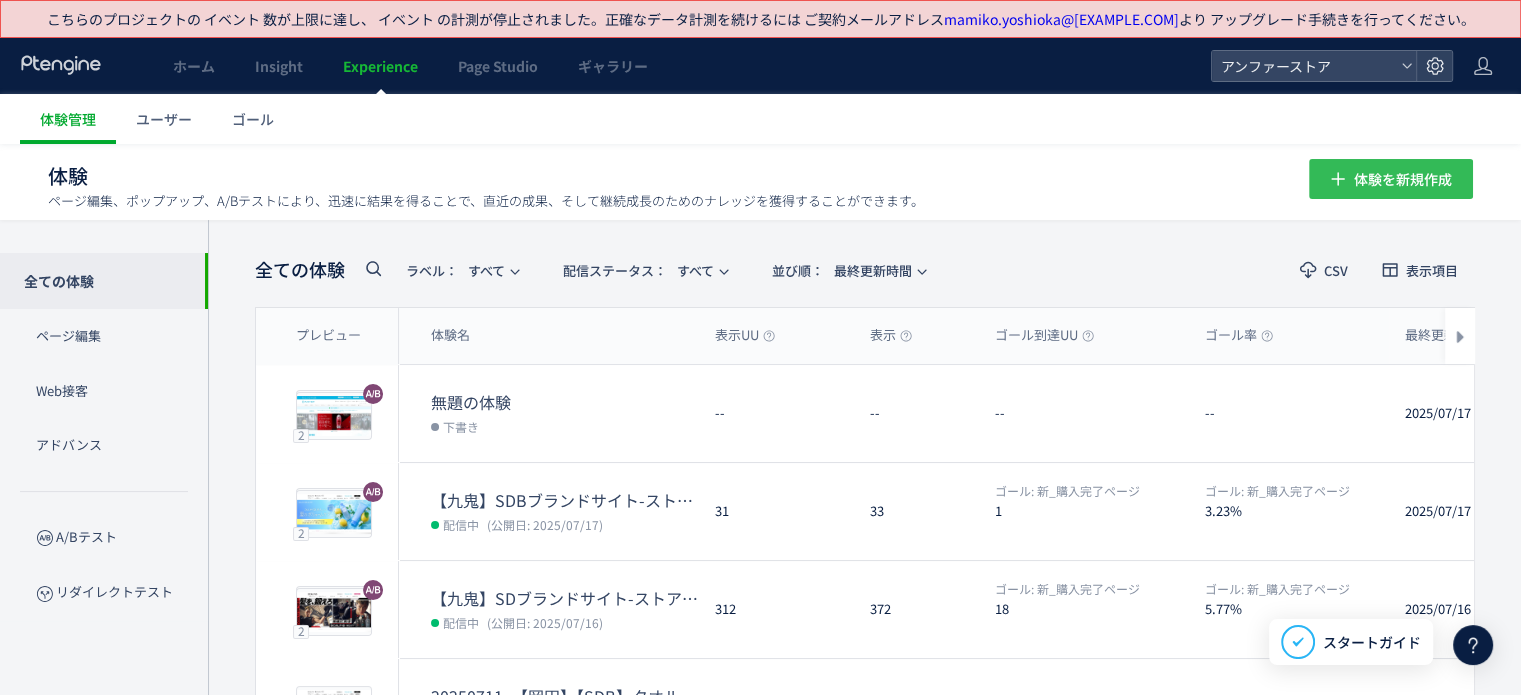 click on "体験を新規作成" 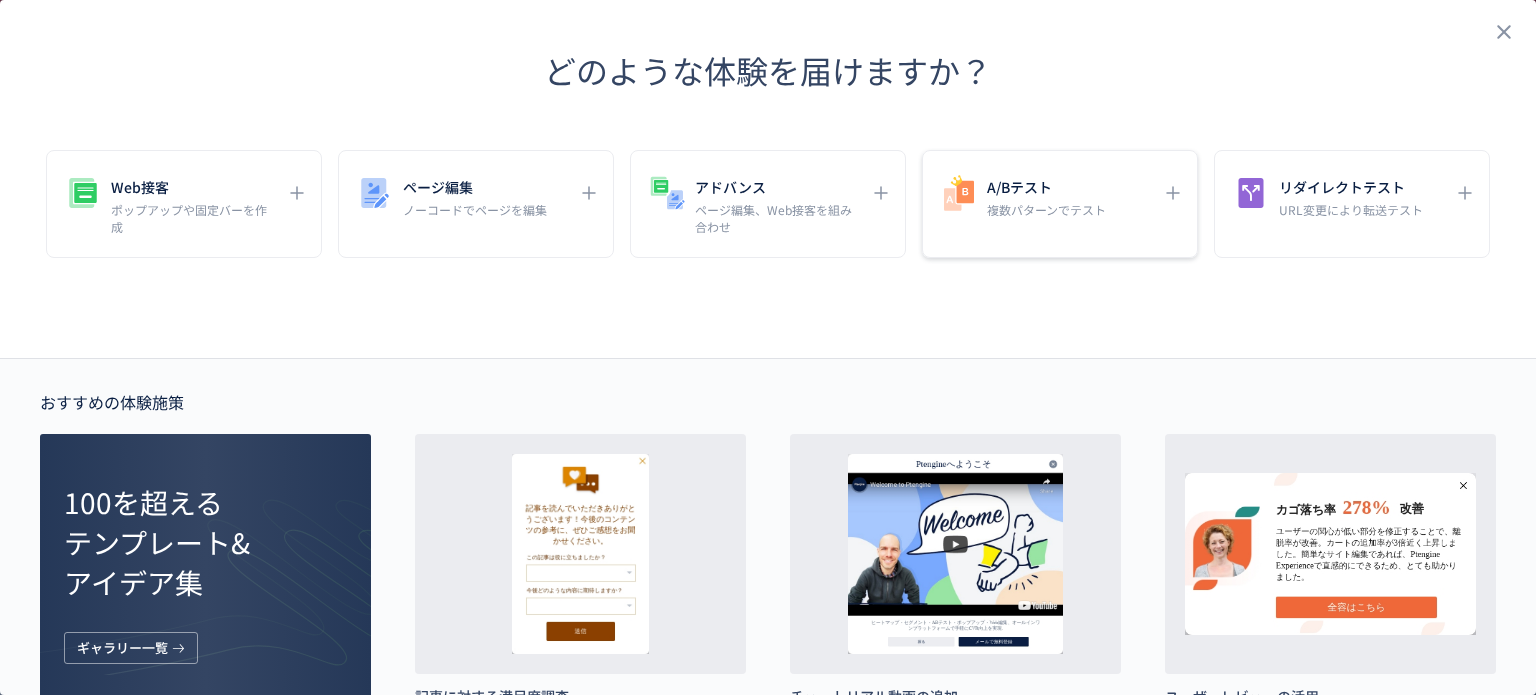 click on "A/Bテスト 複数パターンでテスト" 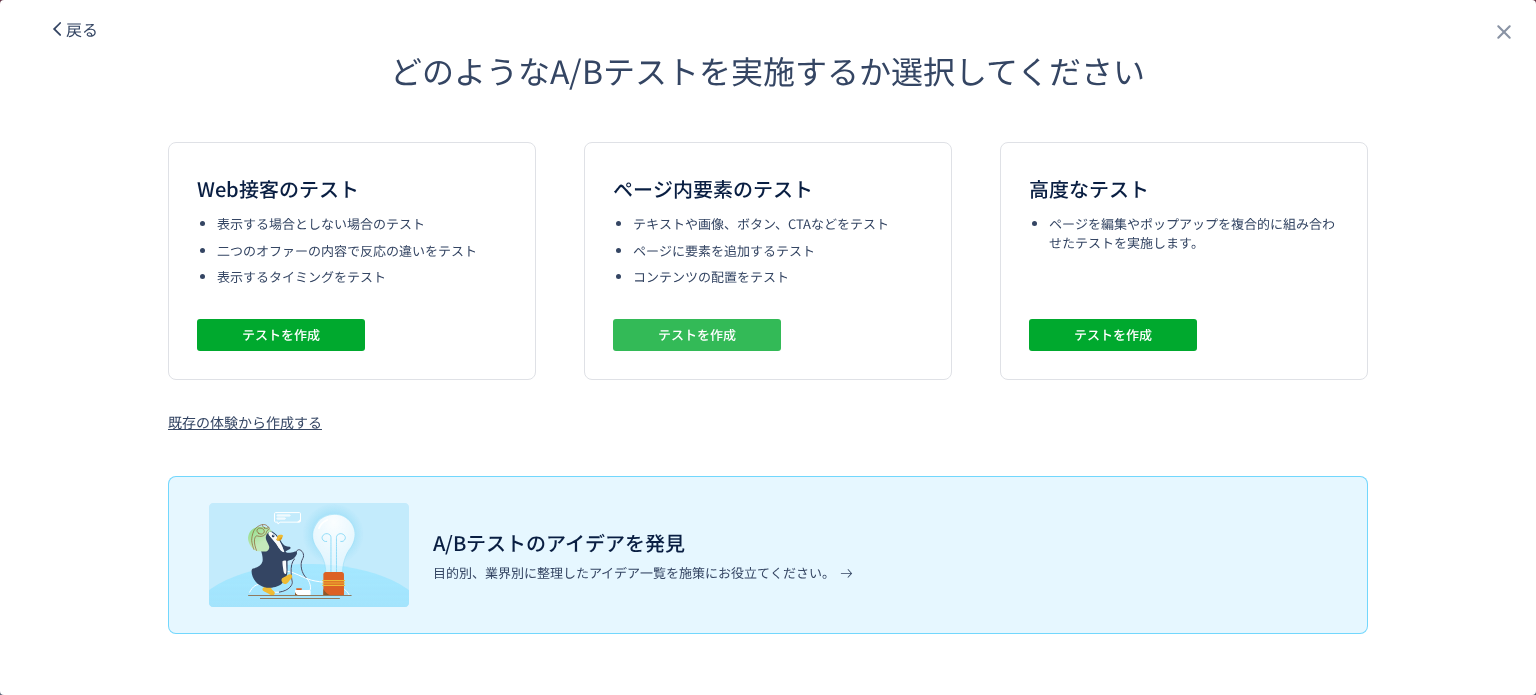 click on "テストを作成" at bounding box center [697, 335] 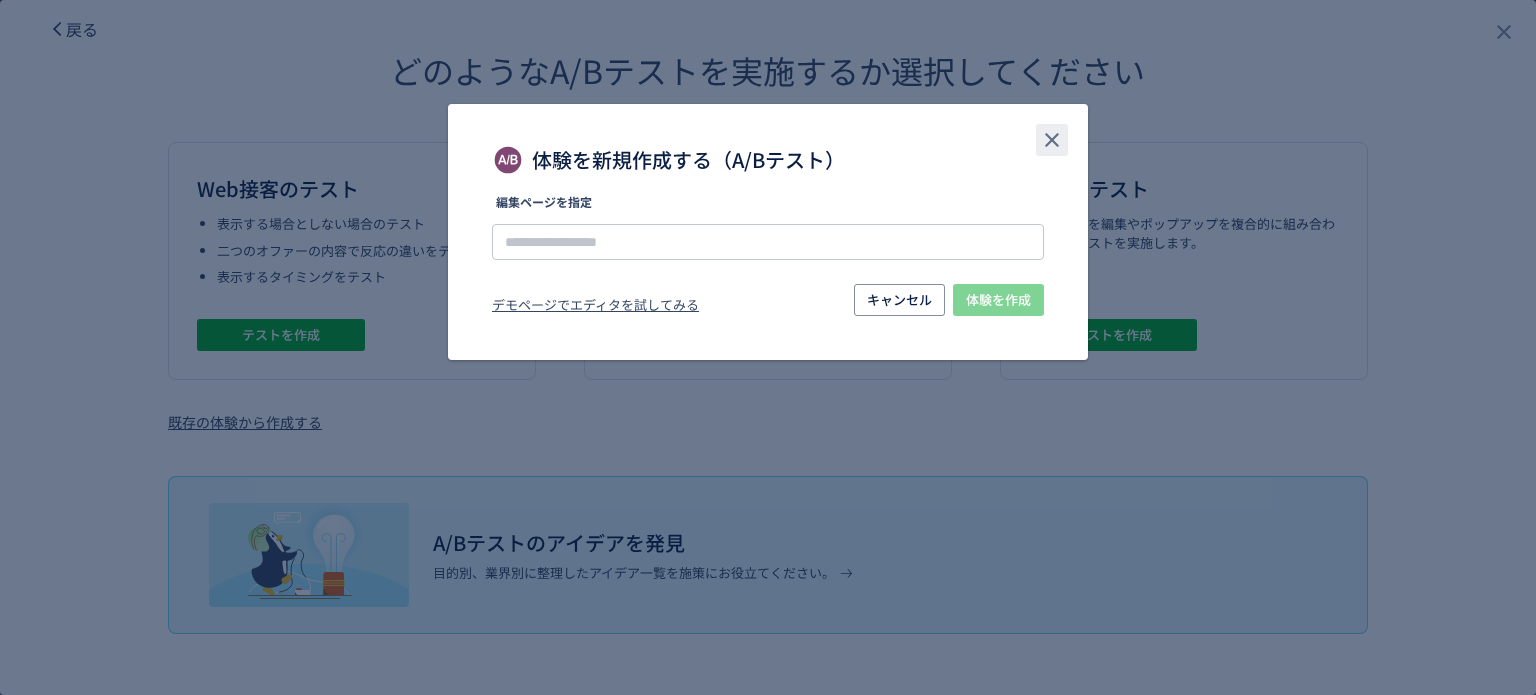 click 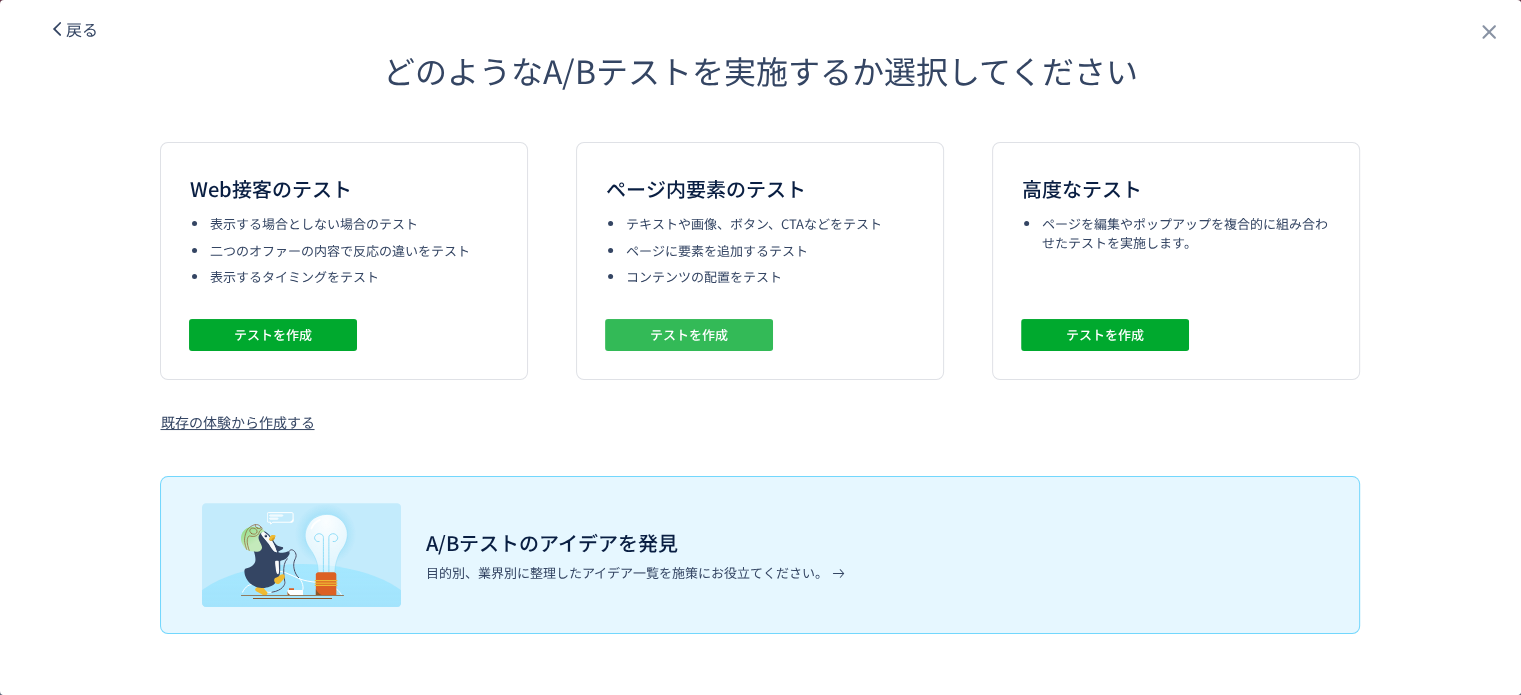 click on "テストを作成" at bounding box center [689, 335] 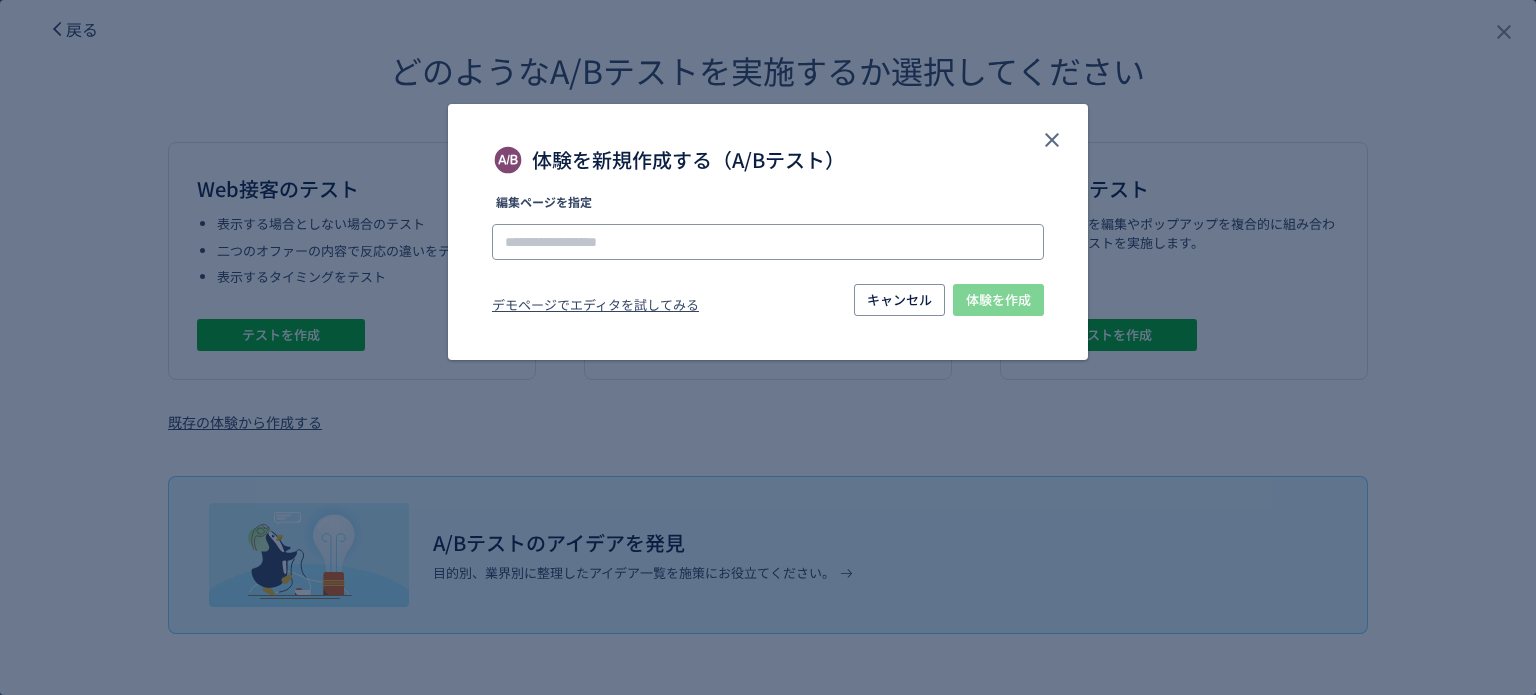 click 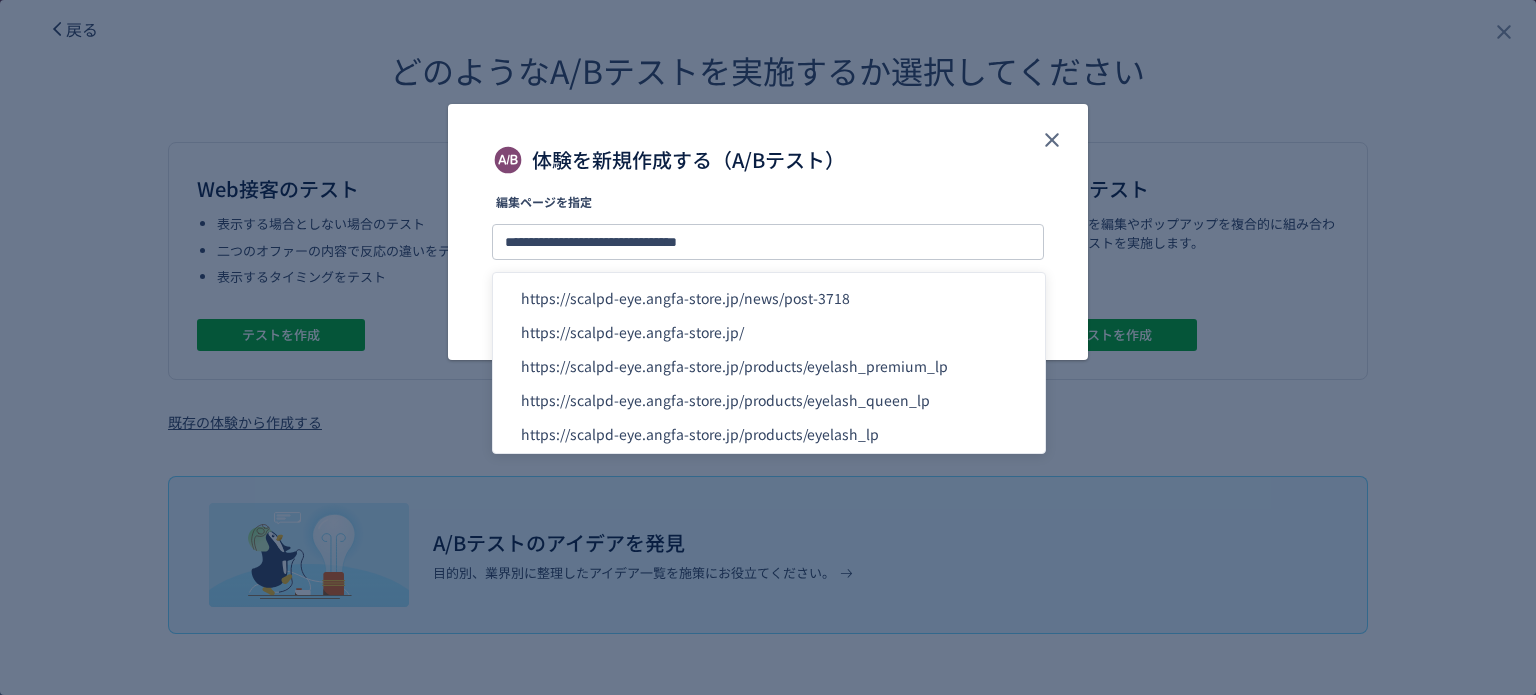 click on "https://scalpd-eye.angfa-store.jp/news/post-3718" 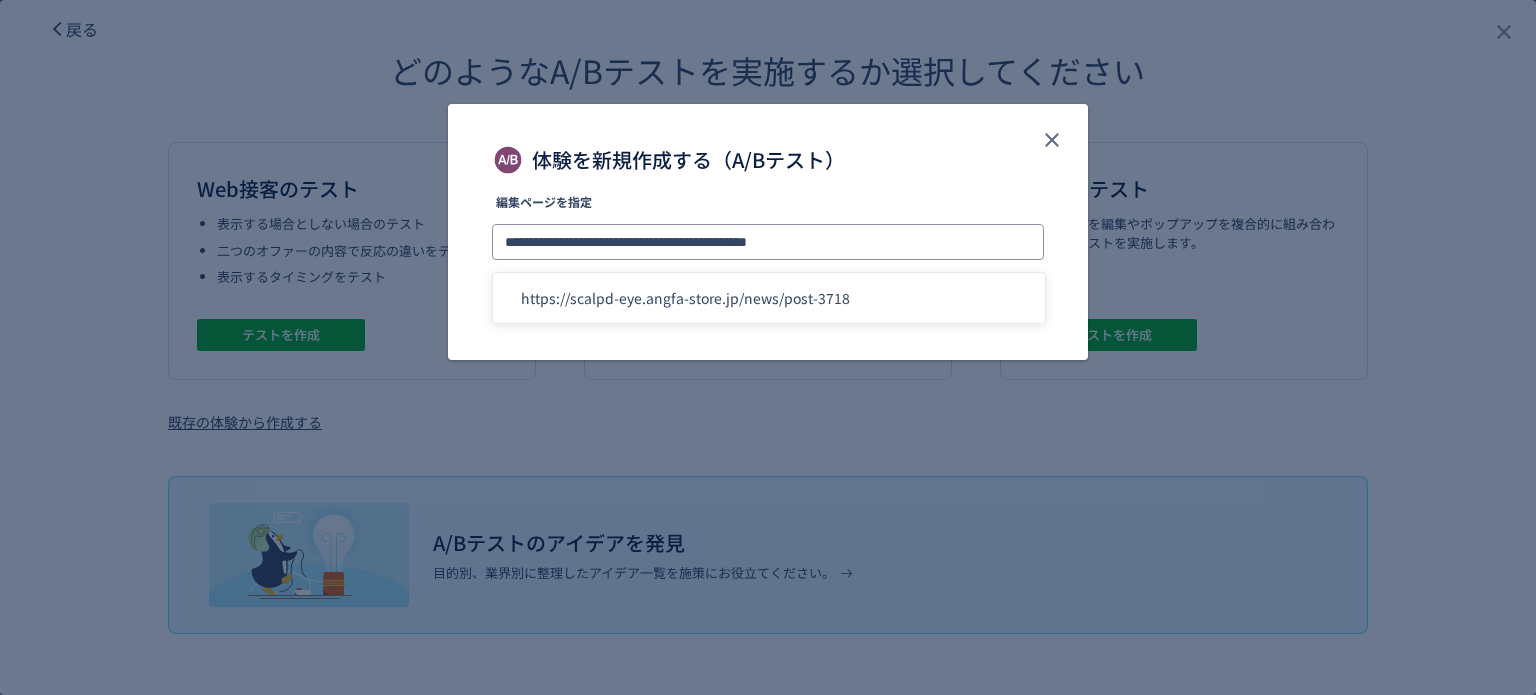 drag, startPoint x: 944, startPoint y: 239, endPoint x: 726, endPoint y: 251, distance: 218.33003 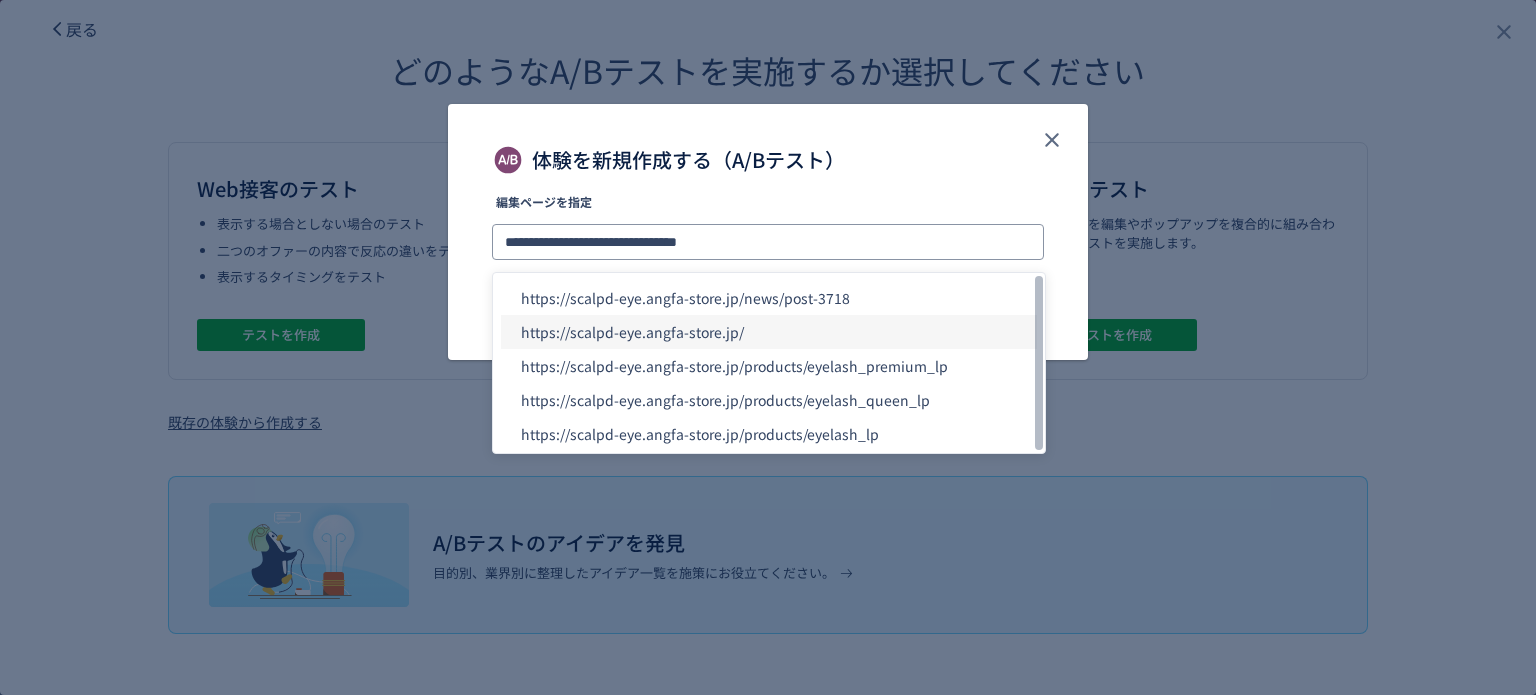 type on "**********" 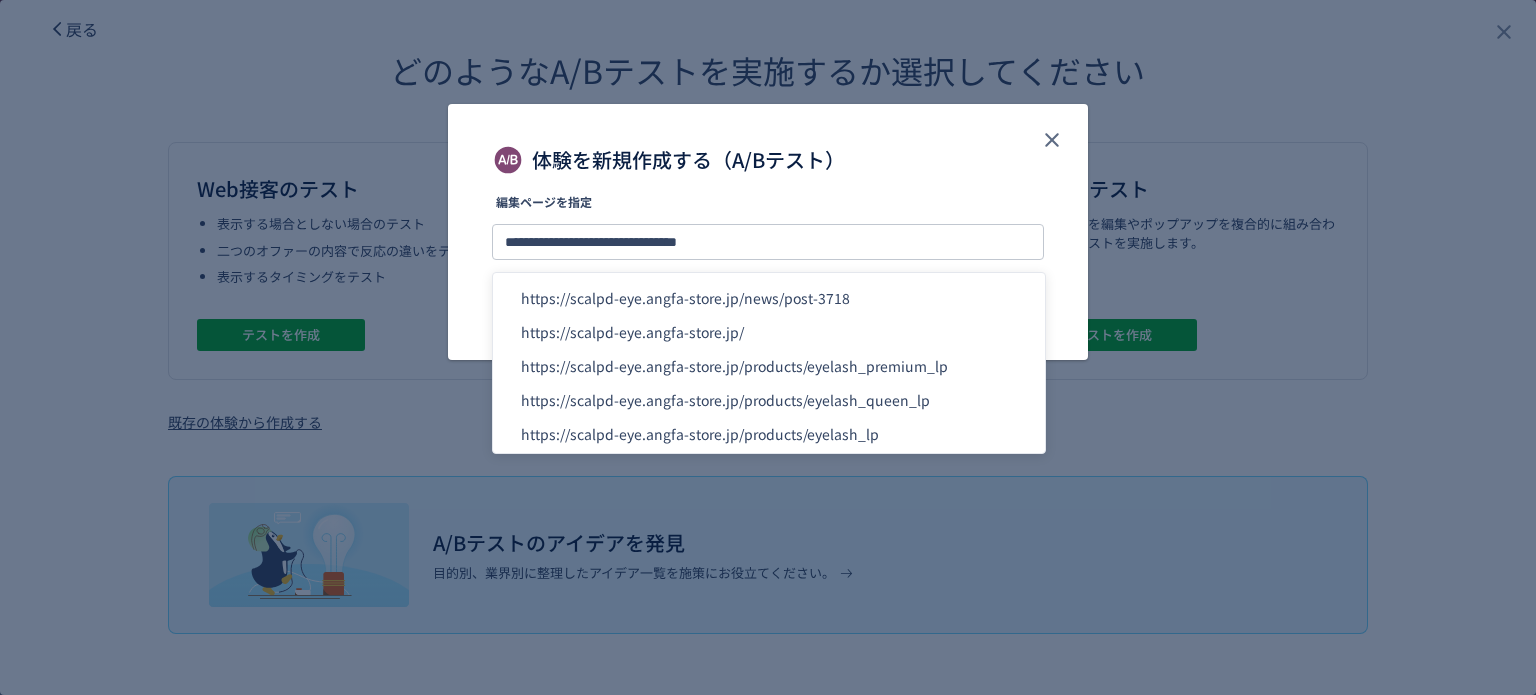 click on "https://scalpd-eye.angfa-store.jp/" 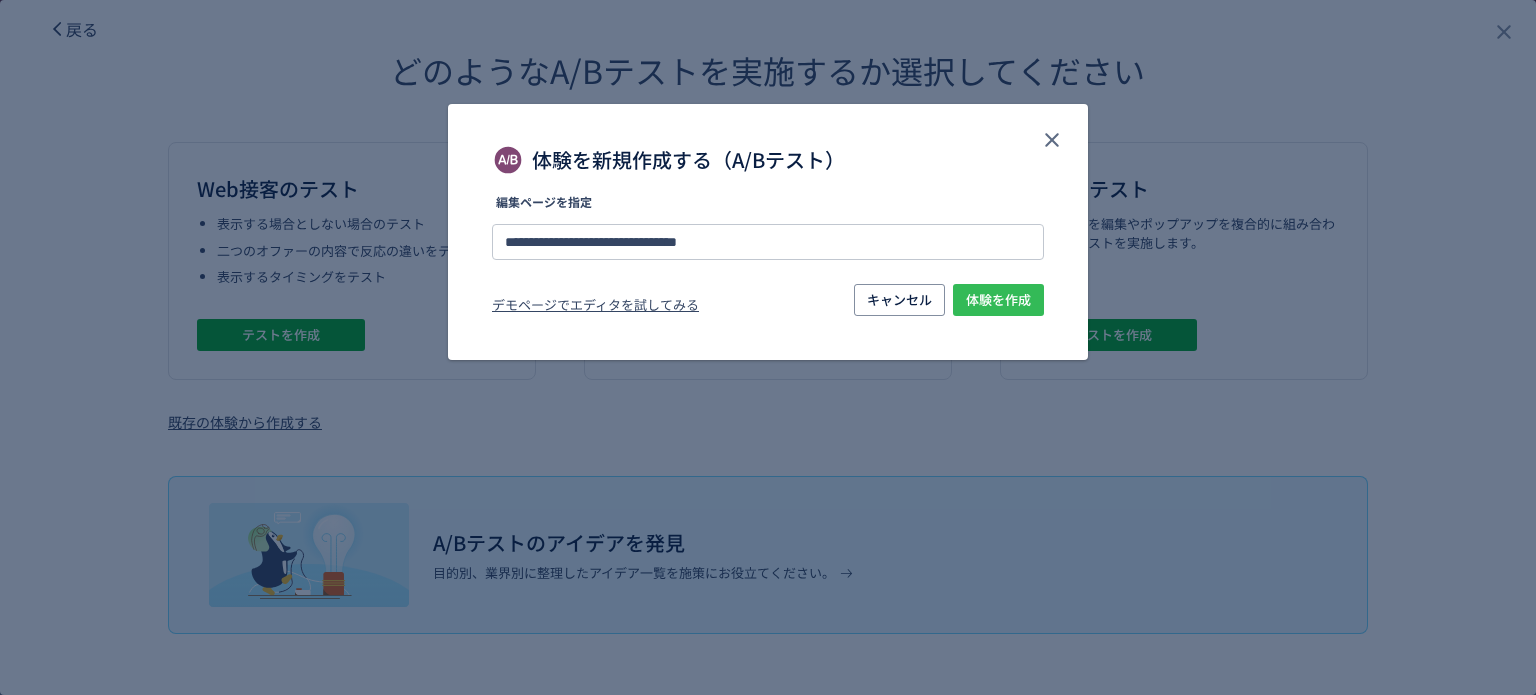 click on "体験を作成" at bounding box center [998, 300] 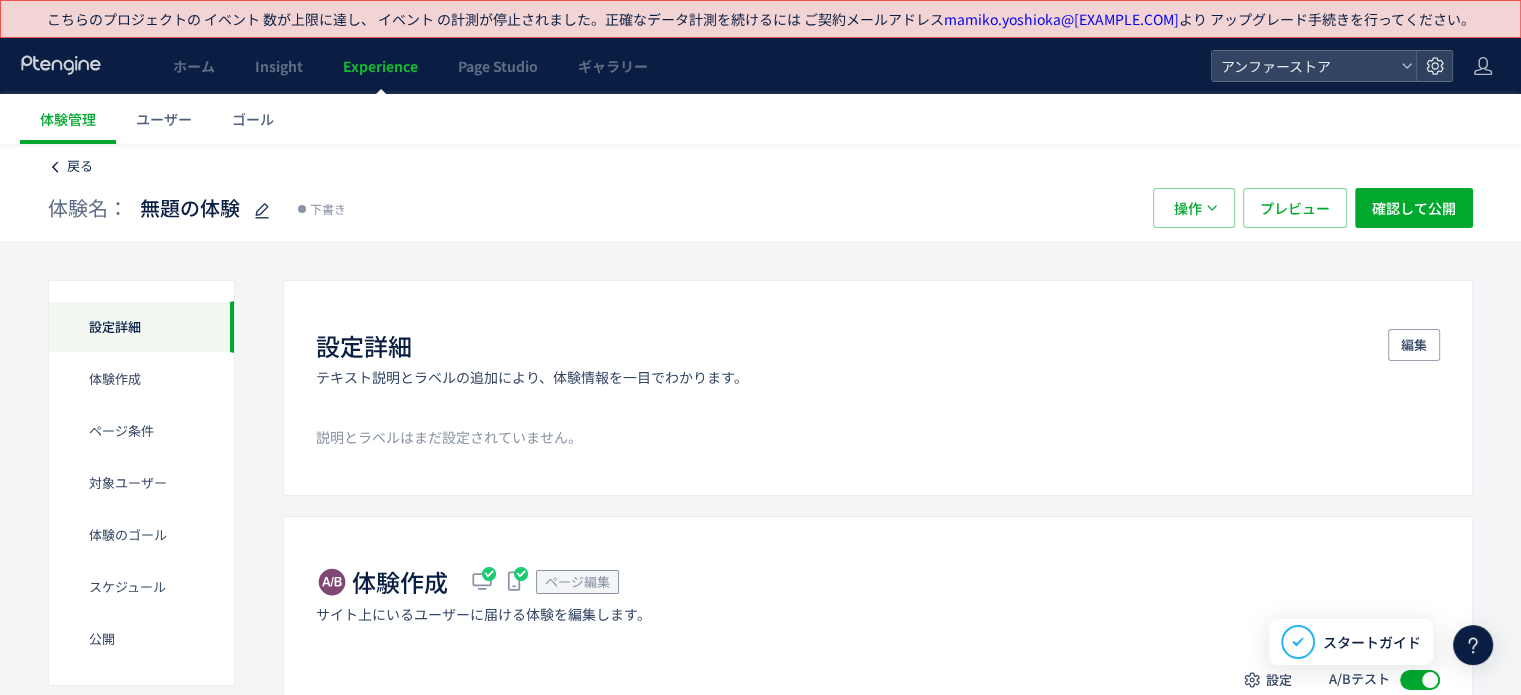 click on "戻る" 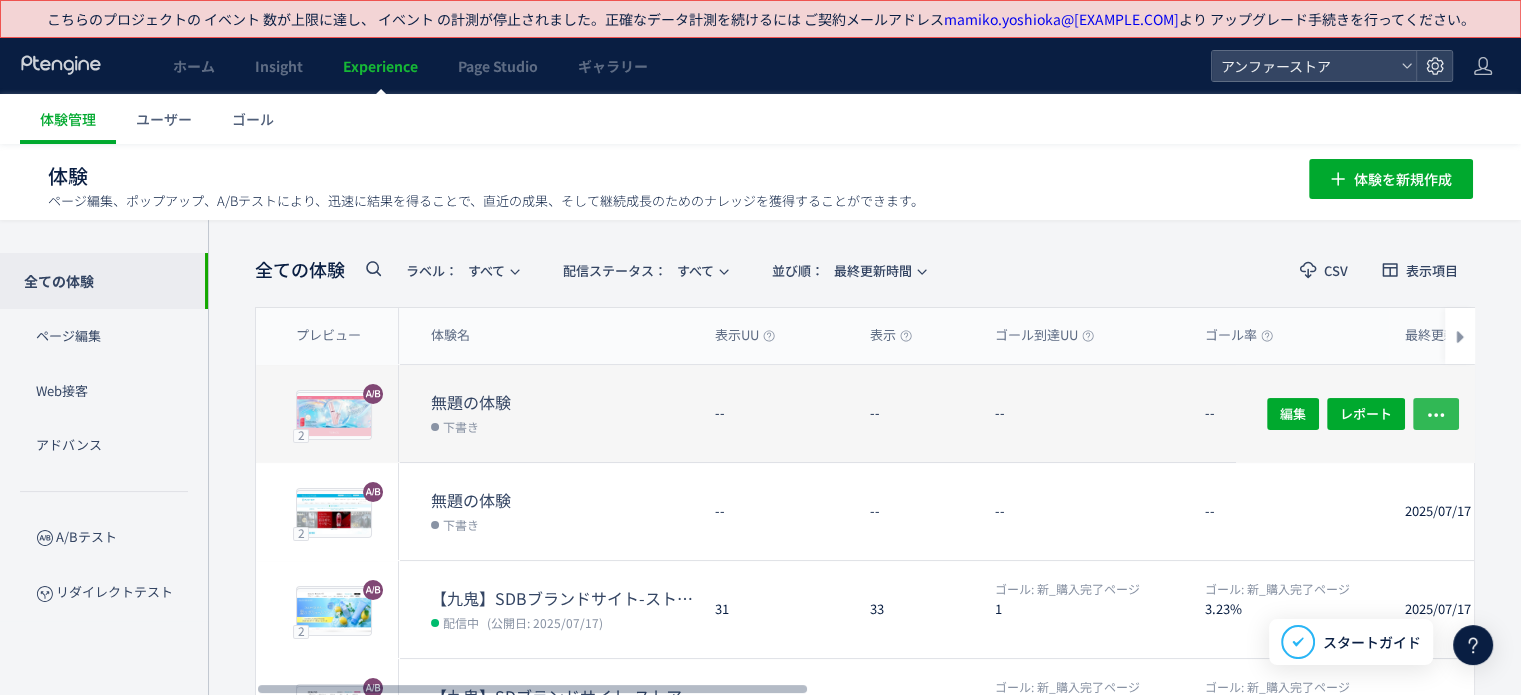 click 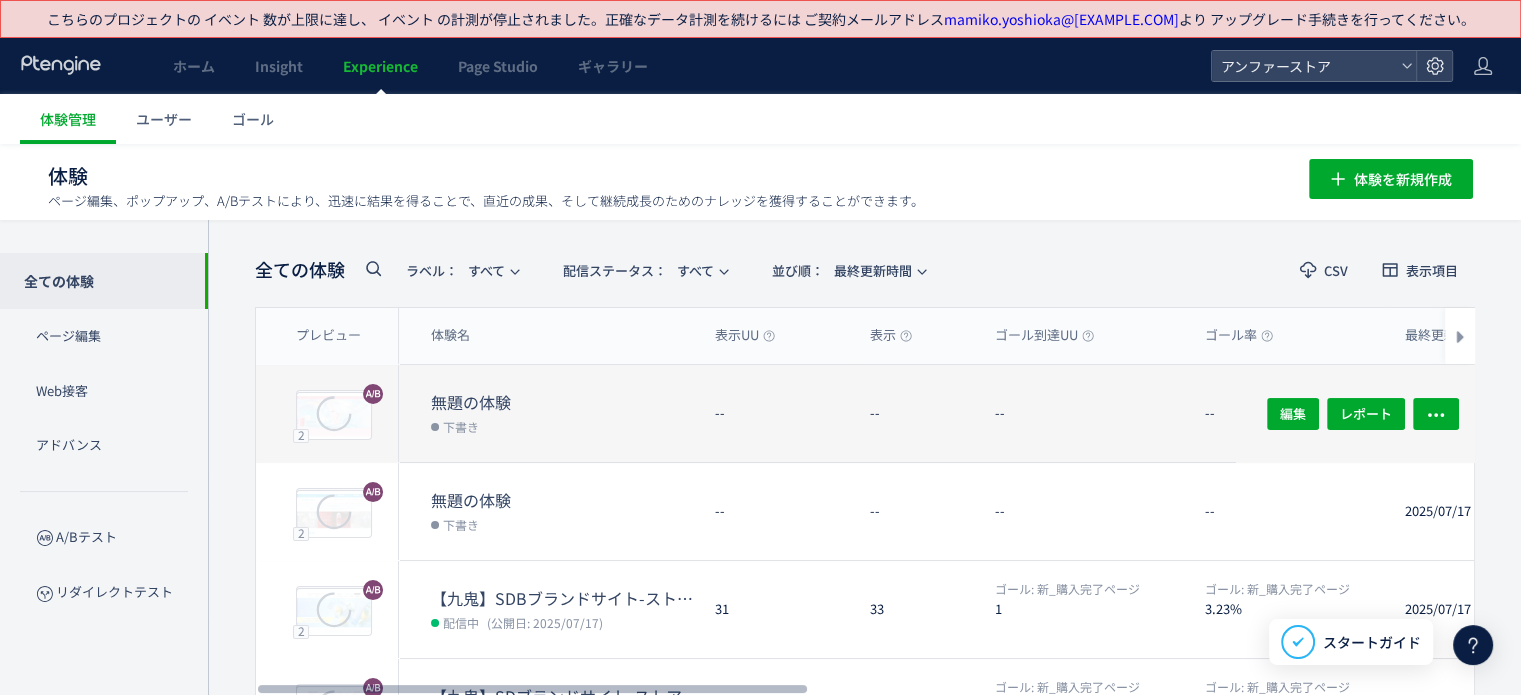 click on "編集 レポート" 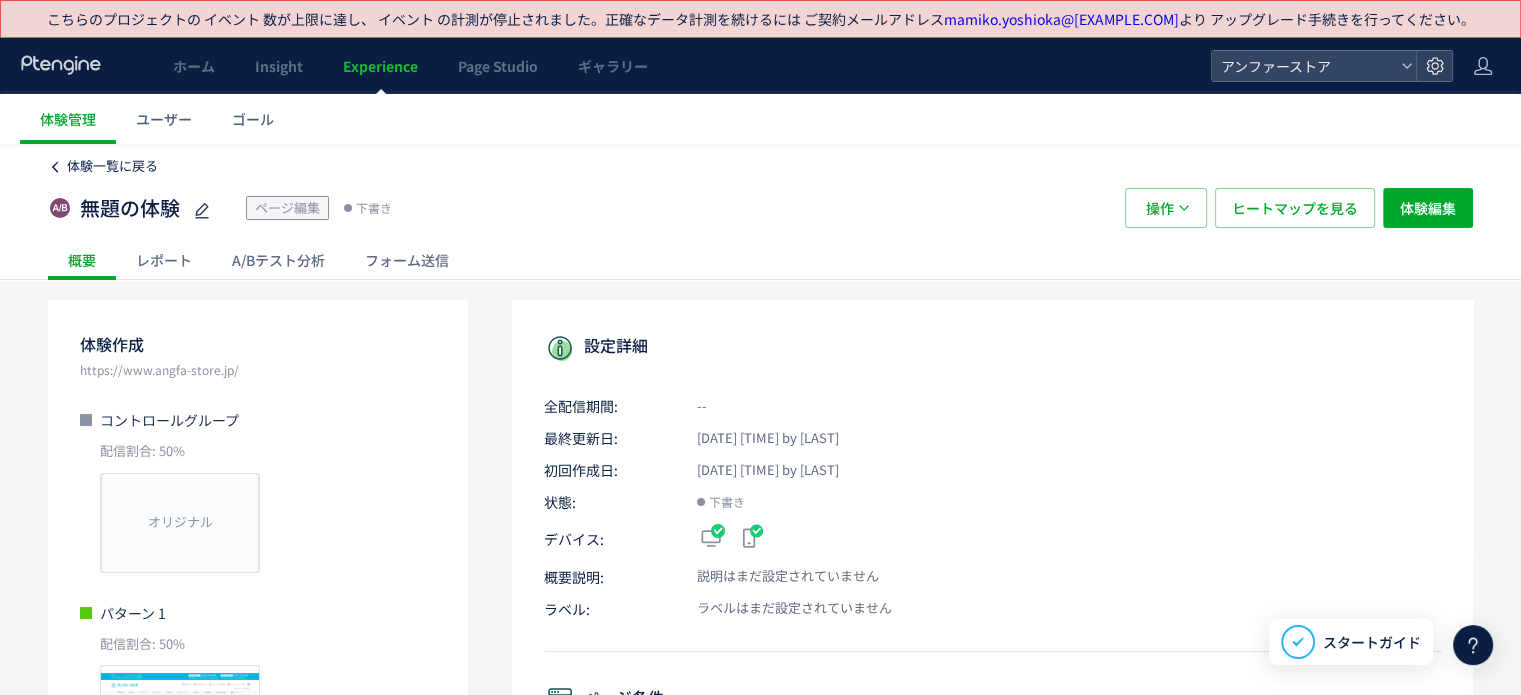 click on "体験一覧に戻る" 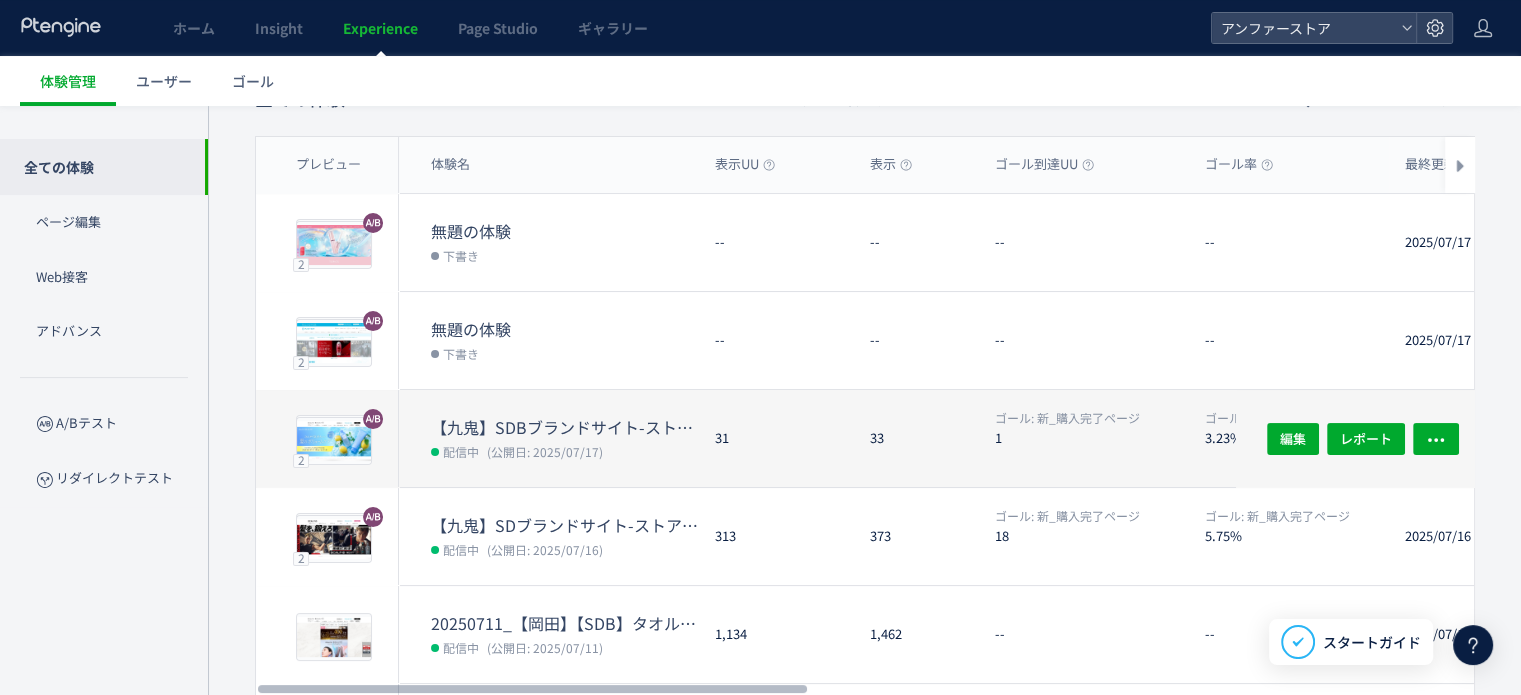 scroll, scrollTop: 200, scrollLeft: 0, axis: vertical 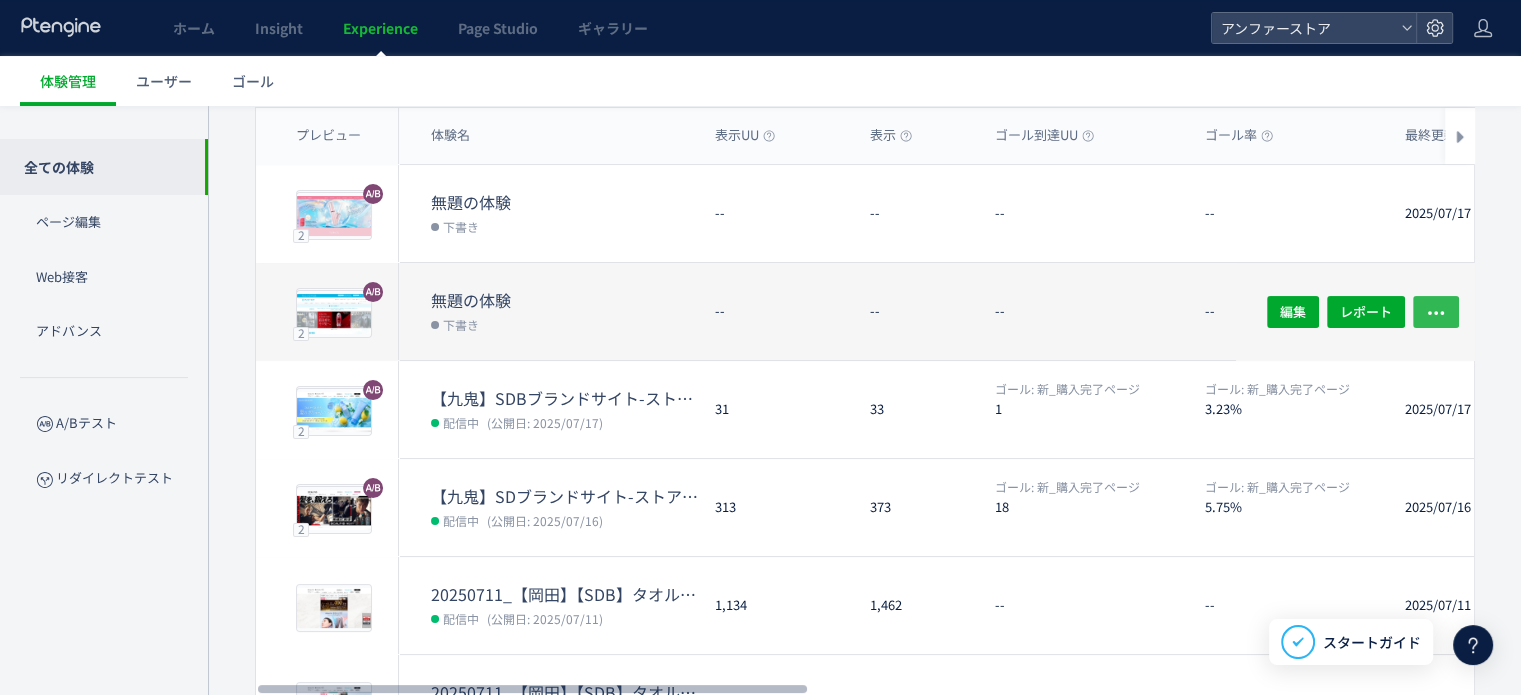 click 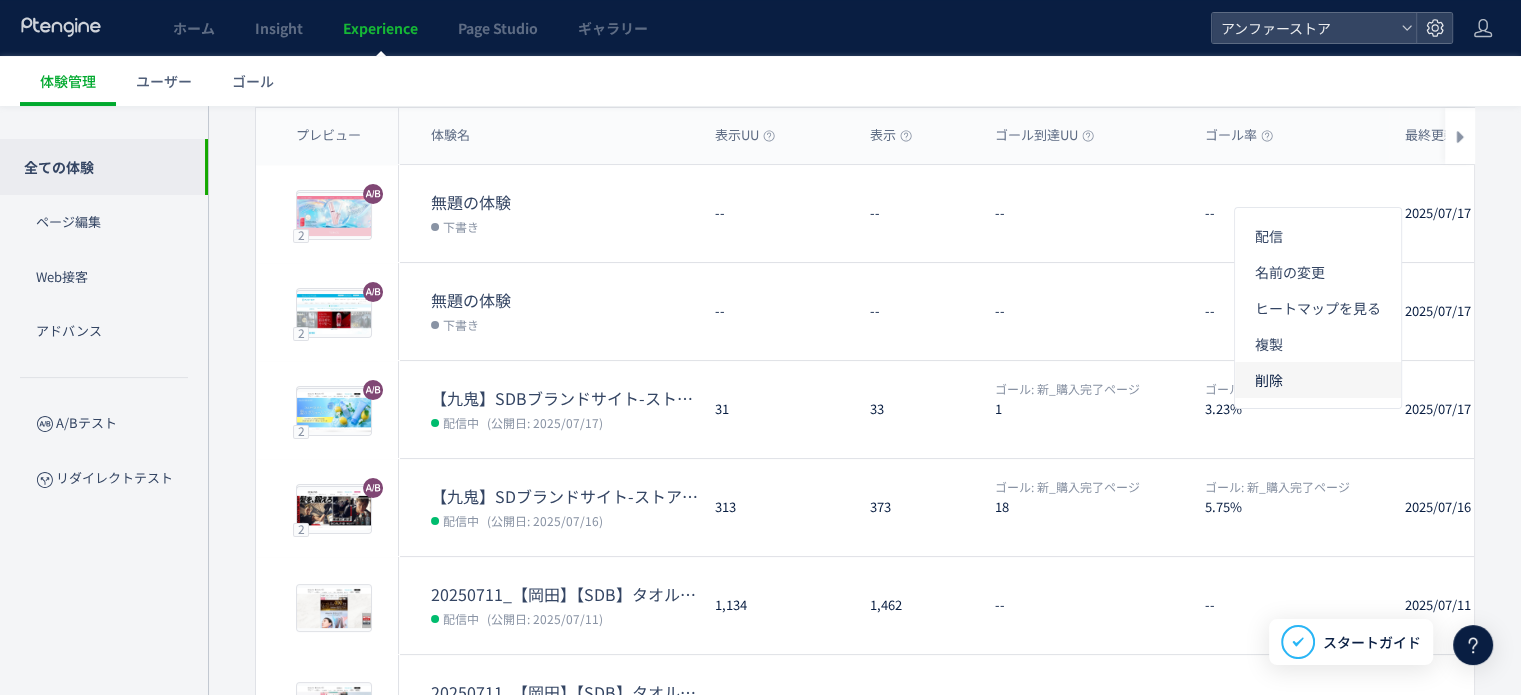 click on "削除" 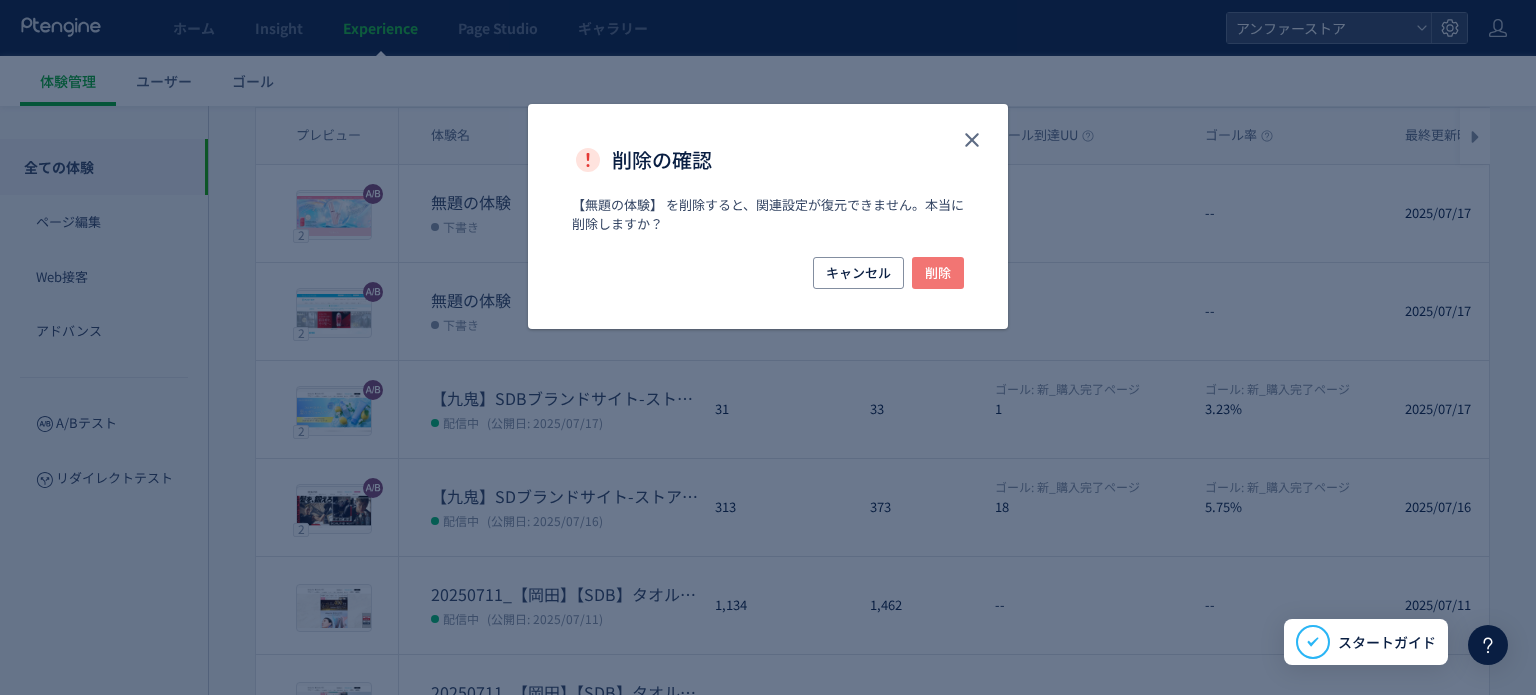 click on "削除" at bounding box center (938, 273) 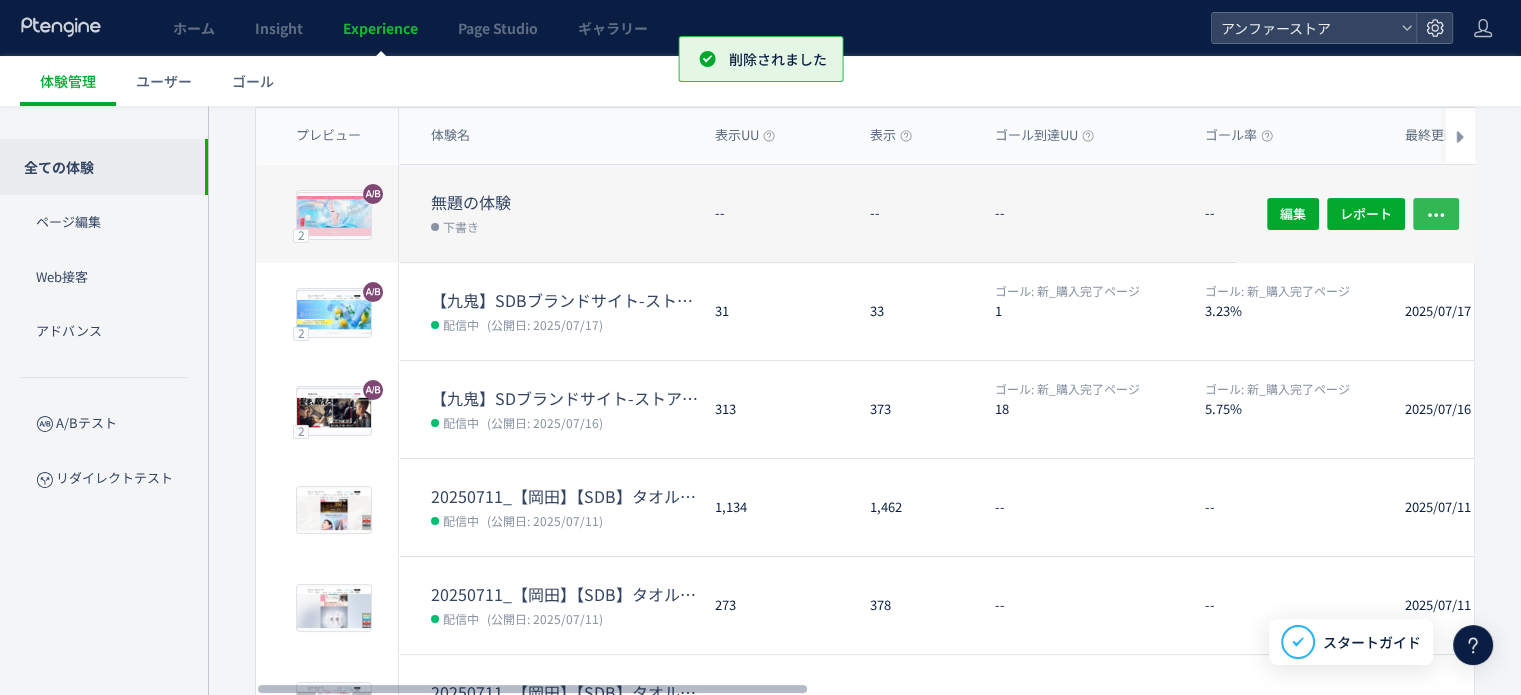click 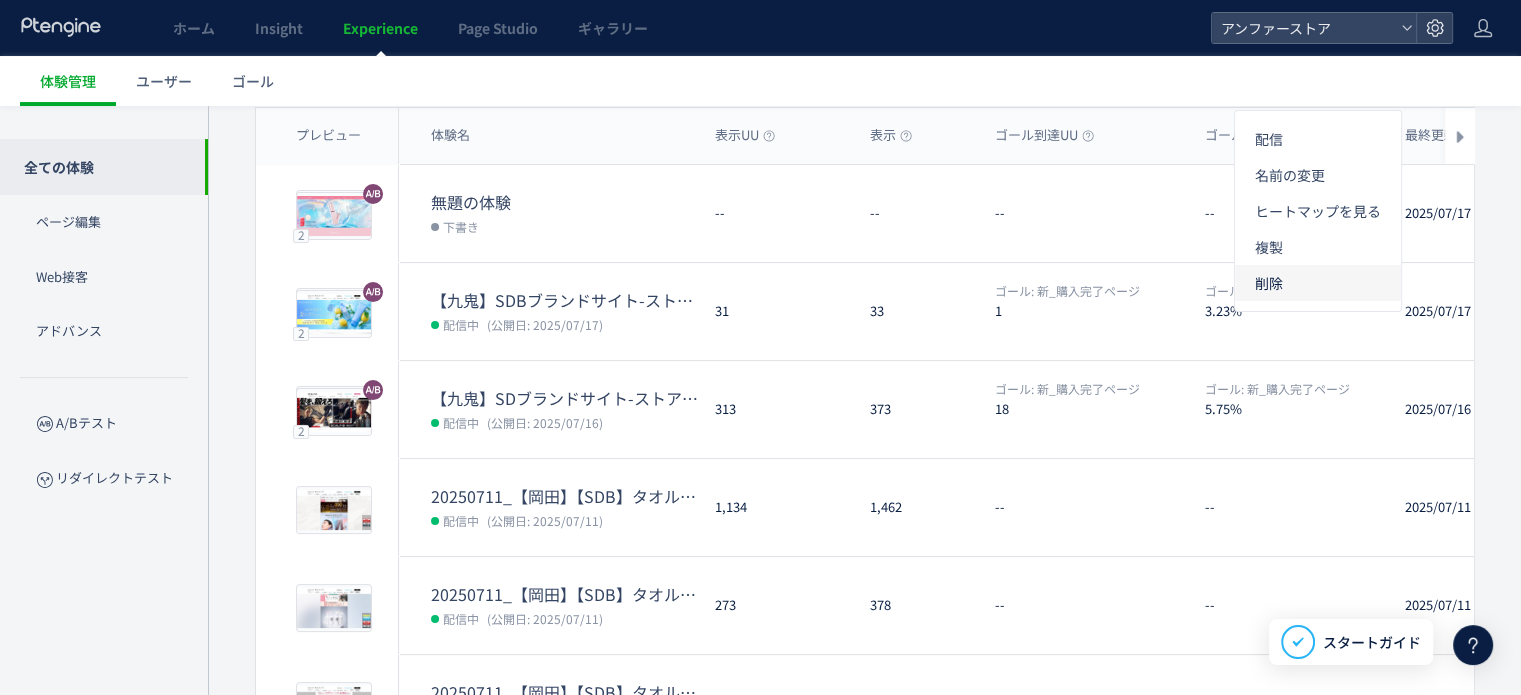 click on "削除" 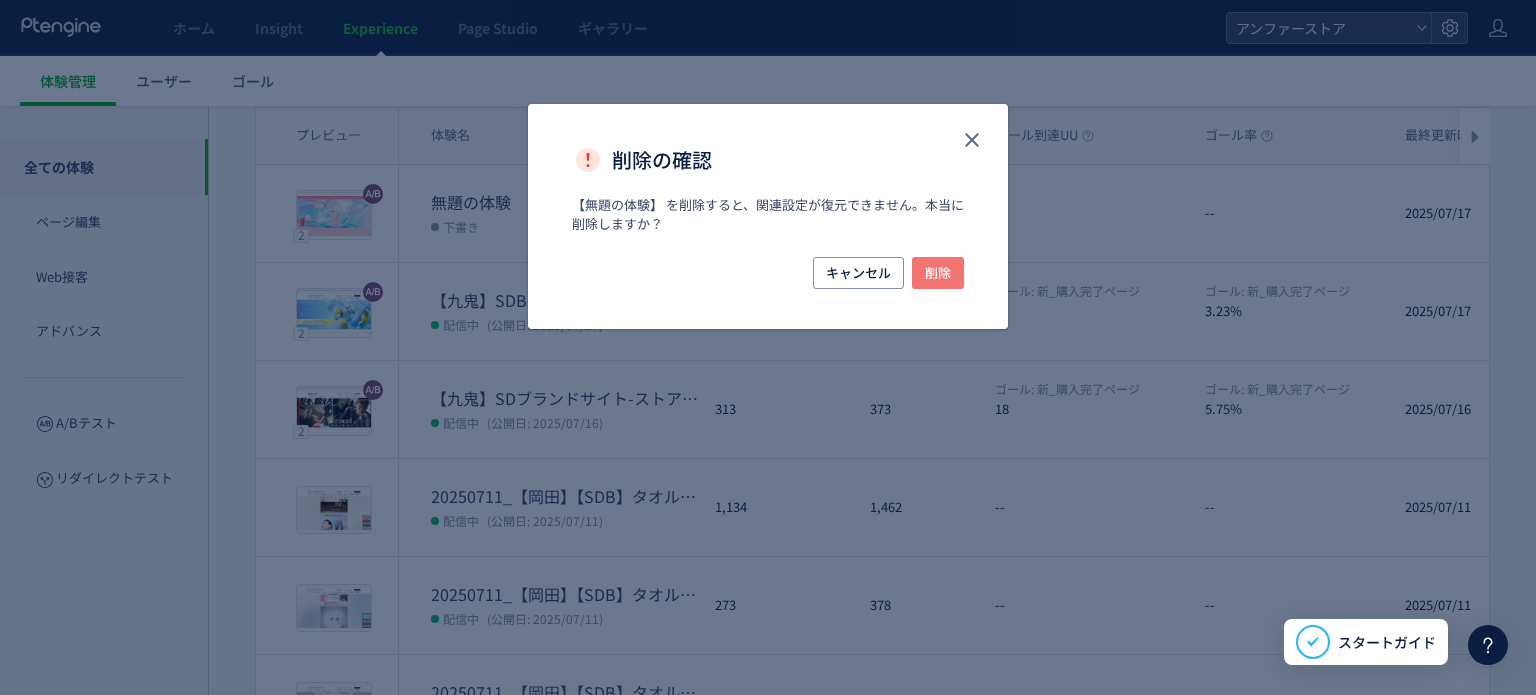 click on "削除" at bounding box center [938, 273] 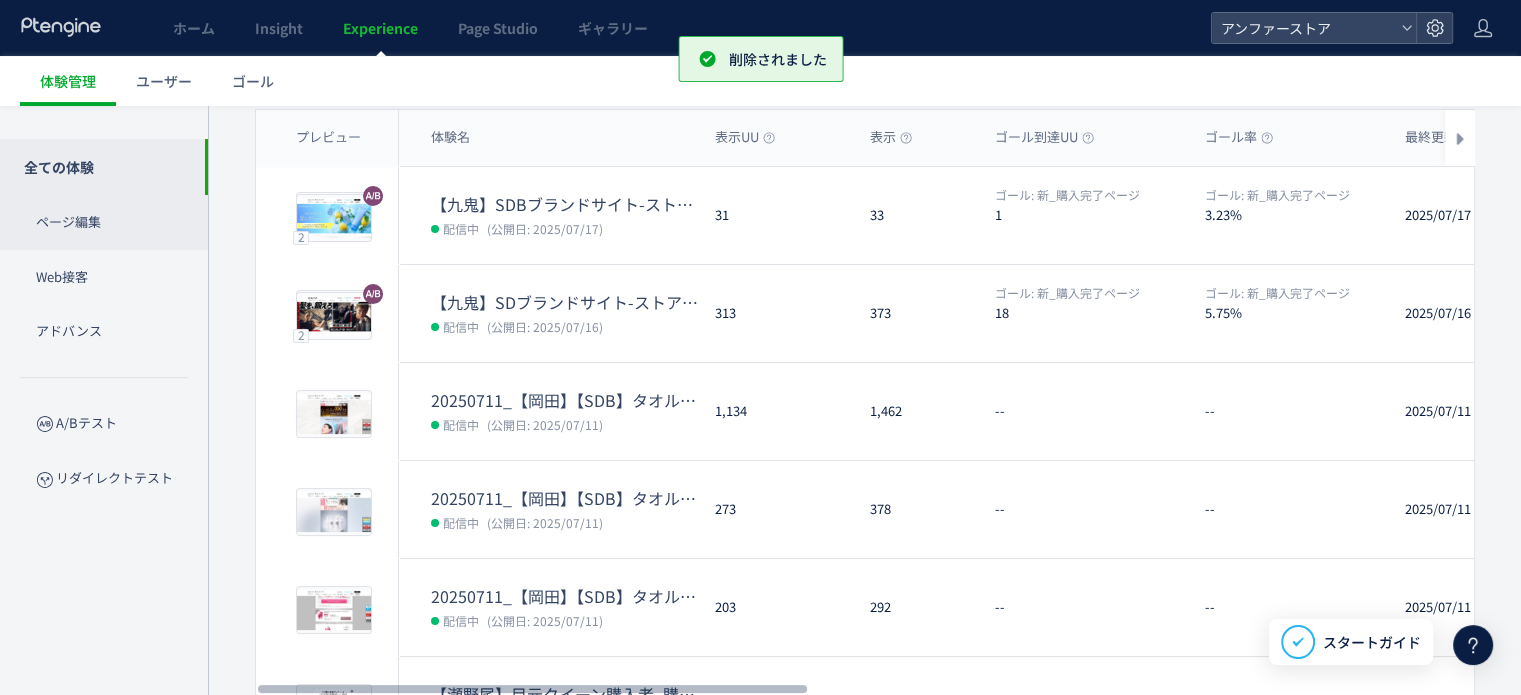 scroll, scrollTop: 0, scrollLeft: 0, axis: both 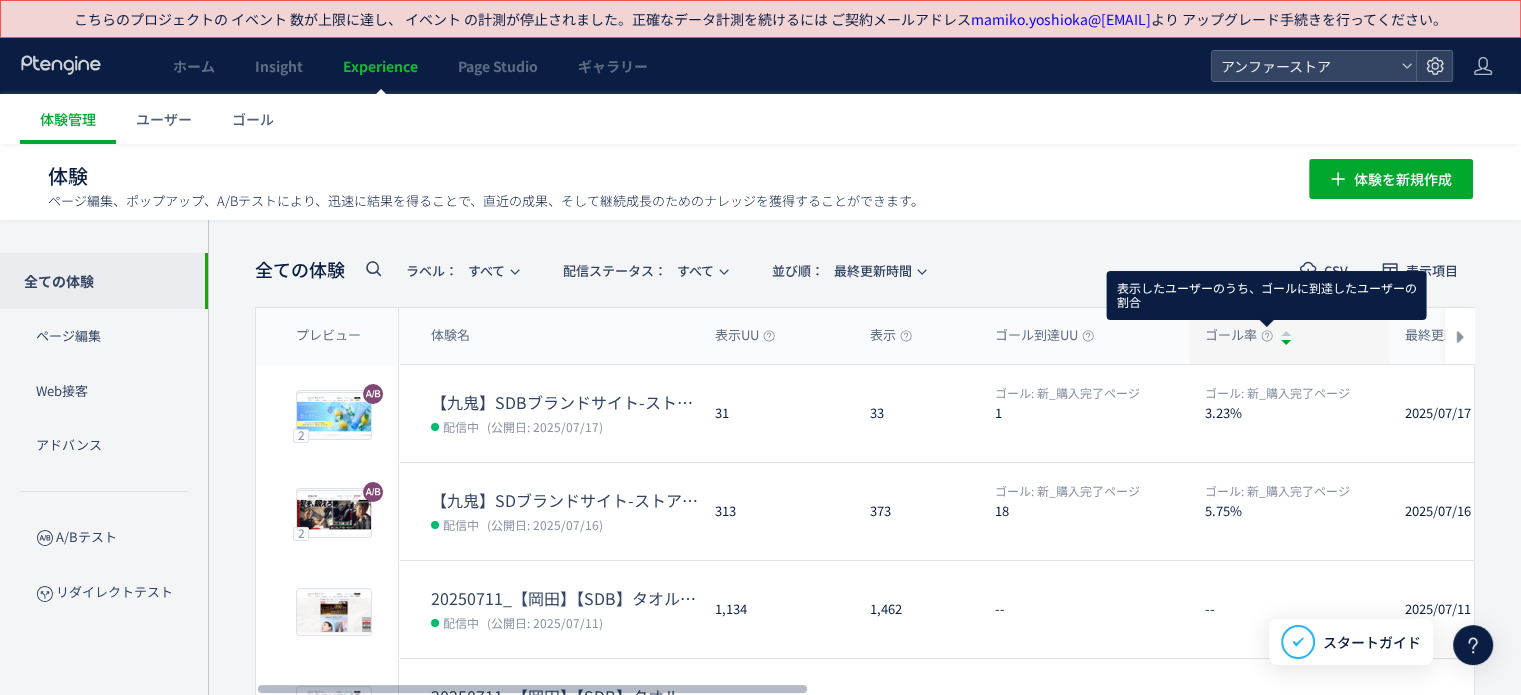 click 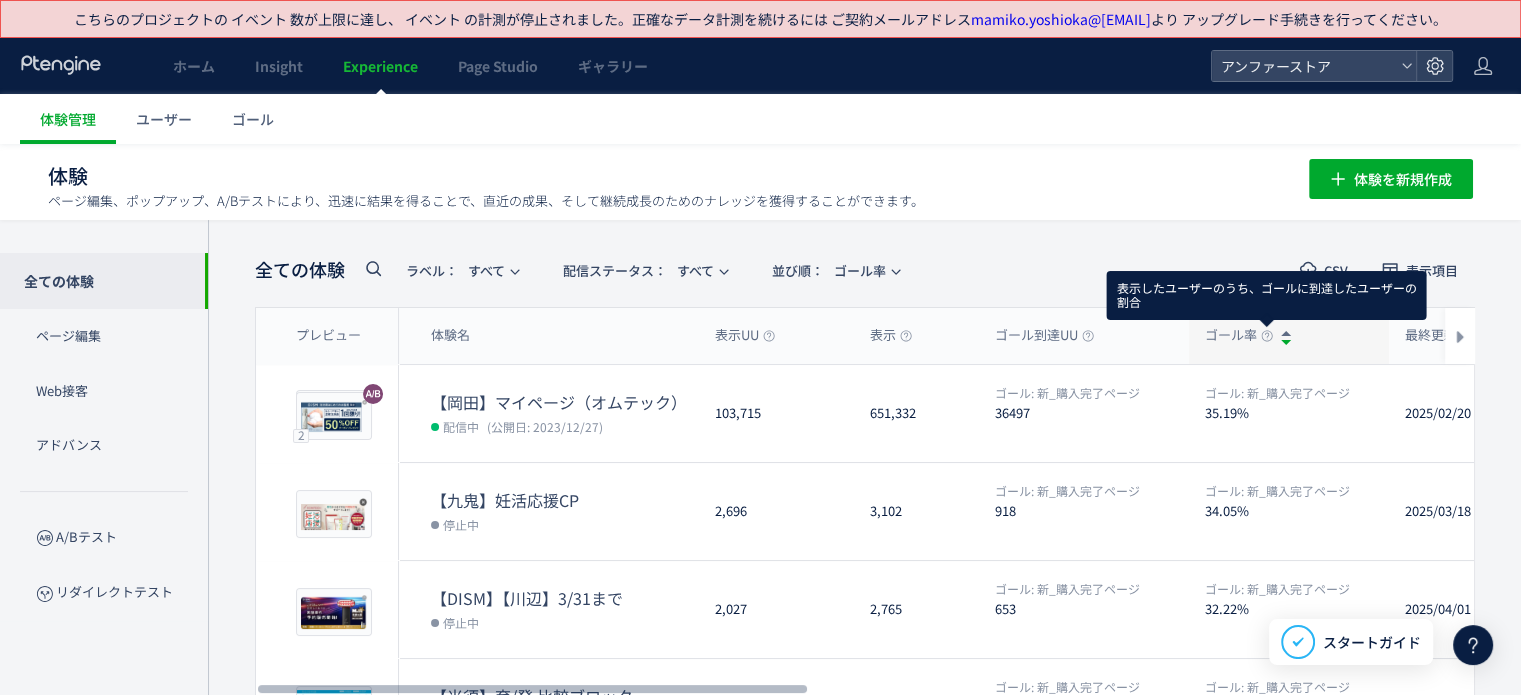 click 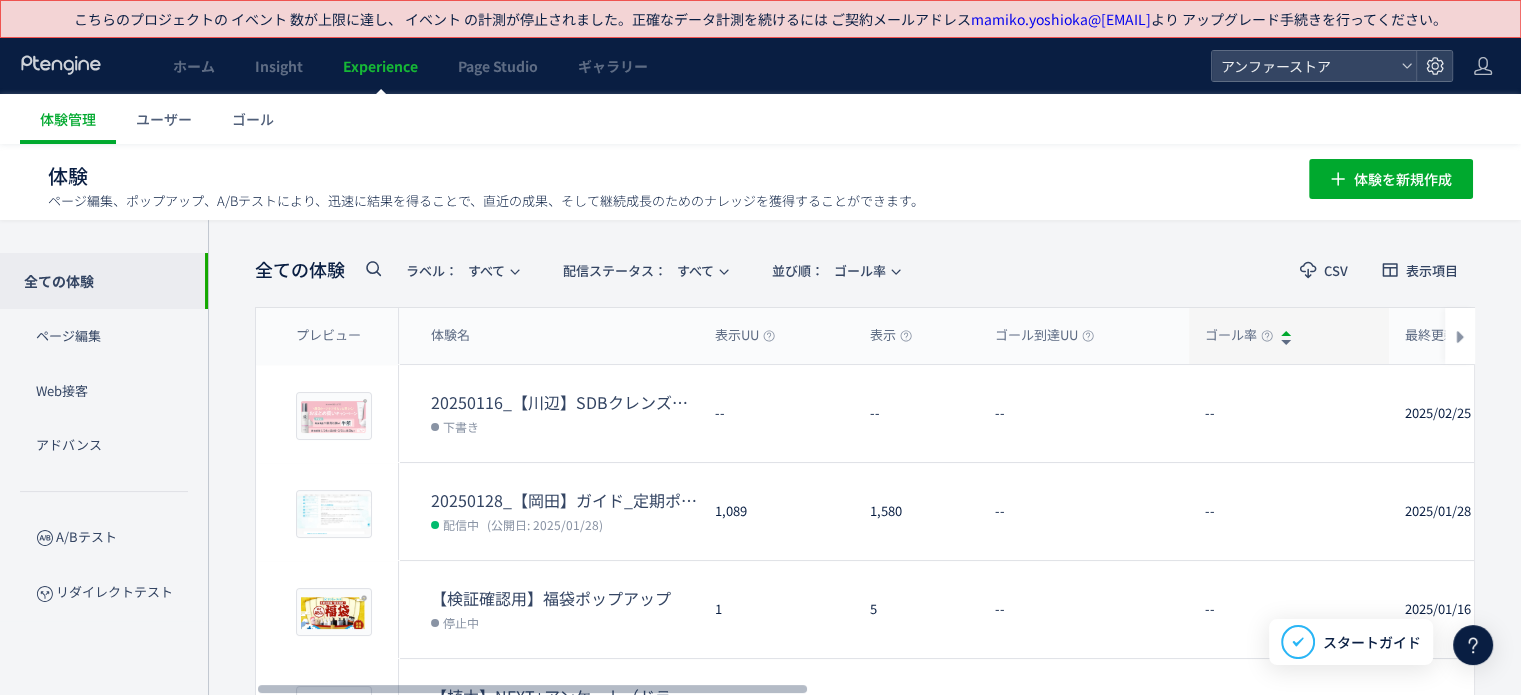click on "ゴール率" at bounding box center (1239, 335) 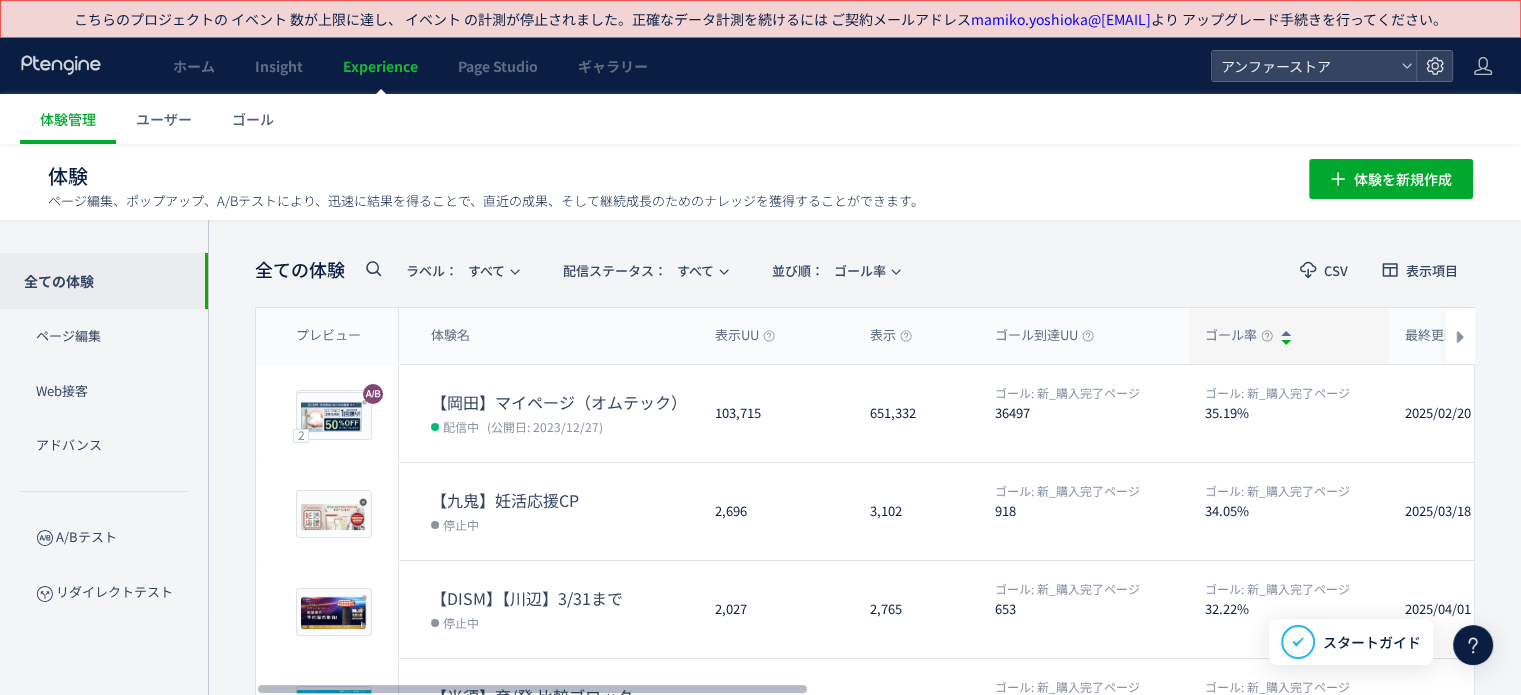 click on "ゴール率" at bounding box center (1239, 335) 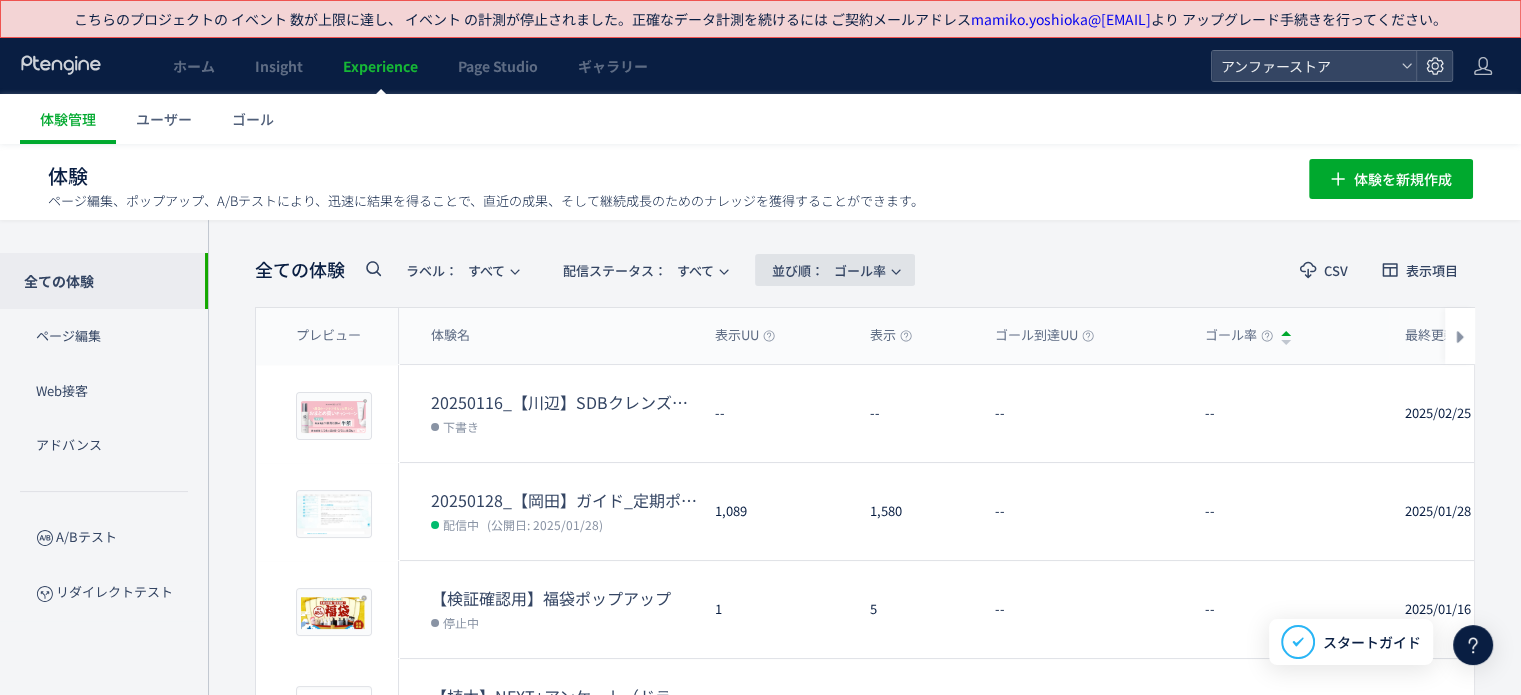 click on "並び順：  ゴール率" 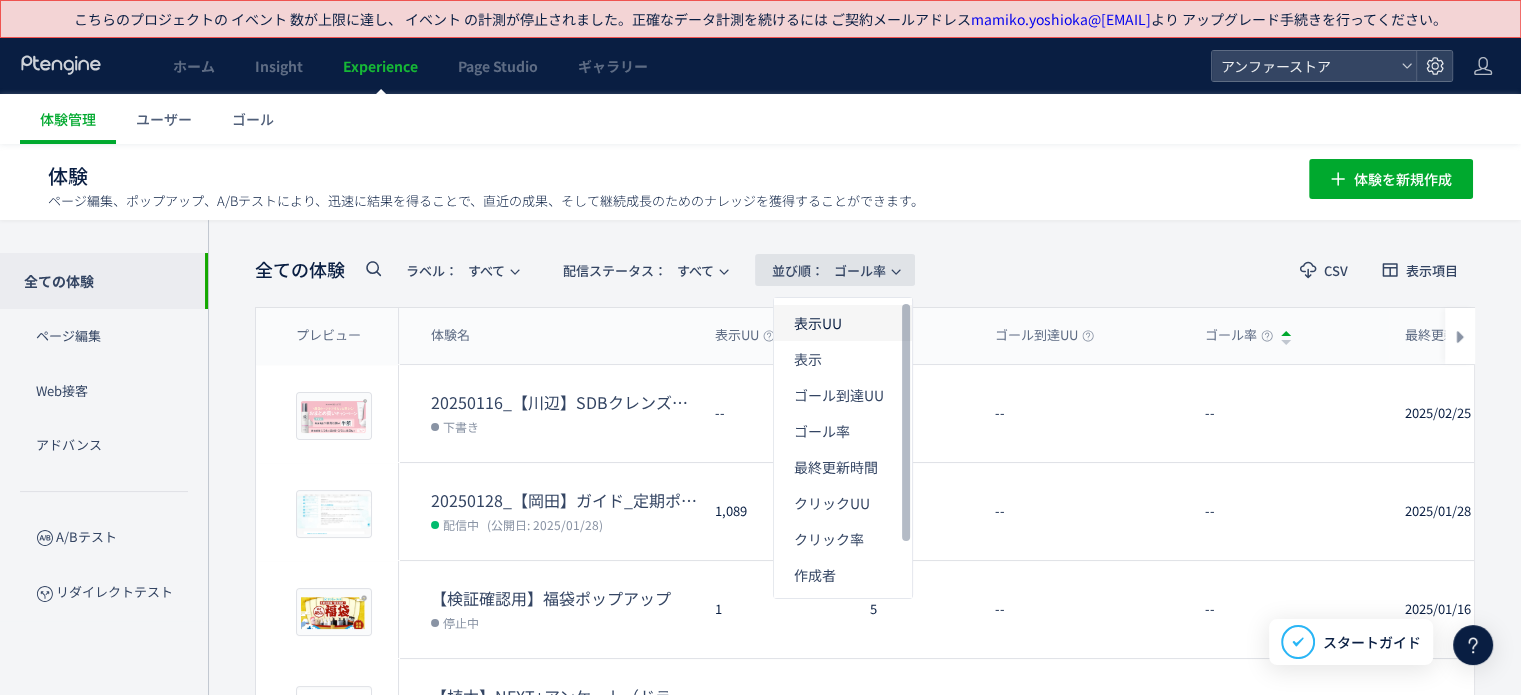 scroll, scrollTop: 0, scrollLeft: 0, axis: both 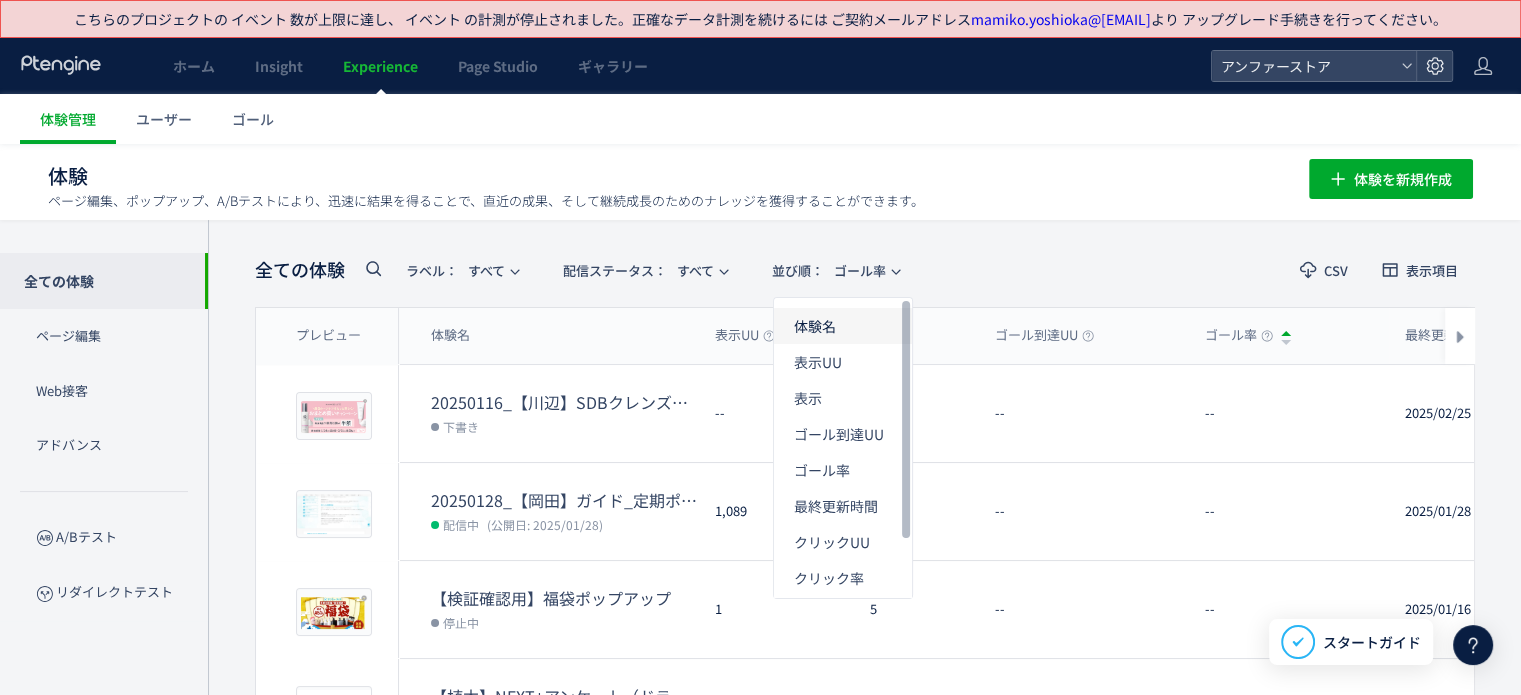 click on "体験名" 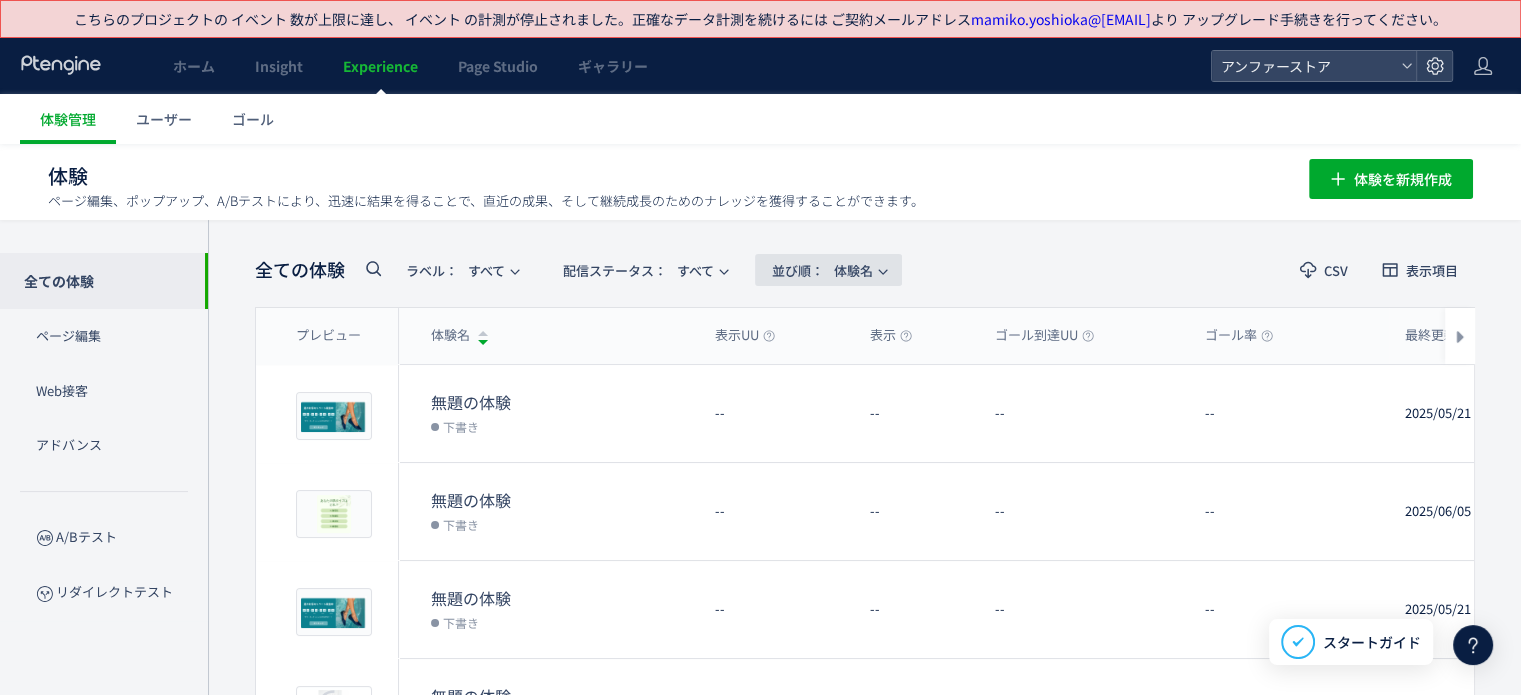 click on "並び順：  体験名" 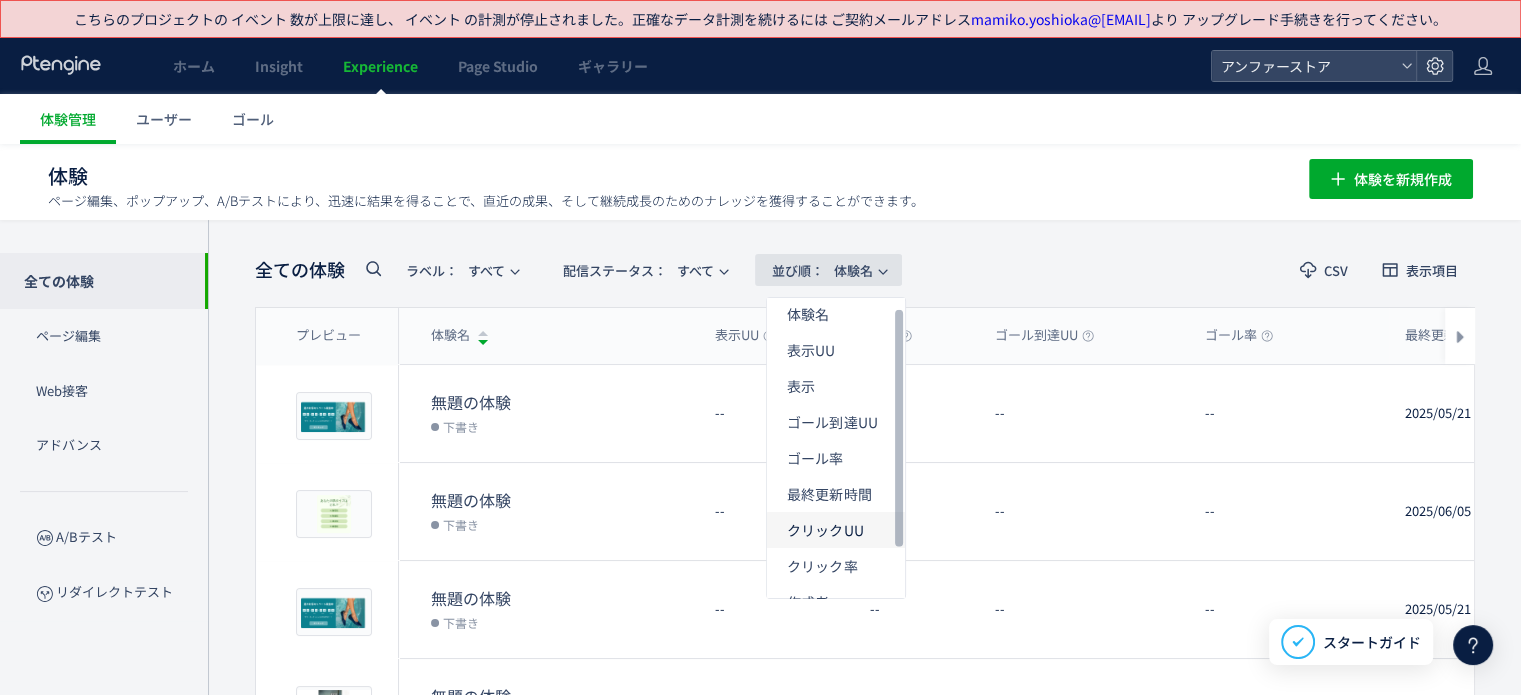 scroll, scrollTop: 0, scrollLeft: 0, axis: both 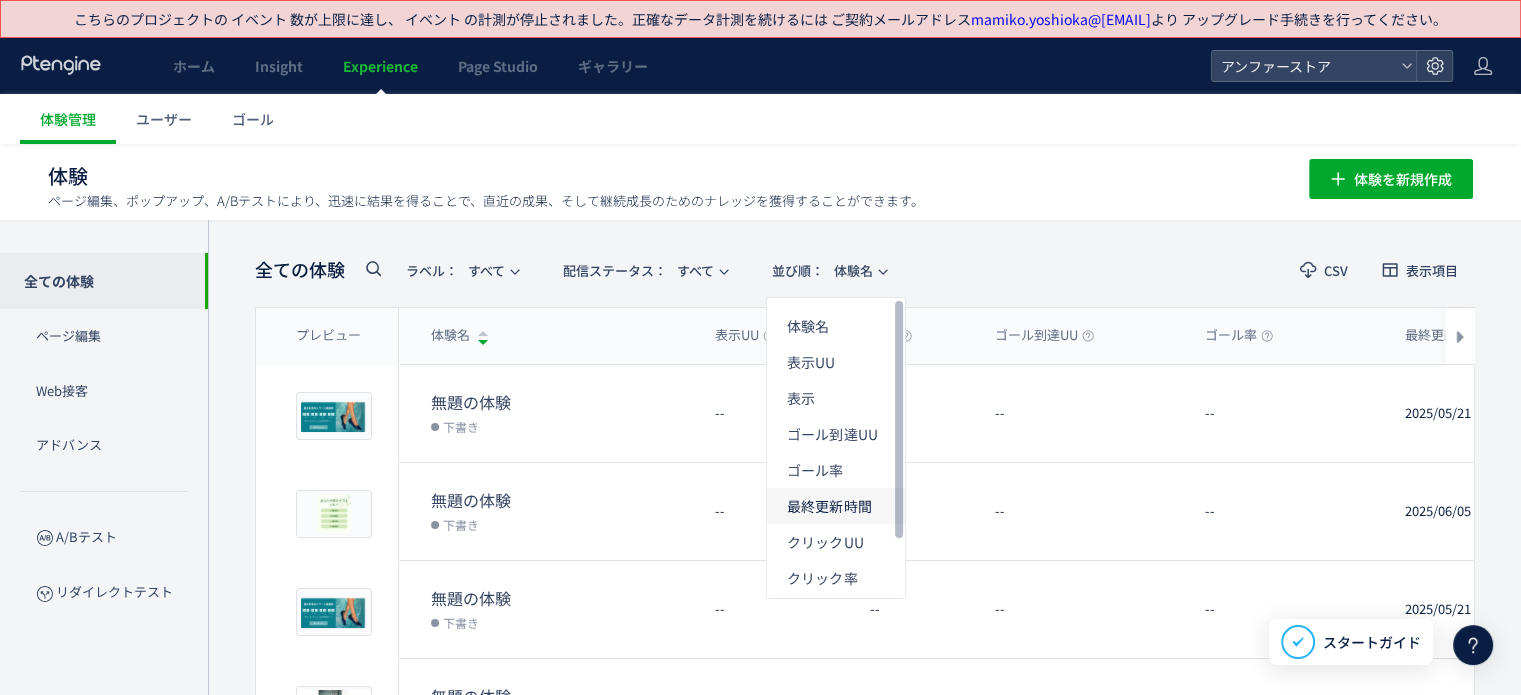 click on "最終更新時間" 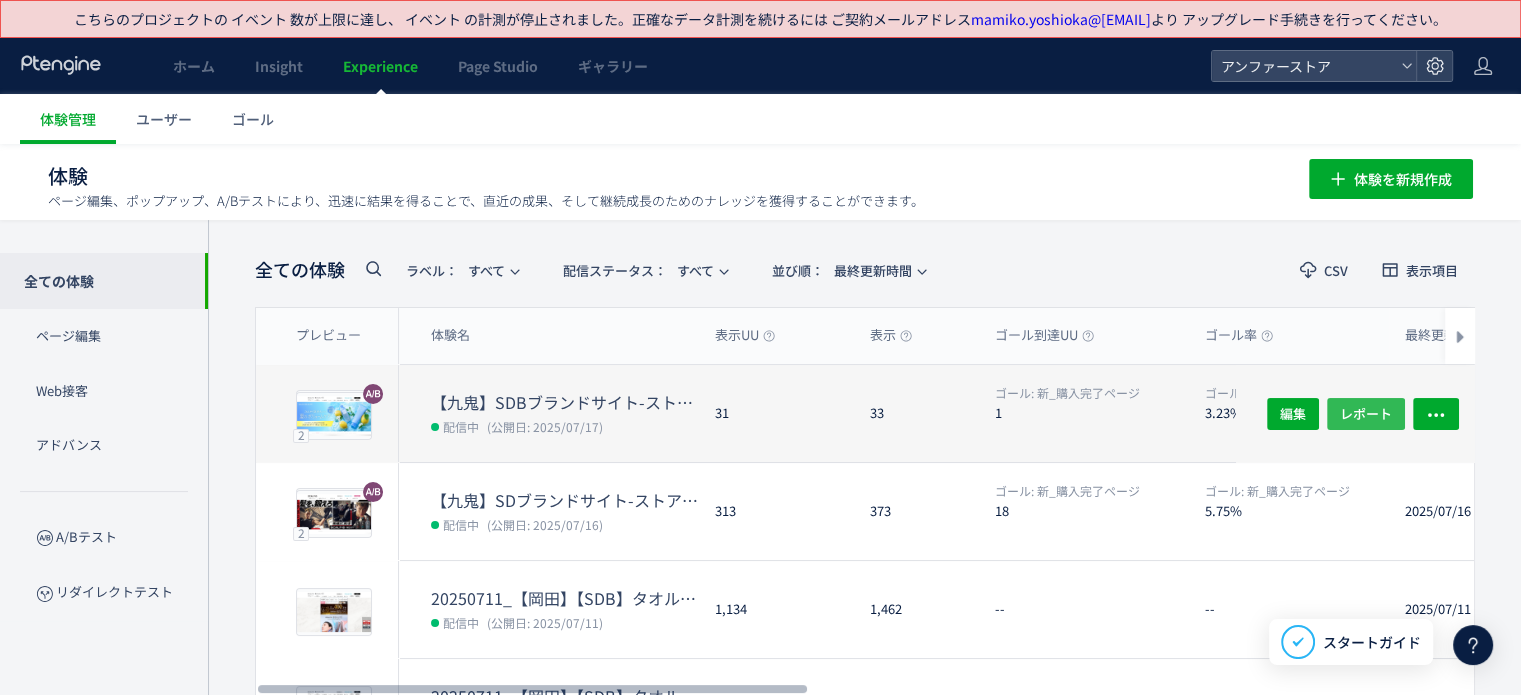 click on "レポート" at bounding box center [1366, 413] 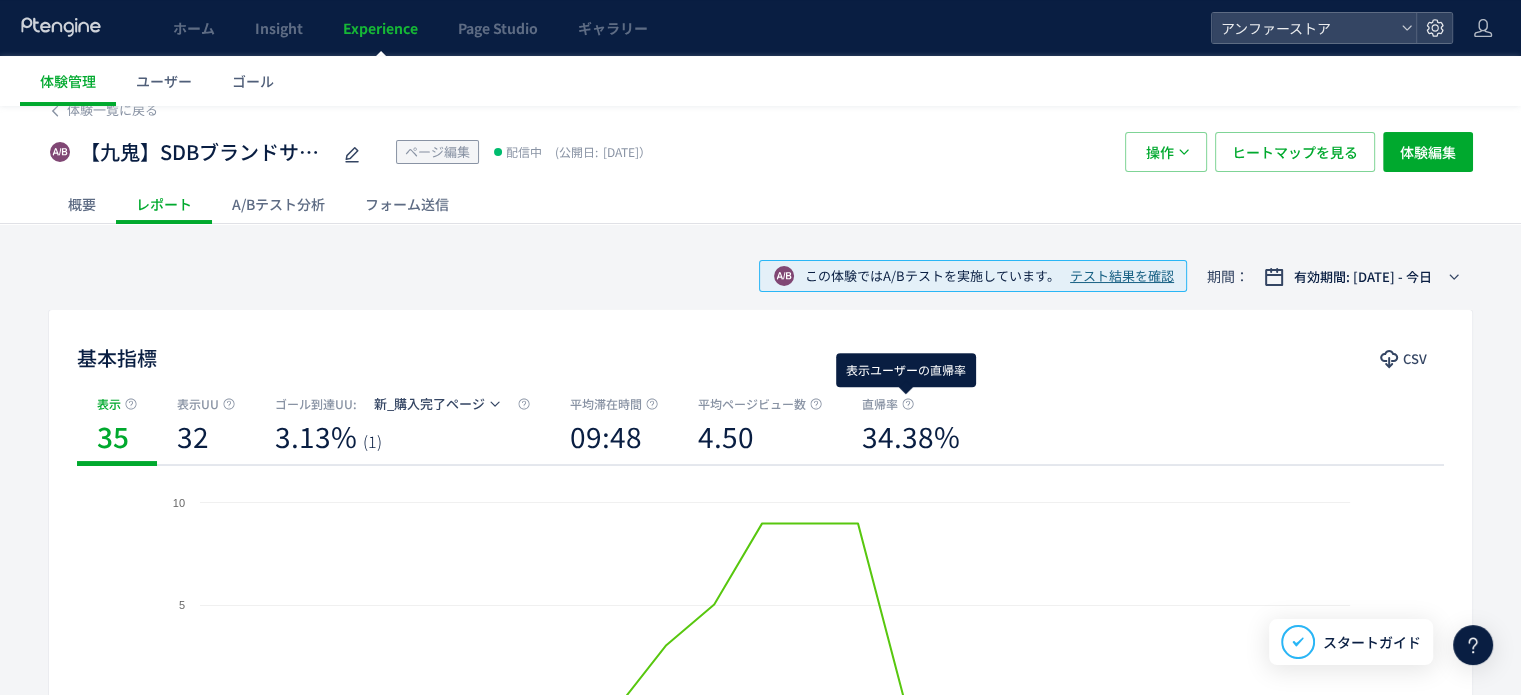 scroll, scrollTop: 100, scrollLeft: 0, axis: vertical 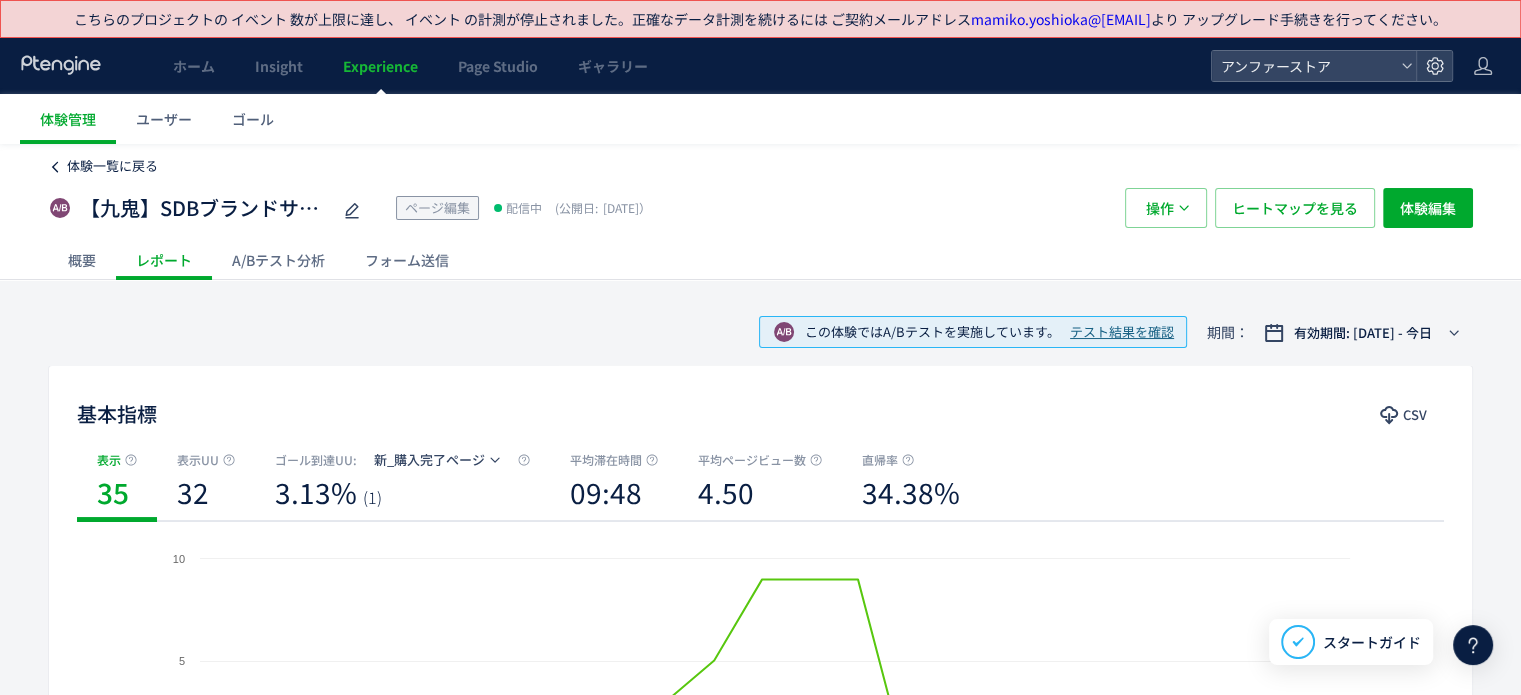 click on "体験一覧に戻る" 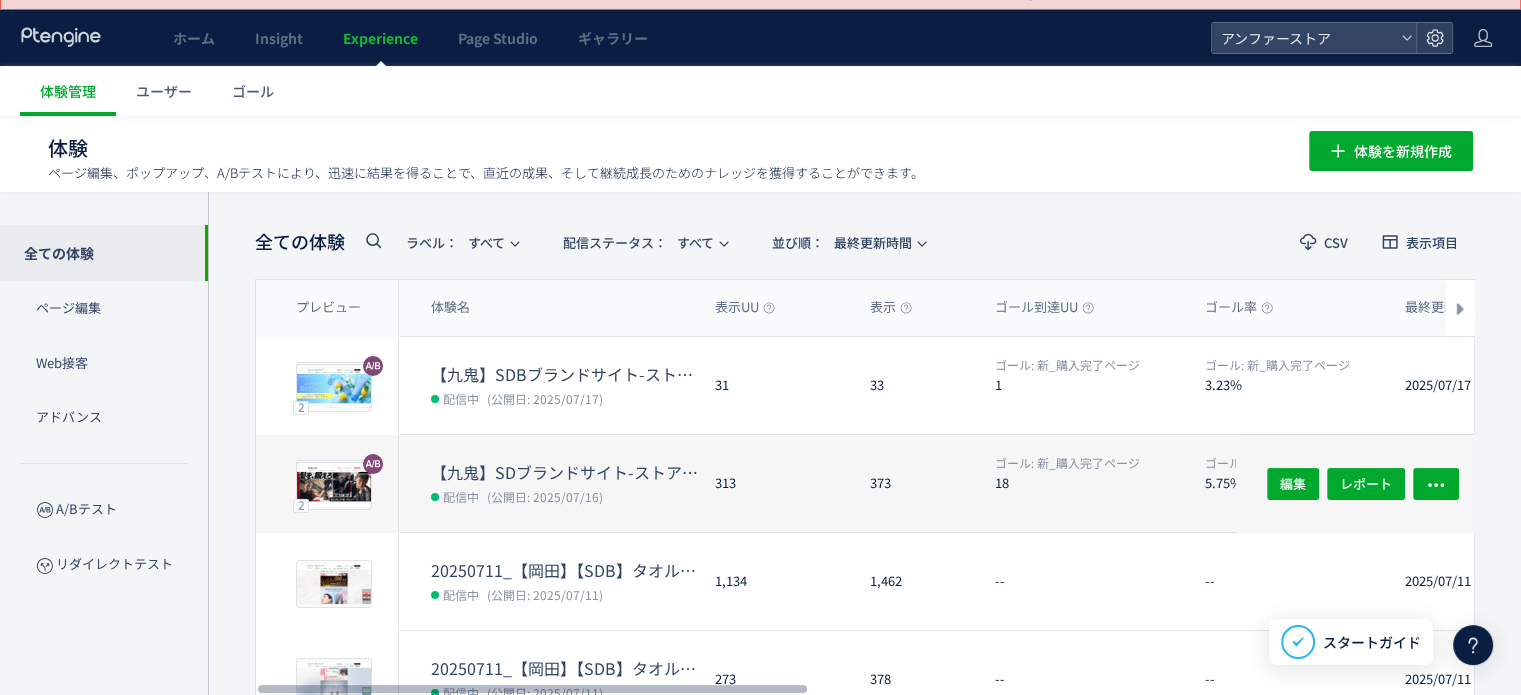 scroll, scrollTop: 0, scrollLeft: 0, axis: both 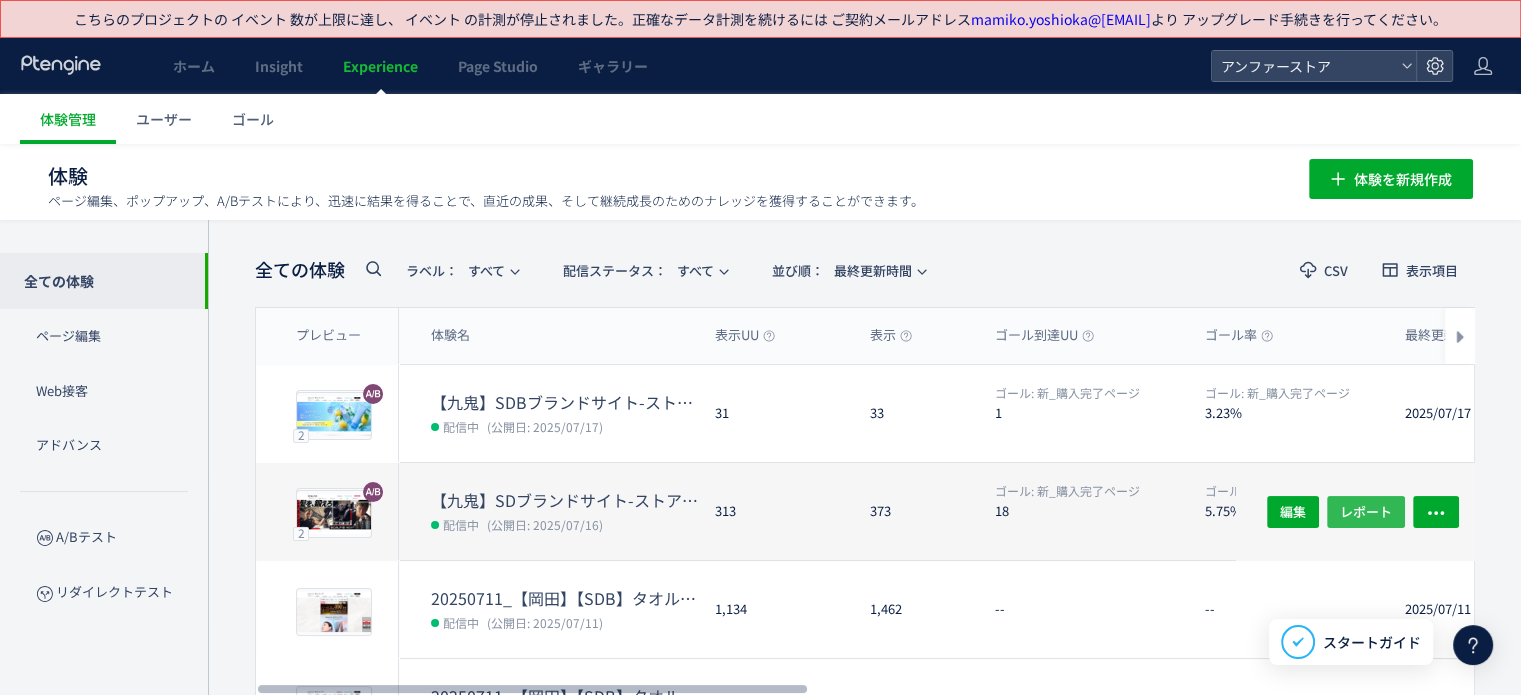 click on "レポート" at bounding box center (1366, 511) 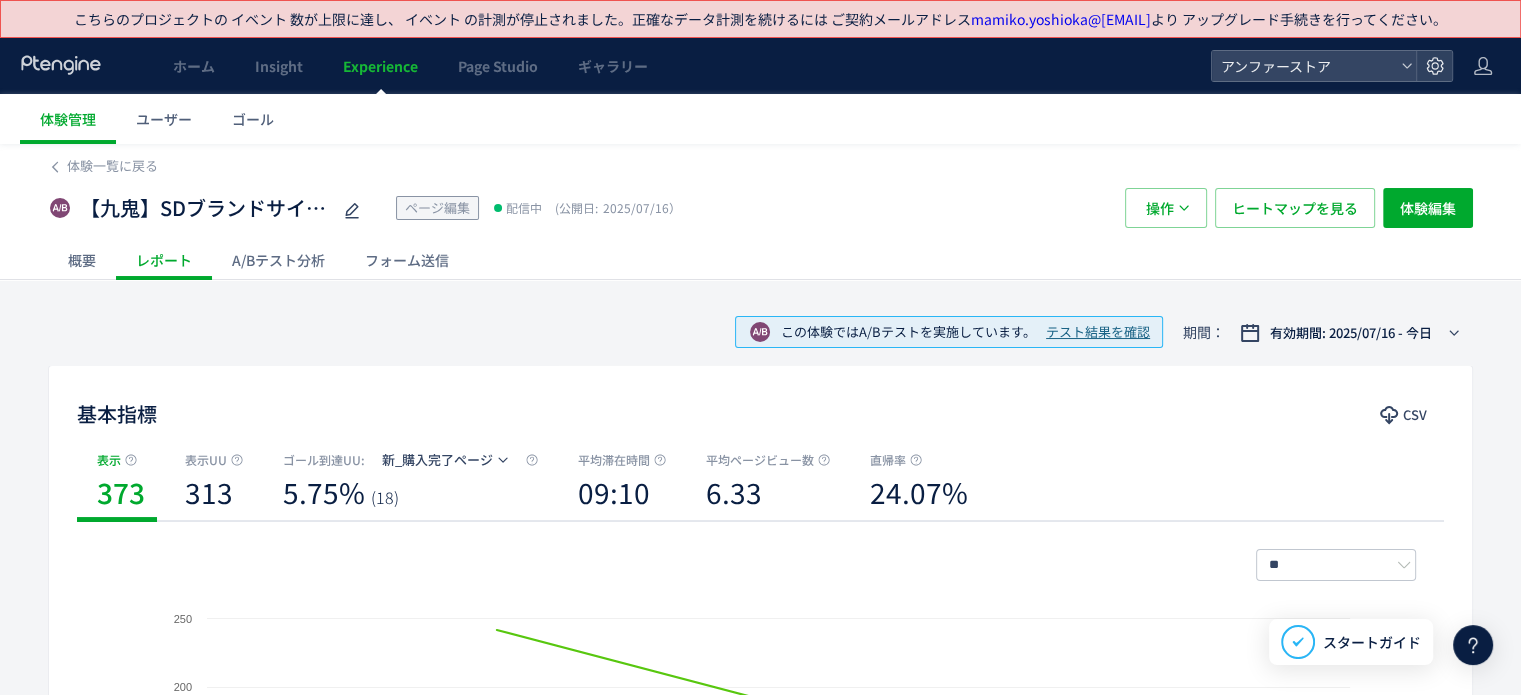 click on "A/Bテスト分析" 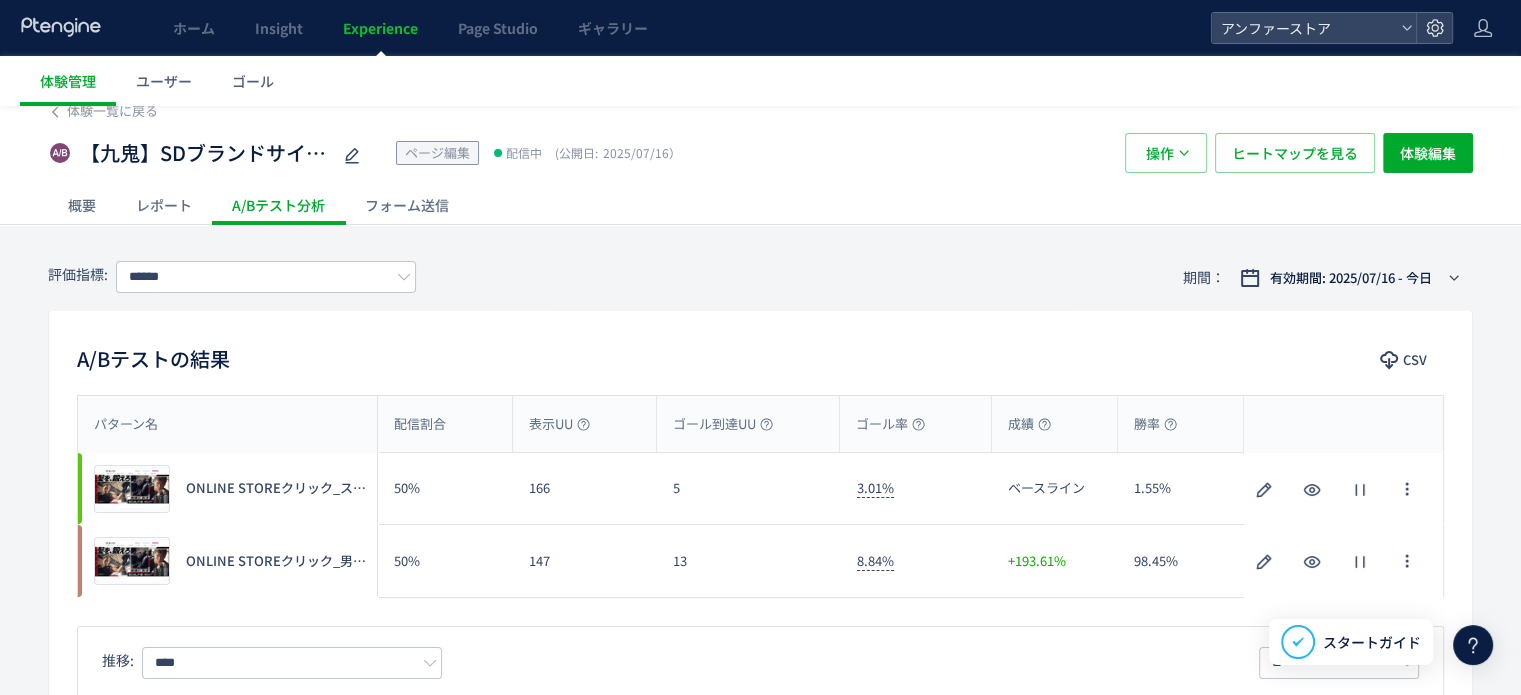 scroll, scrollTop: 100, scrollLeft: 0, axis: vertical 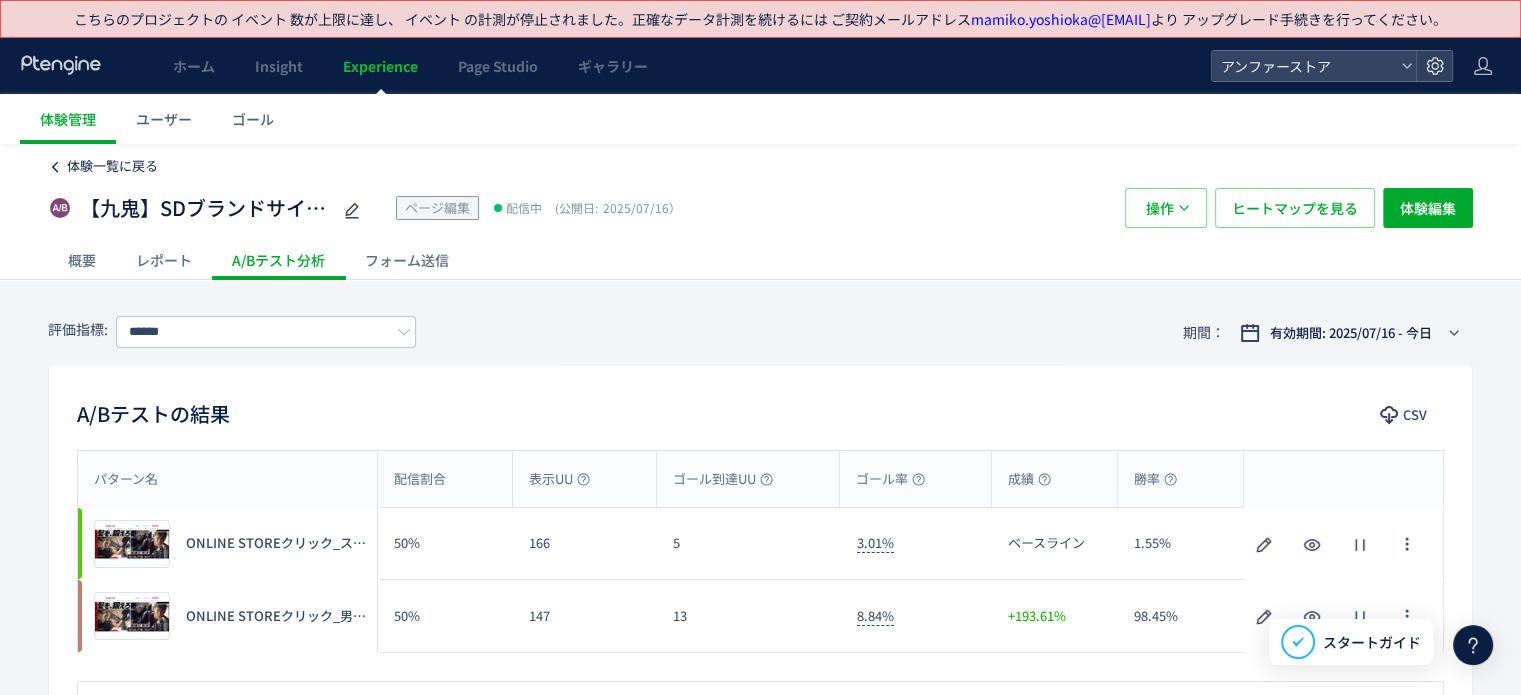 click on "体験一覧に戻る" 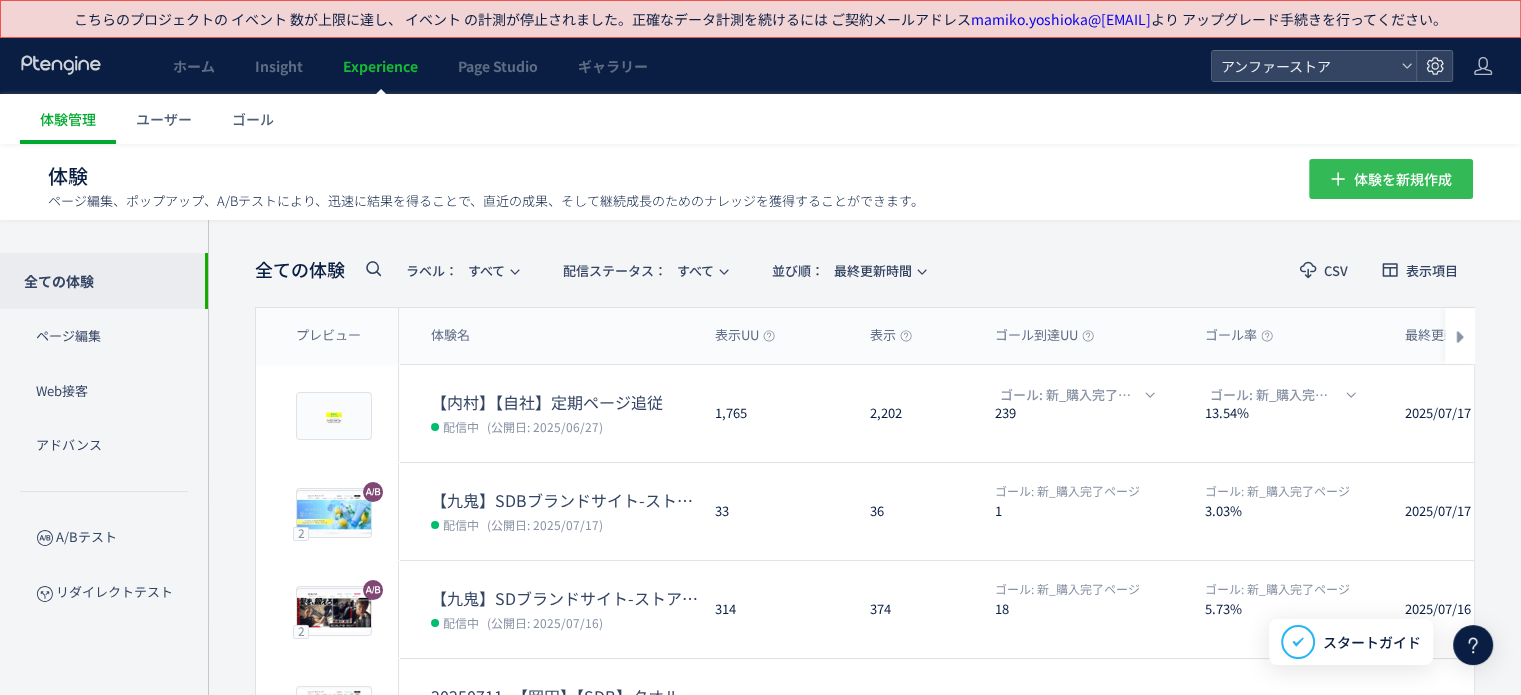 click 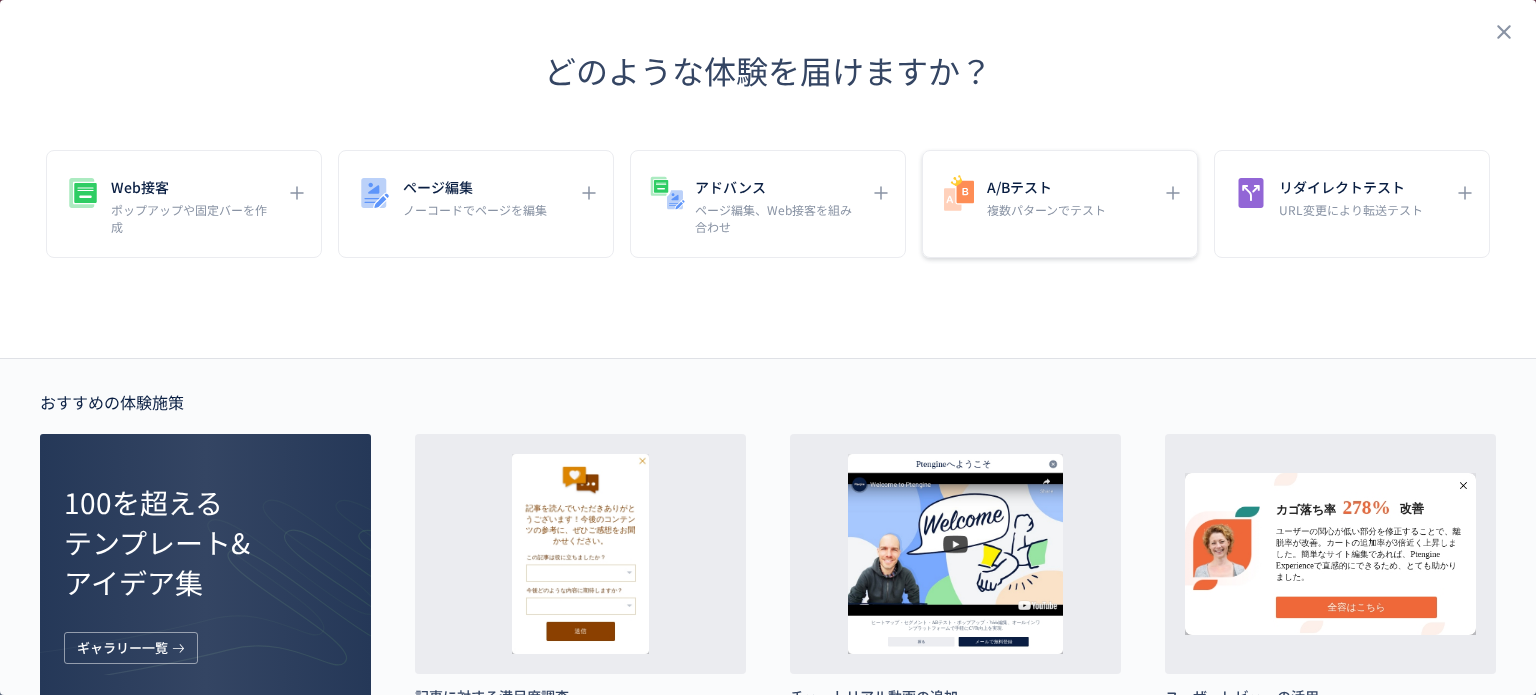 click on "複数パターンでテスト" at bounding box center [1046, 209] 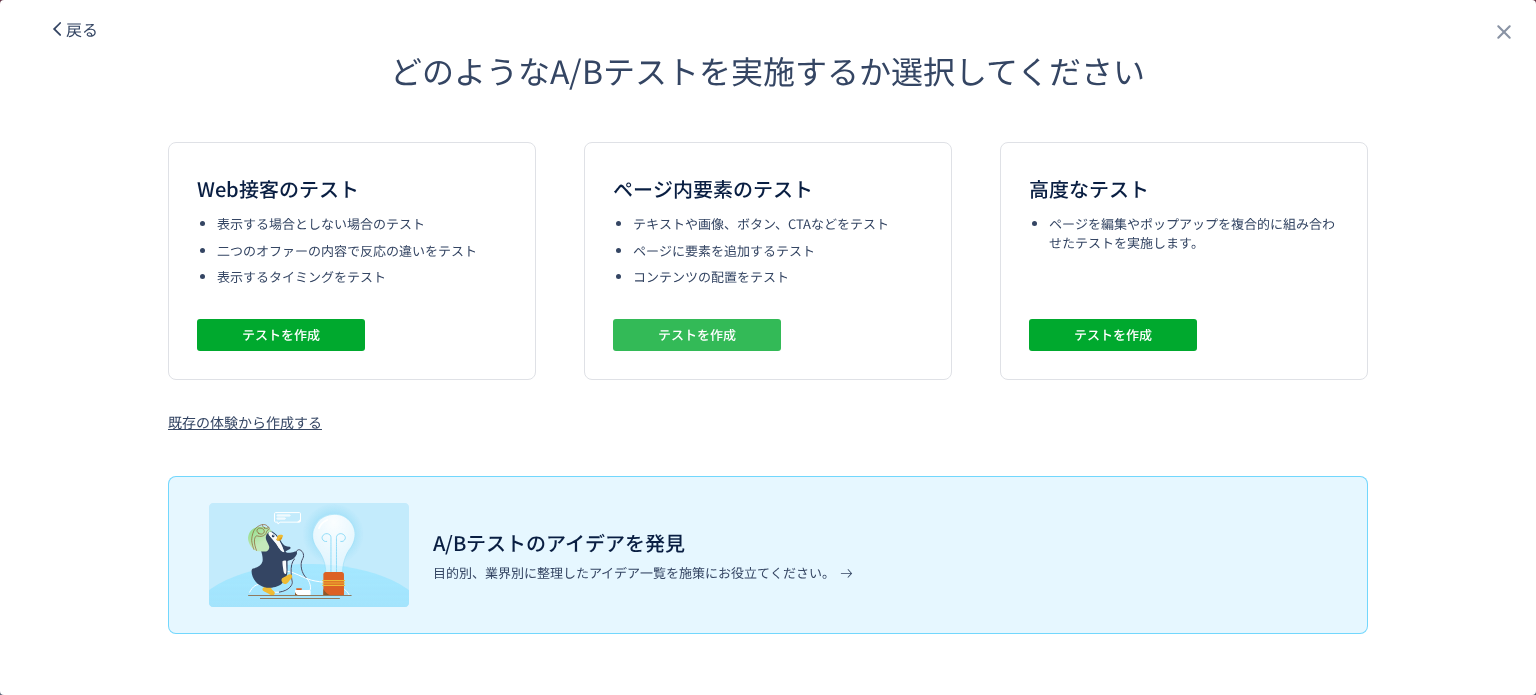 click on "テストを作成" at bounding box center (697, 335) 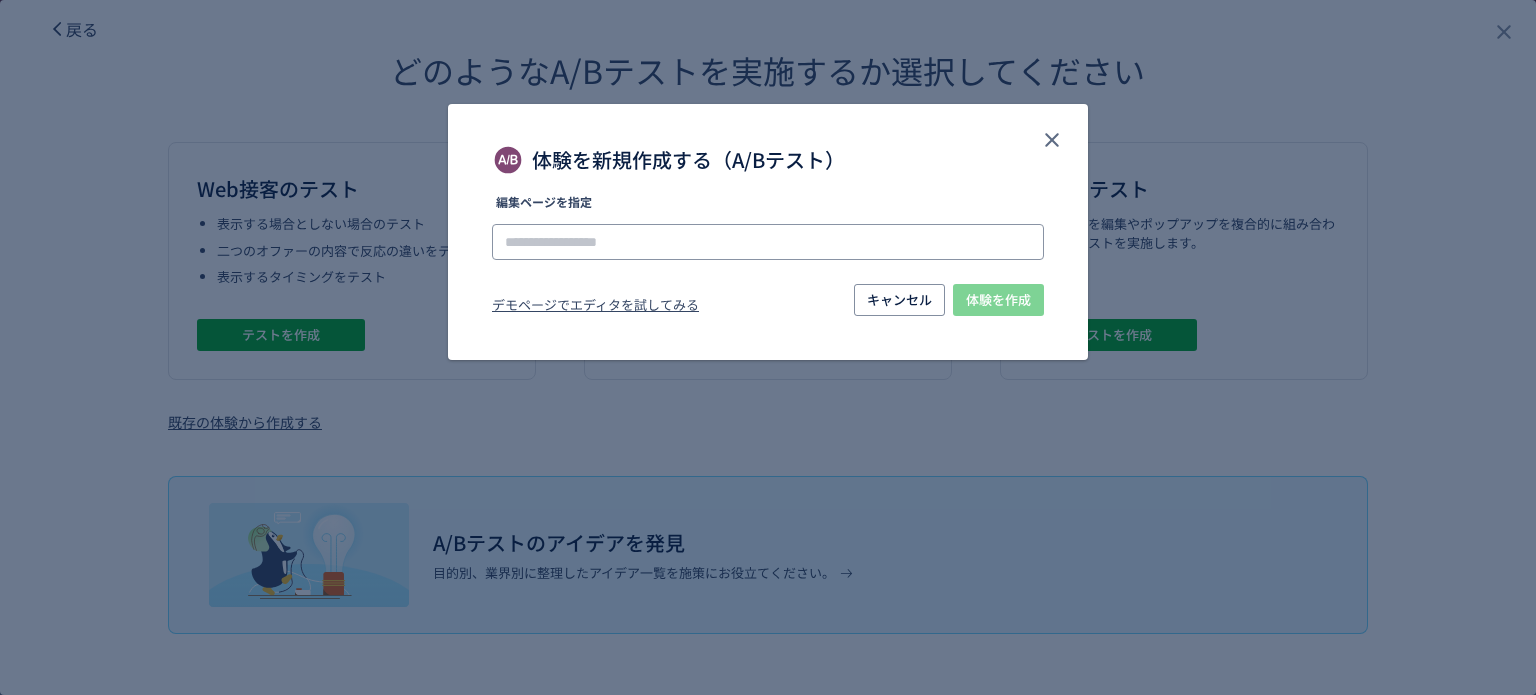 click 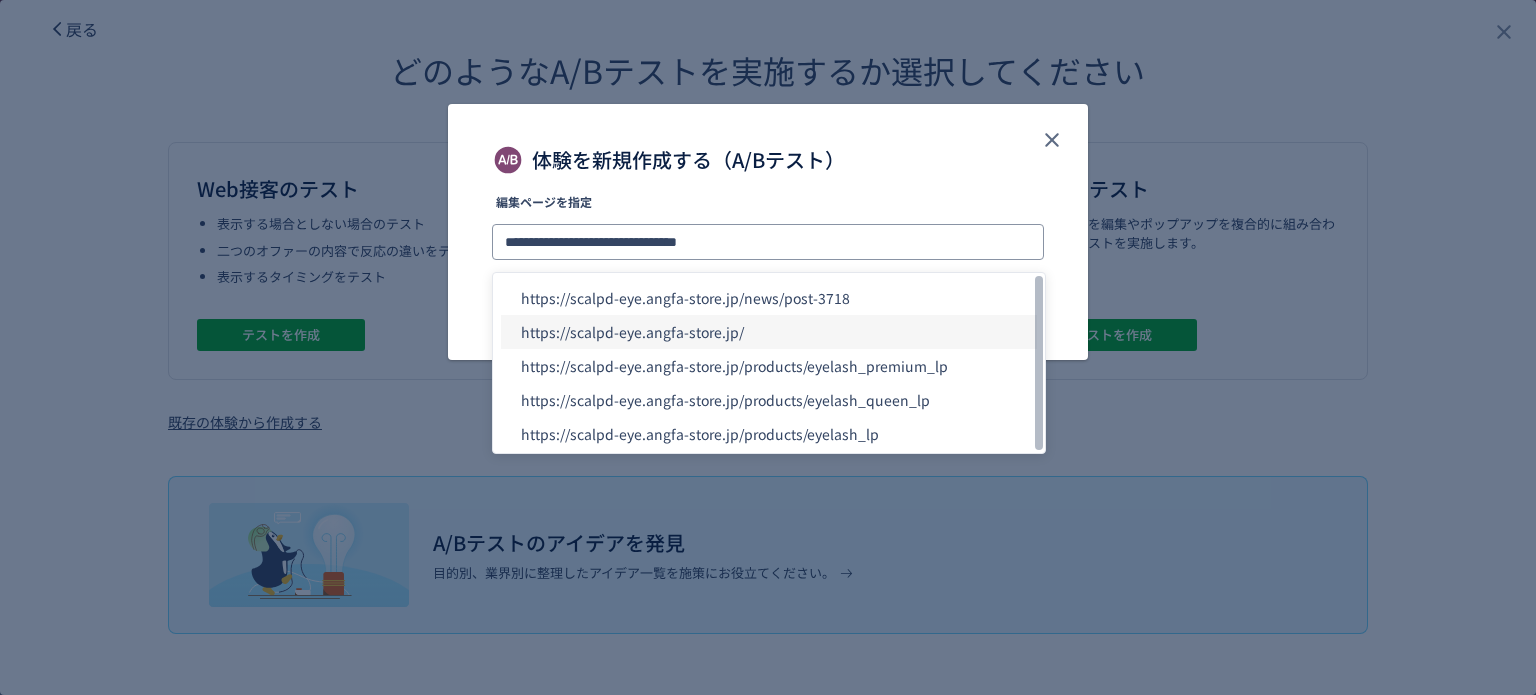 type on "**********" 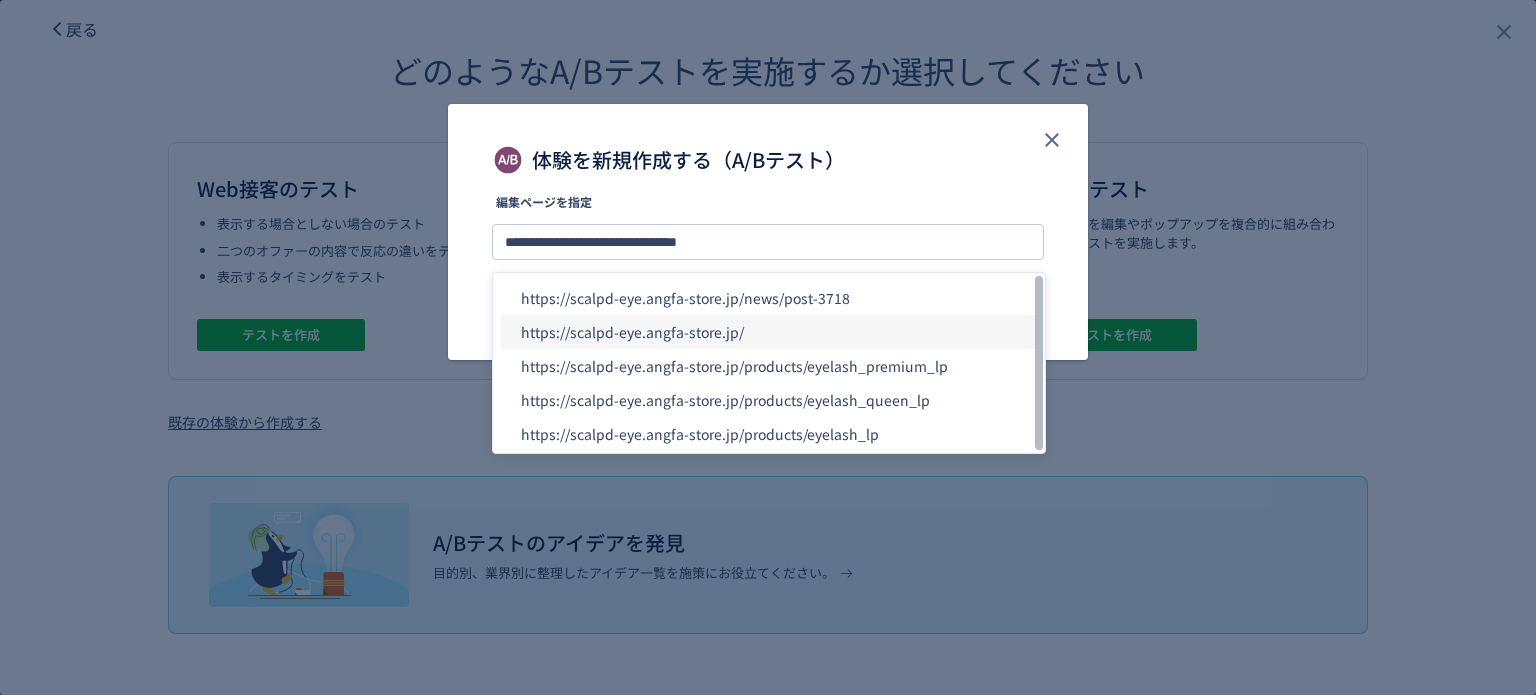 click on "https://scalpd-eye.angfa-store.jp/" 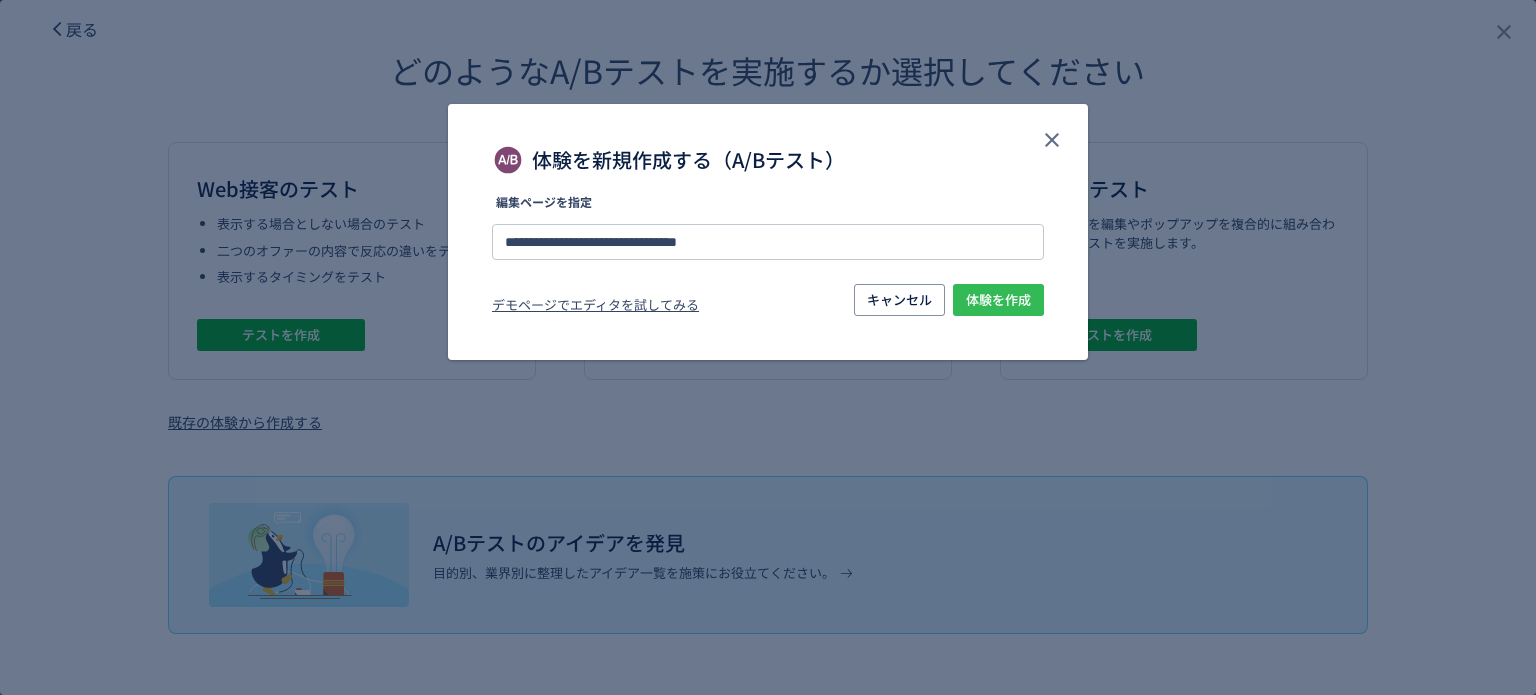click on "体験を作成" at bounding box center (998, 300) 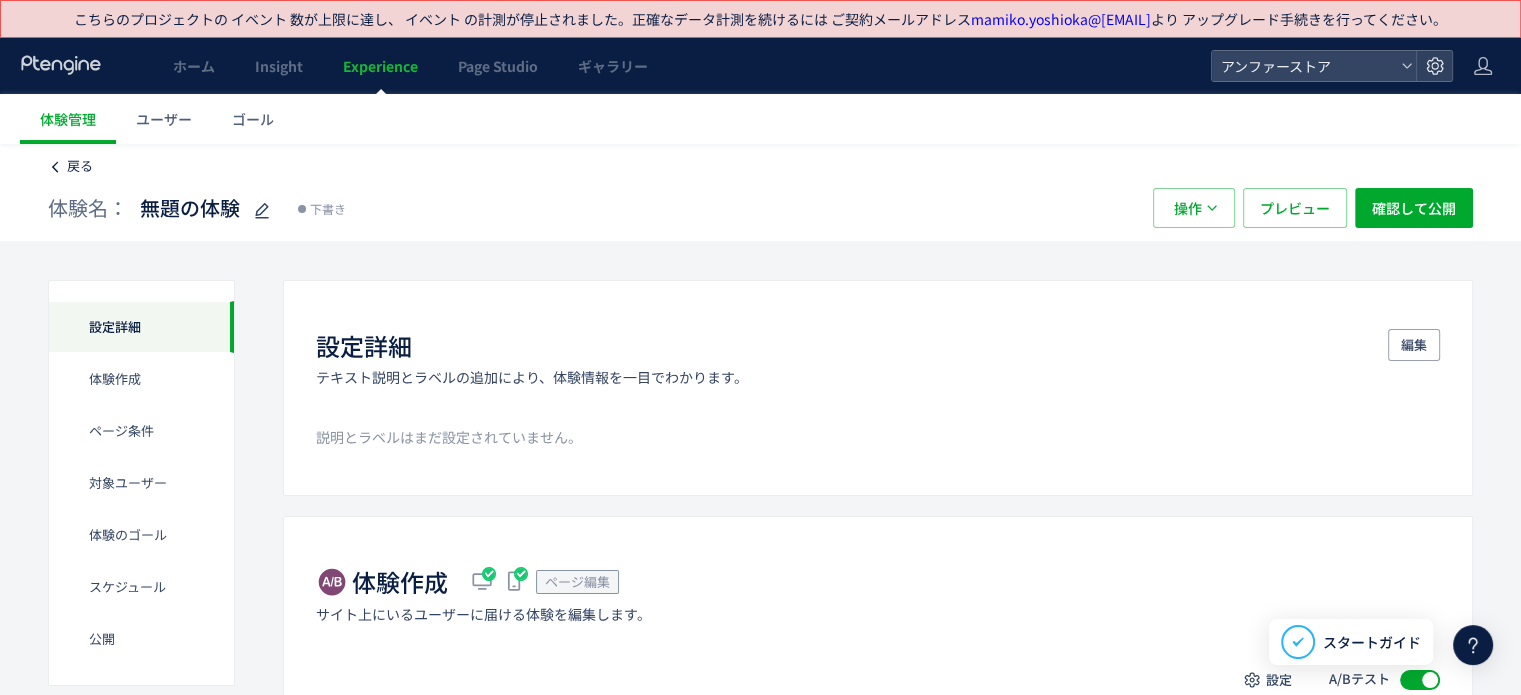 click on "戻る" at bounding box center [70, 166] 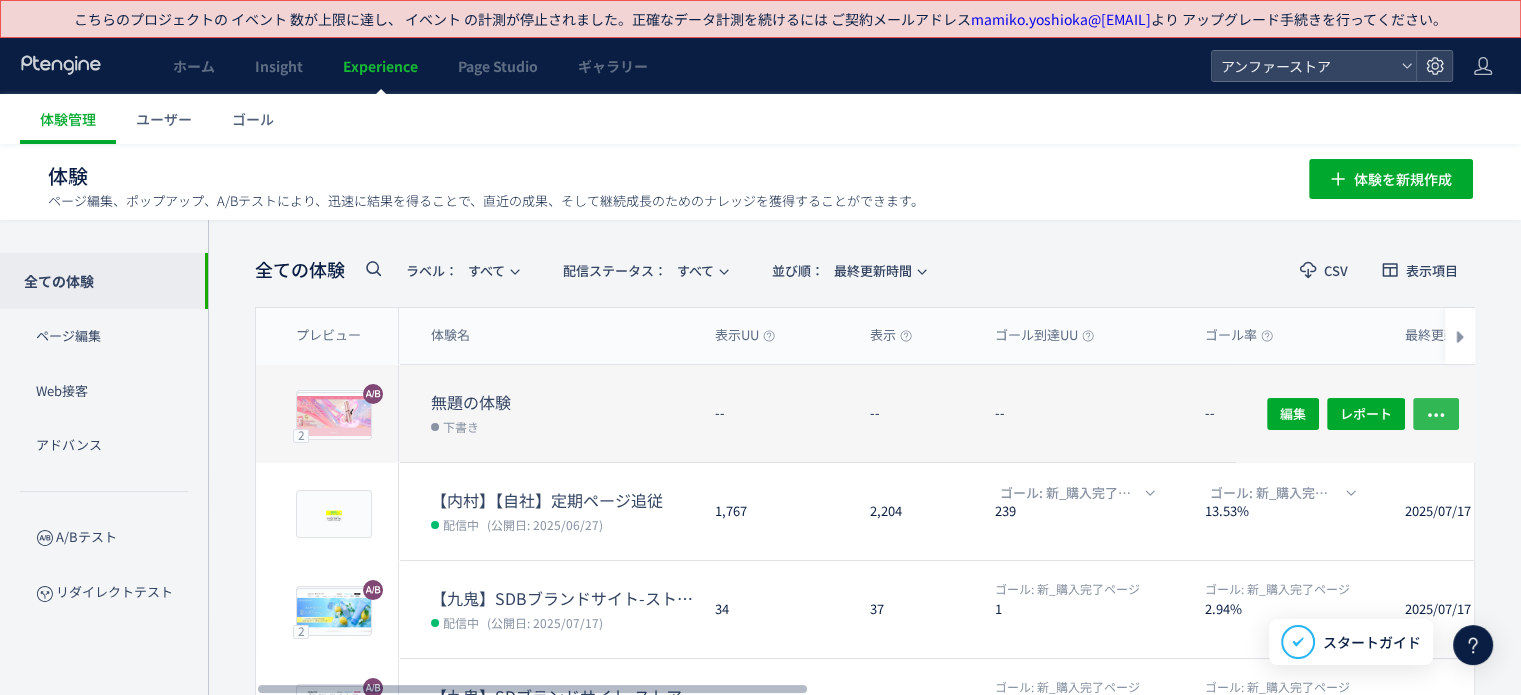 click 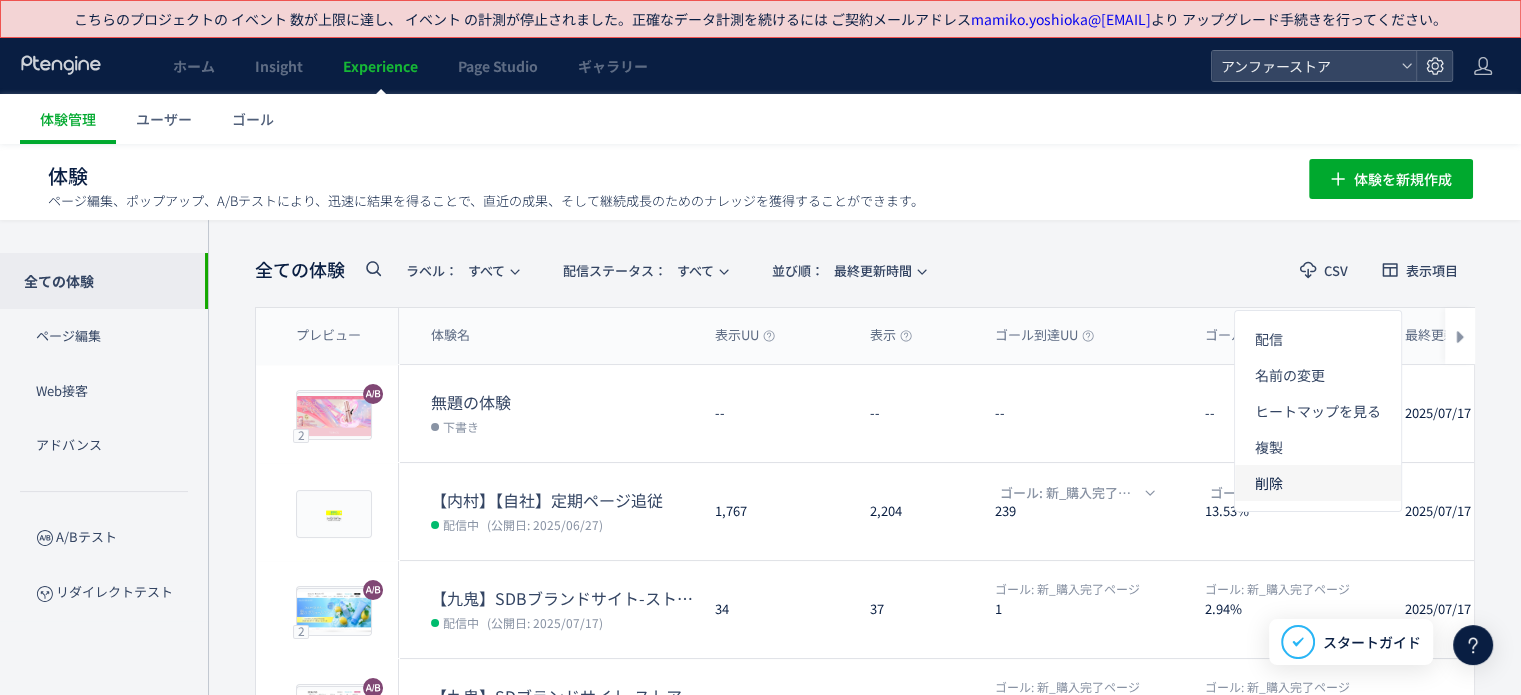 click on "削除" 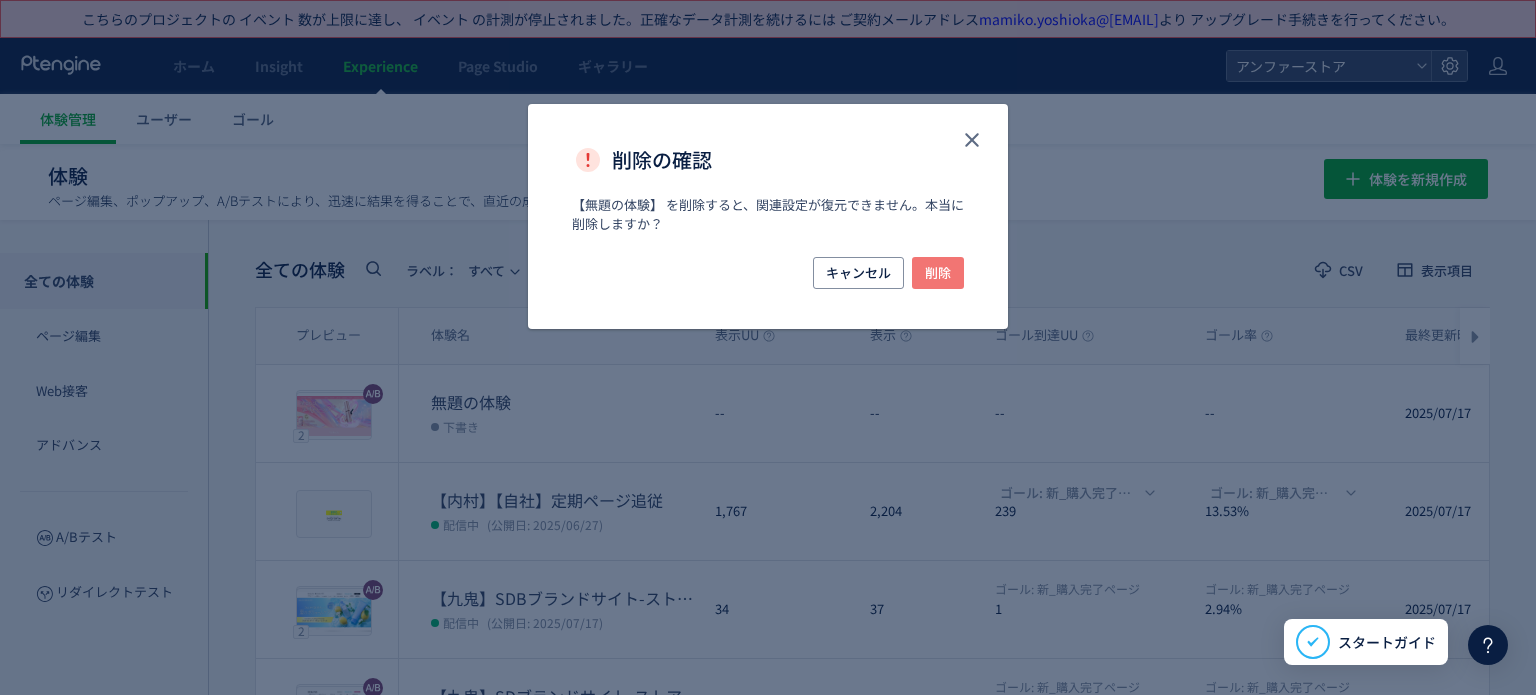 click on "削除" at bounding box center [938, 273] 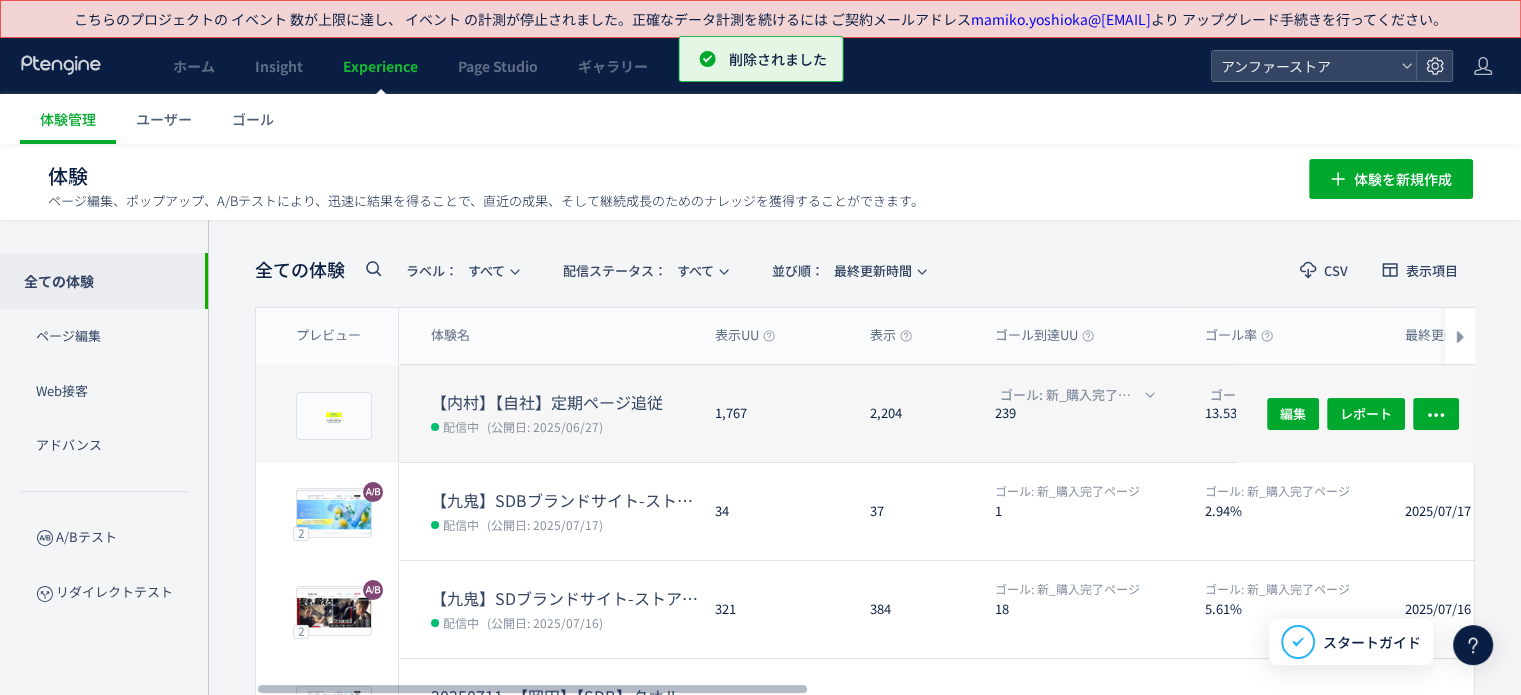 scroll, scrollTop: 100, scrollLeft: 0, axis: vertical 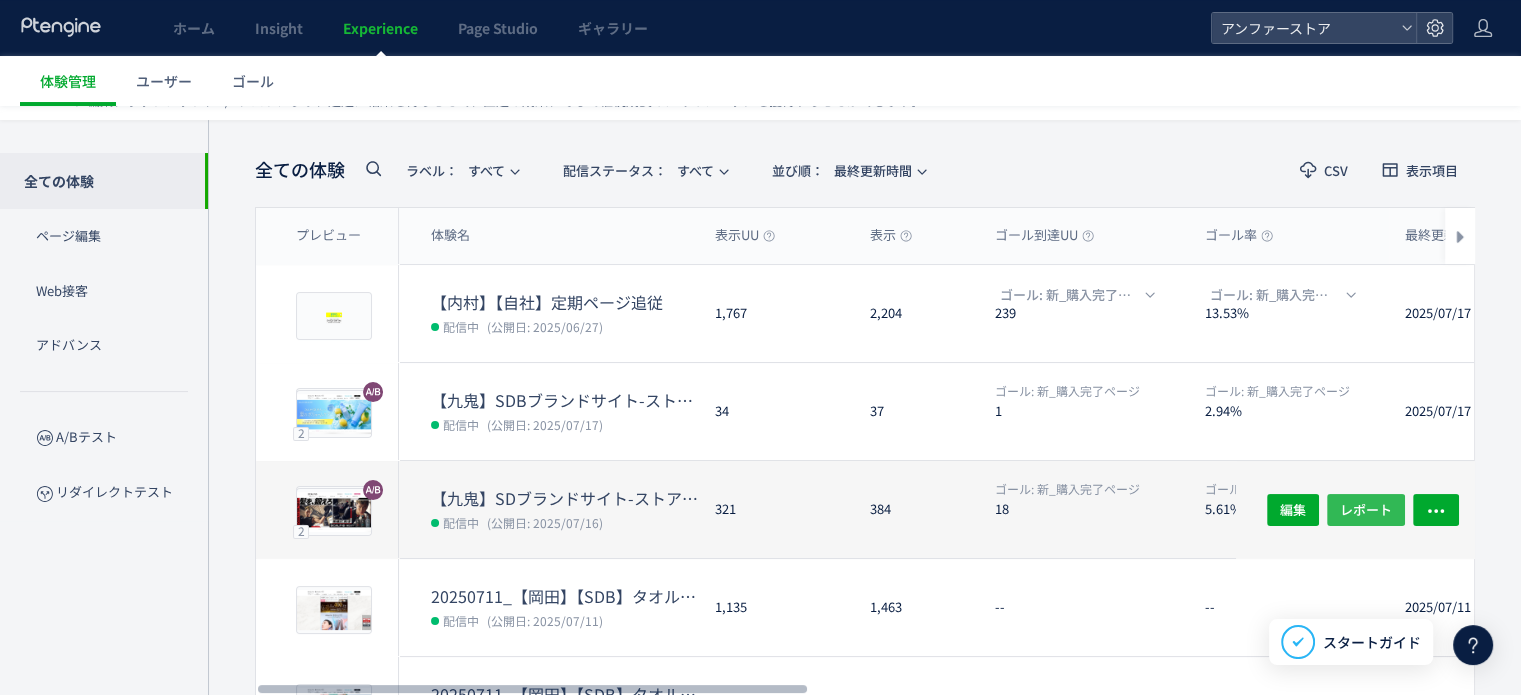 click on "レポート" at bounding box center [1366, 509] 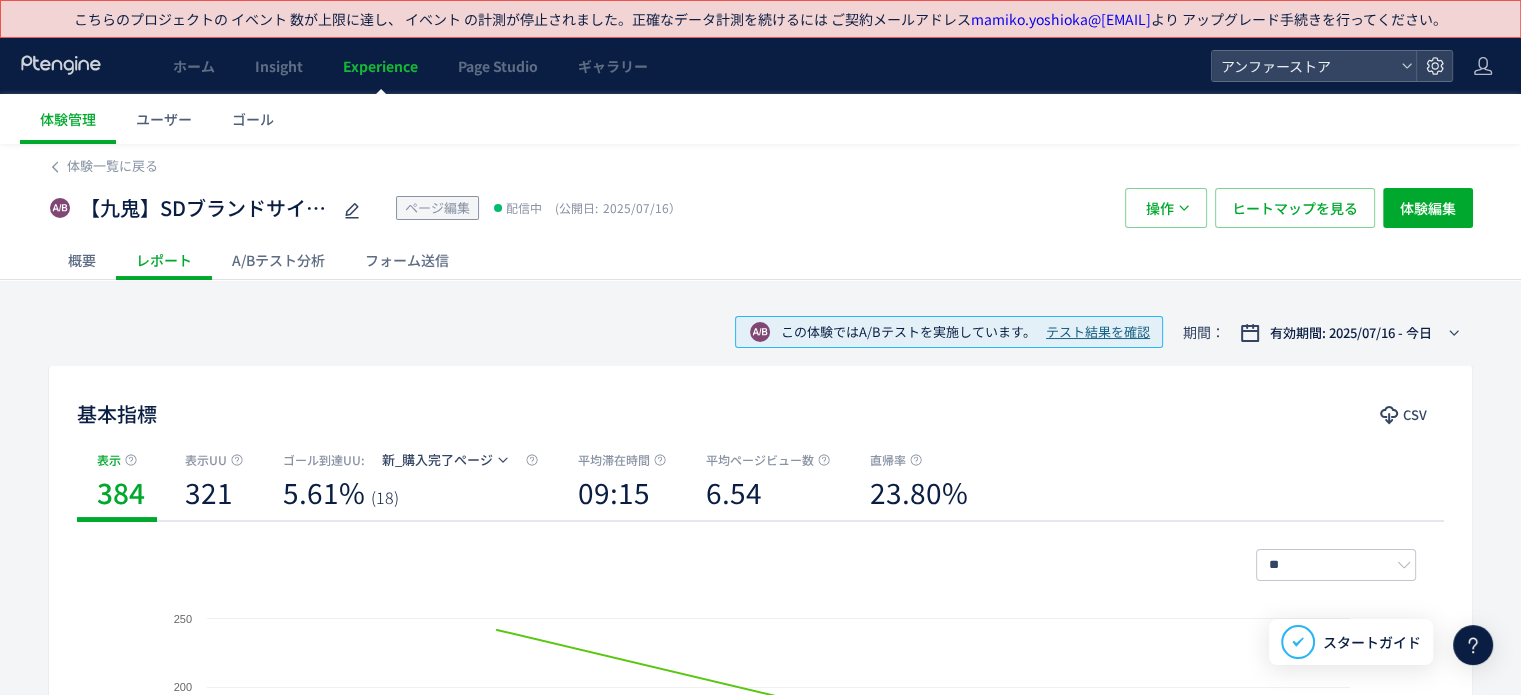 click on "A/Bテスト分析" 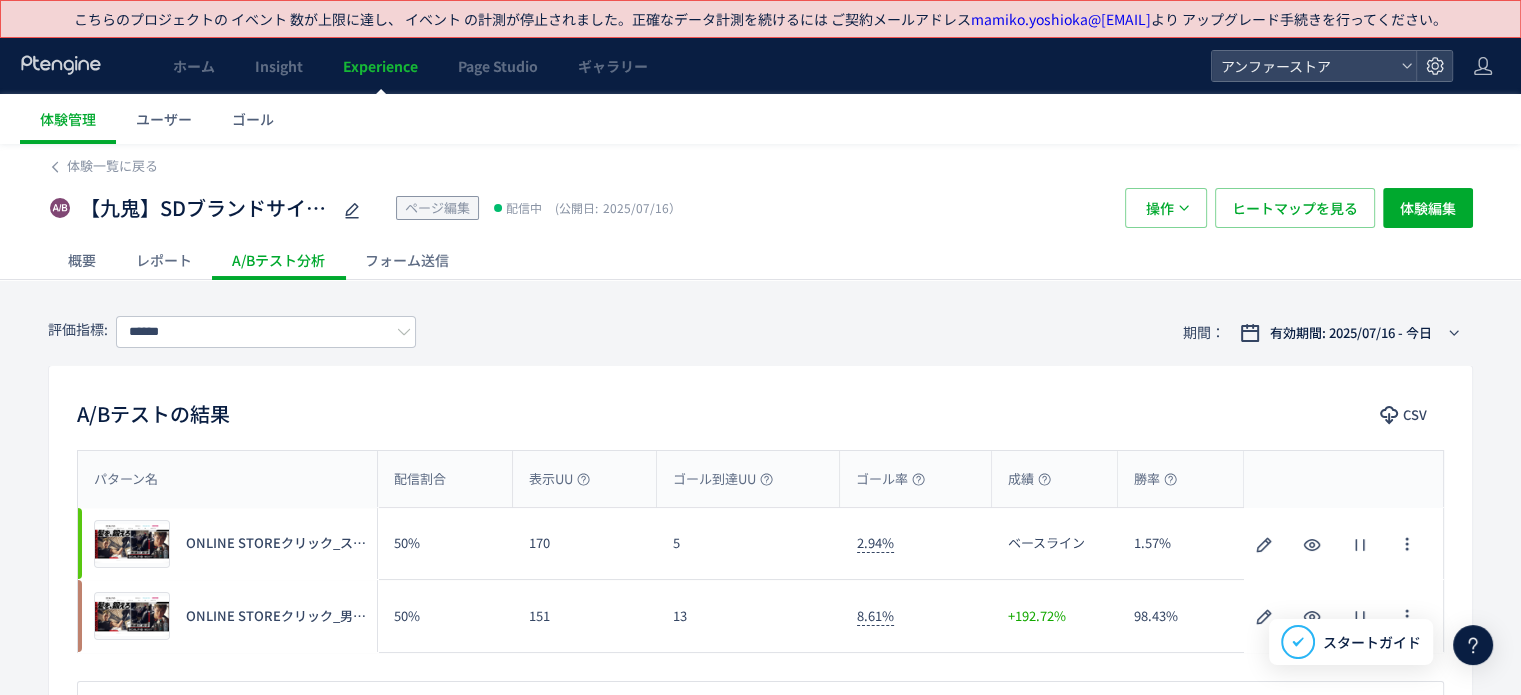click on "A/Bテスト分析" 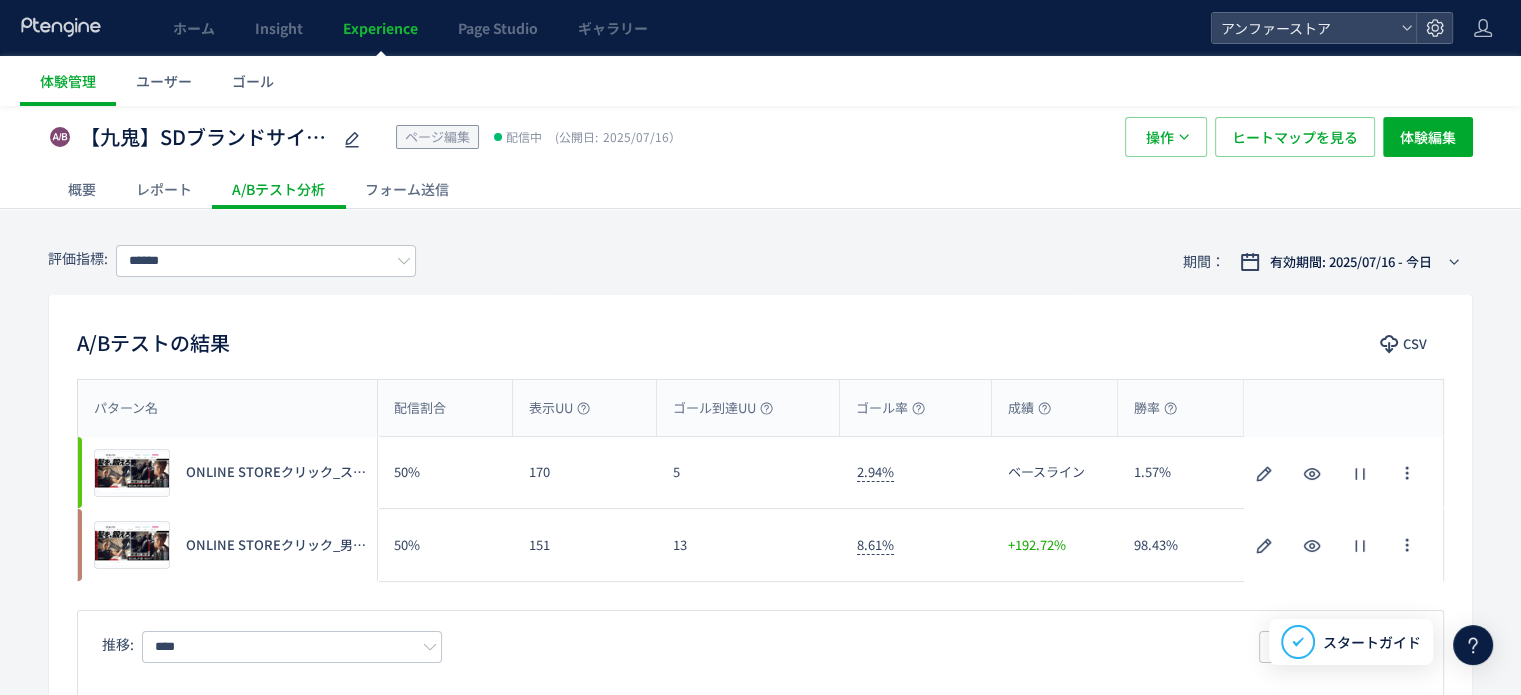 scroll, scrollTop: 100, scrollLeft: 0, axis: vertical 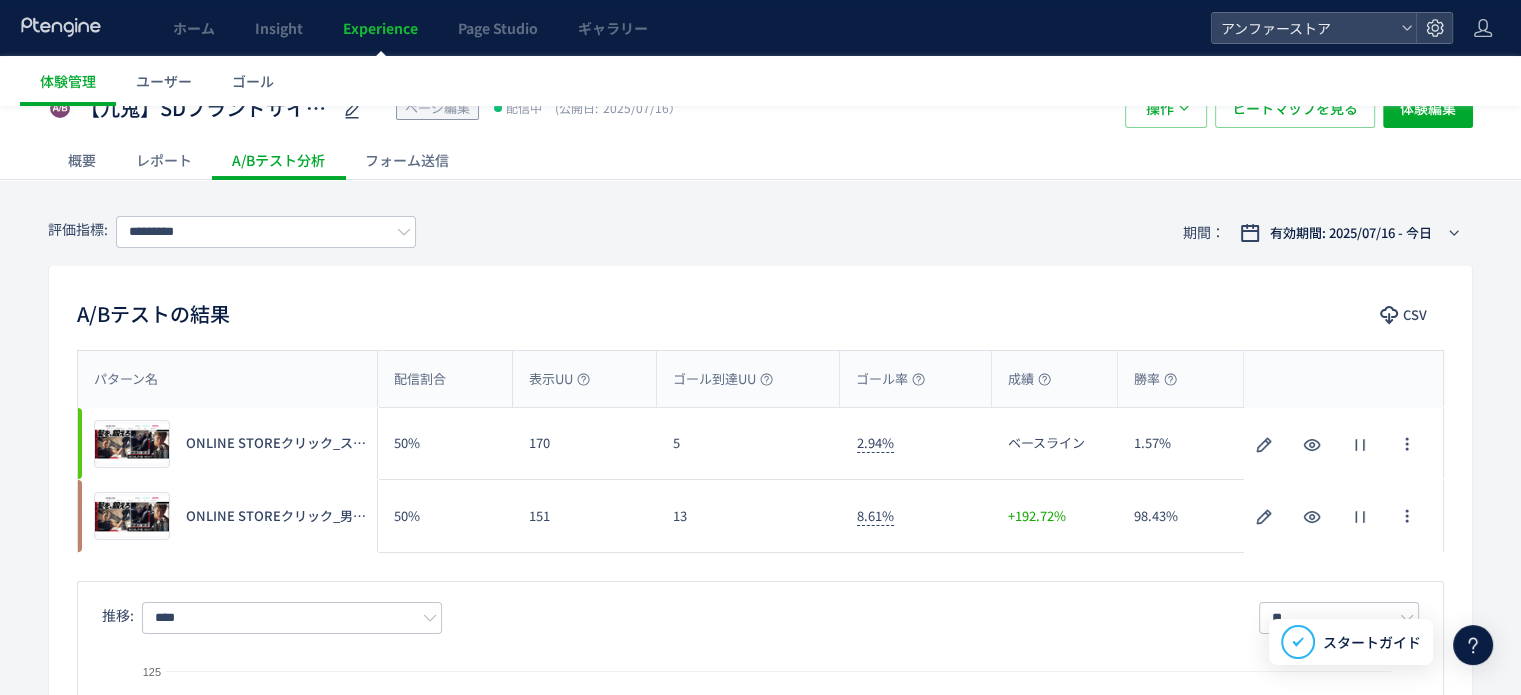 click on "レポート" 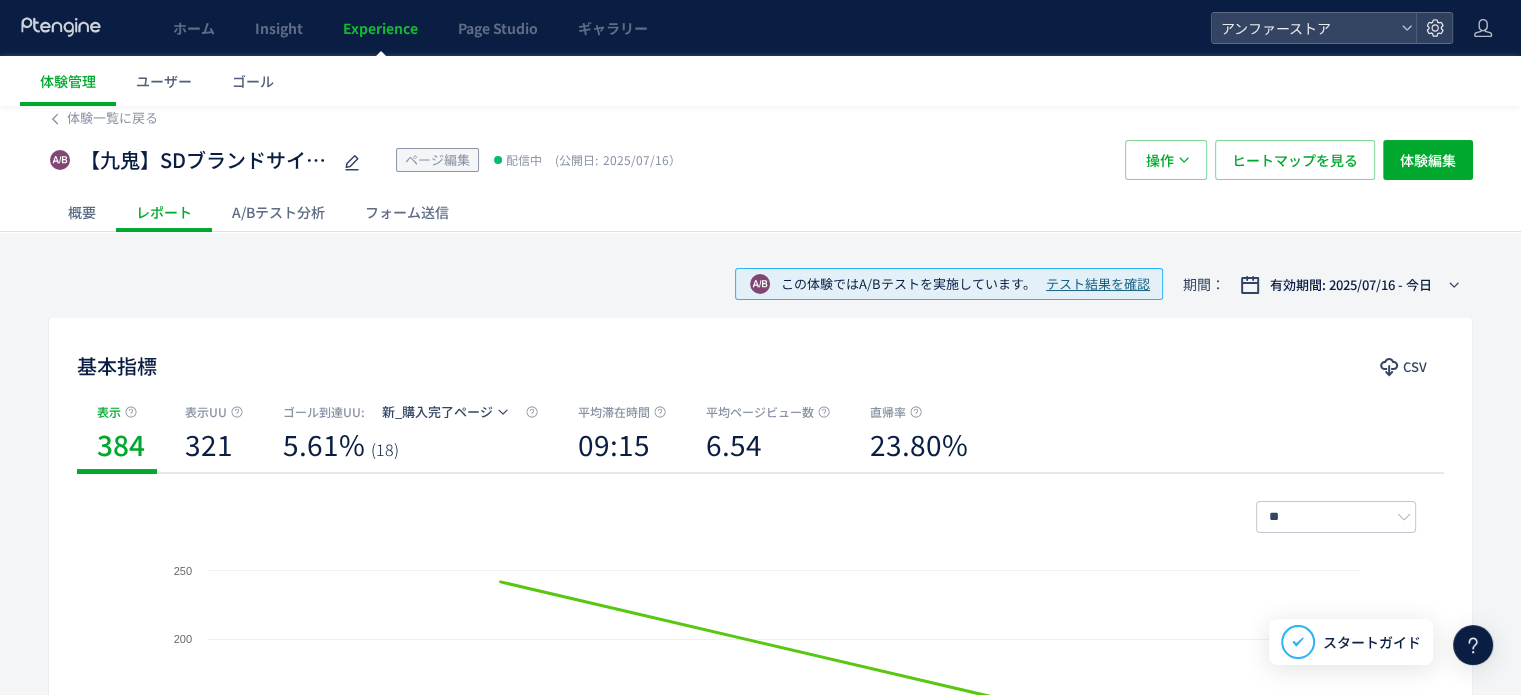 scroll, scrollTop: 0, scrollLeft: 0, axis: both 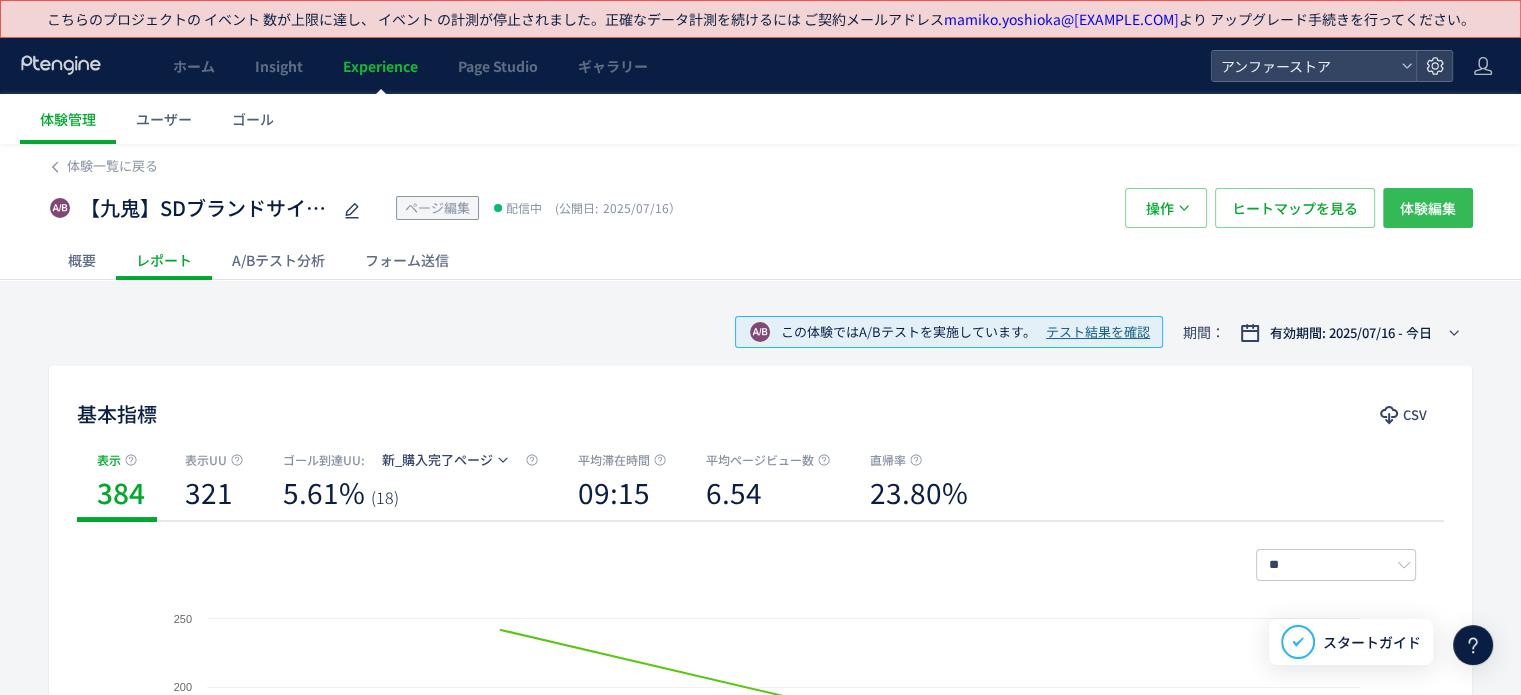 click on "体験編集" at bounding box center (1428, 208) 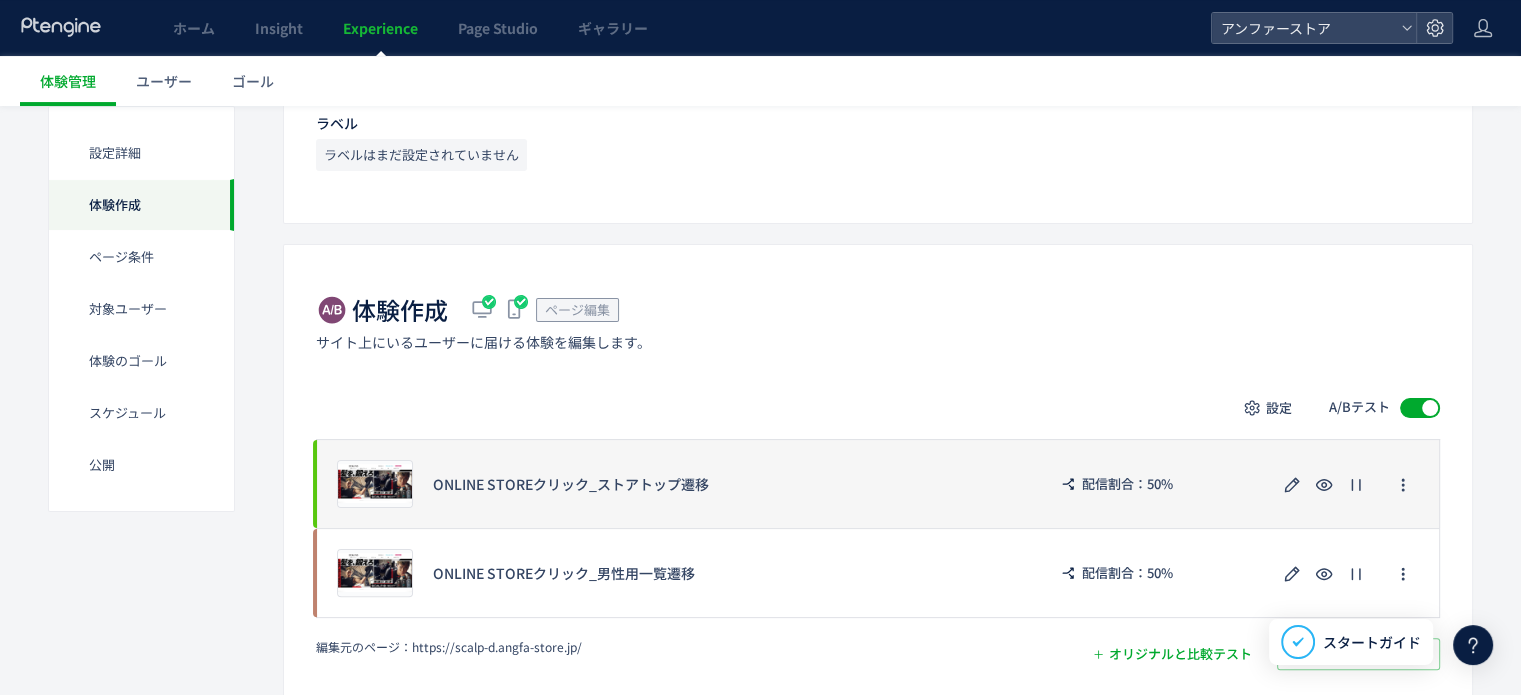 scroll, scrollTop: 400, scrollLeft: 0, axis: vertical 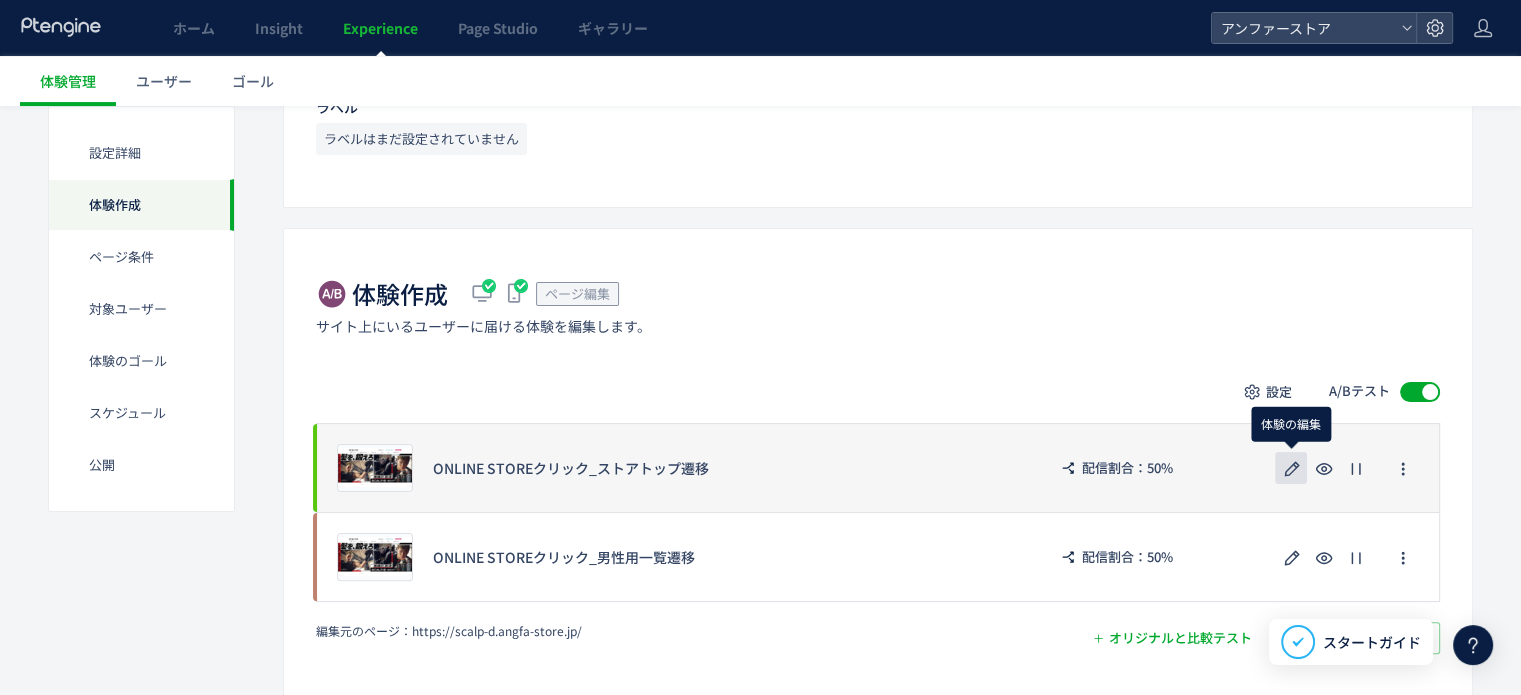 click 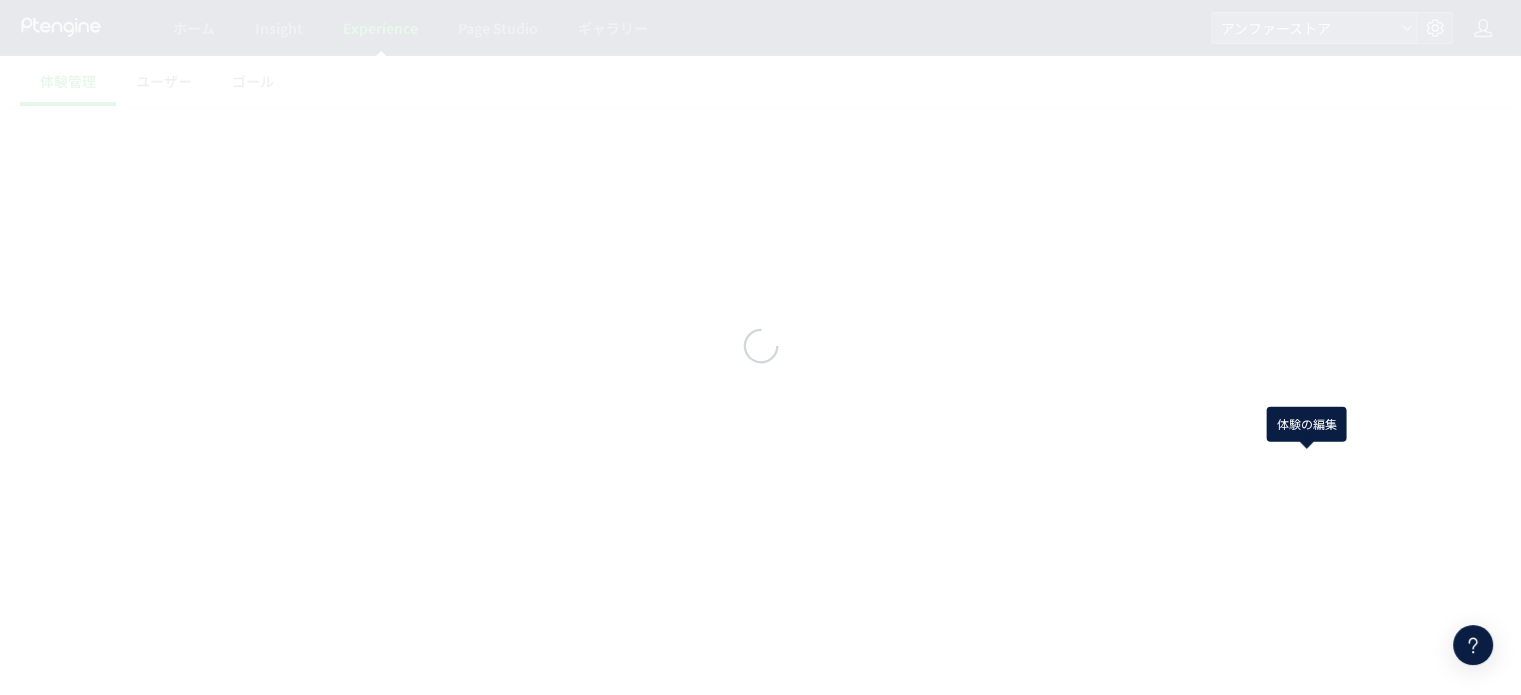 scroll, scrollTop: 0, scrollLeft: 0, axis: both 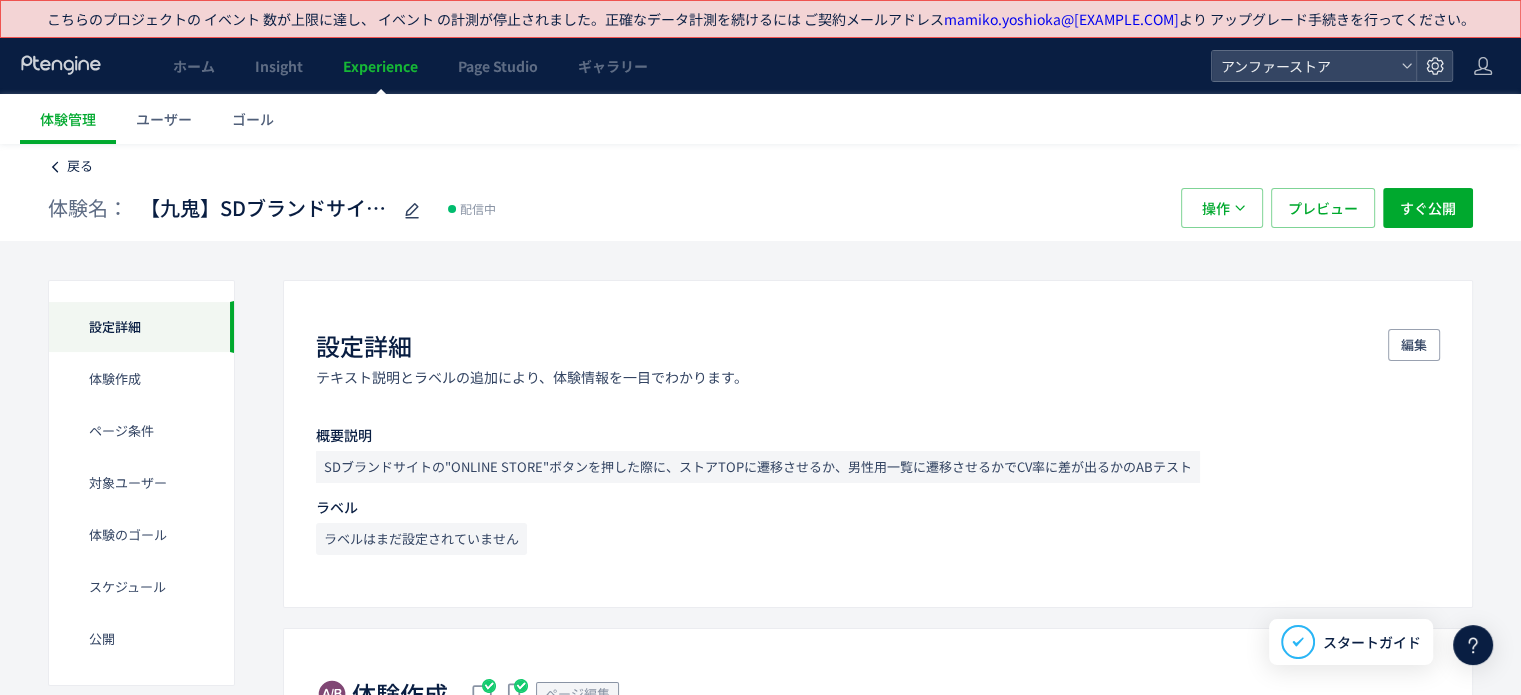 click on "戻る" 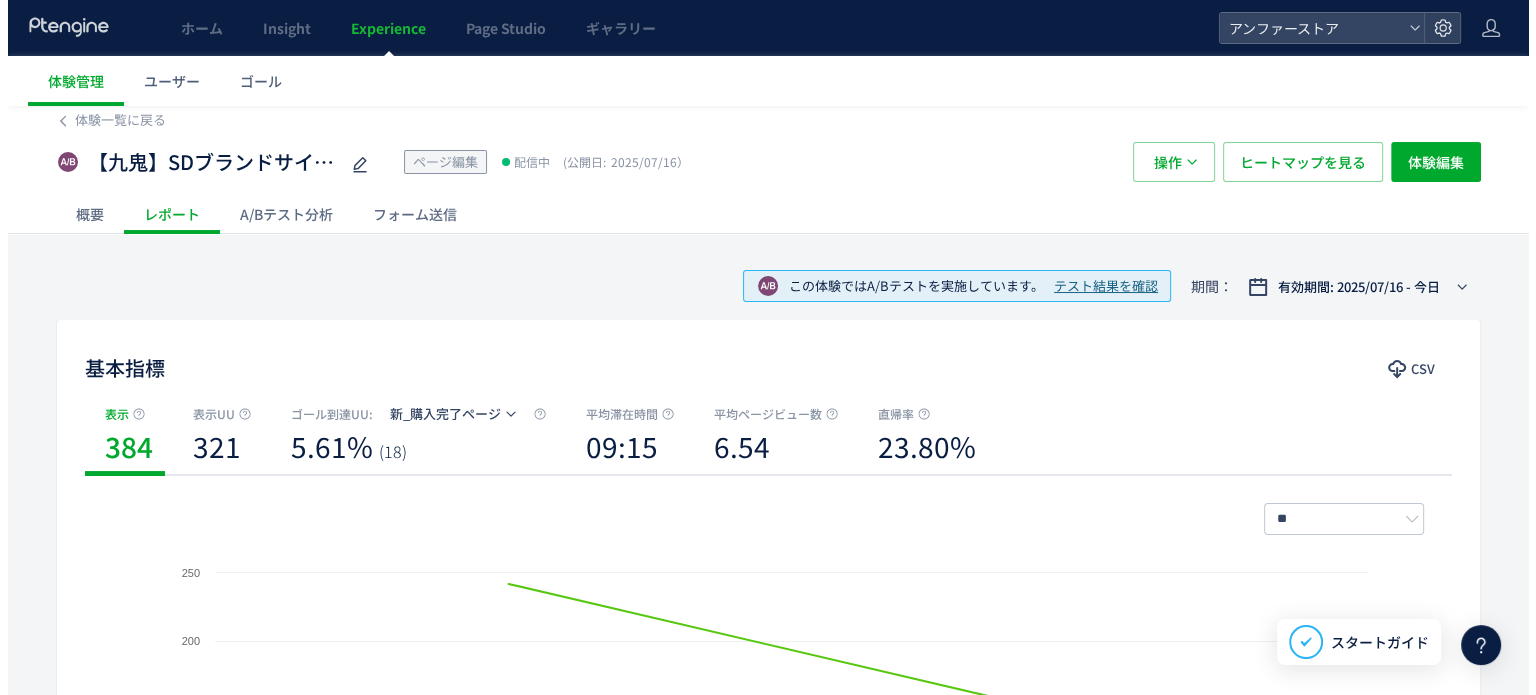 scroll, scrollTop: 0, scrollLeft: 0, axis: both 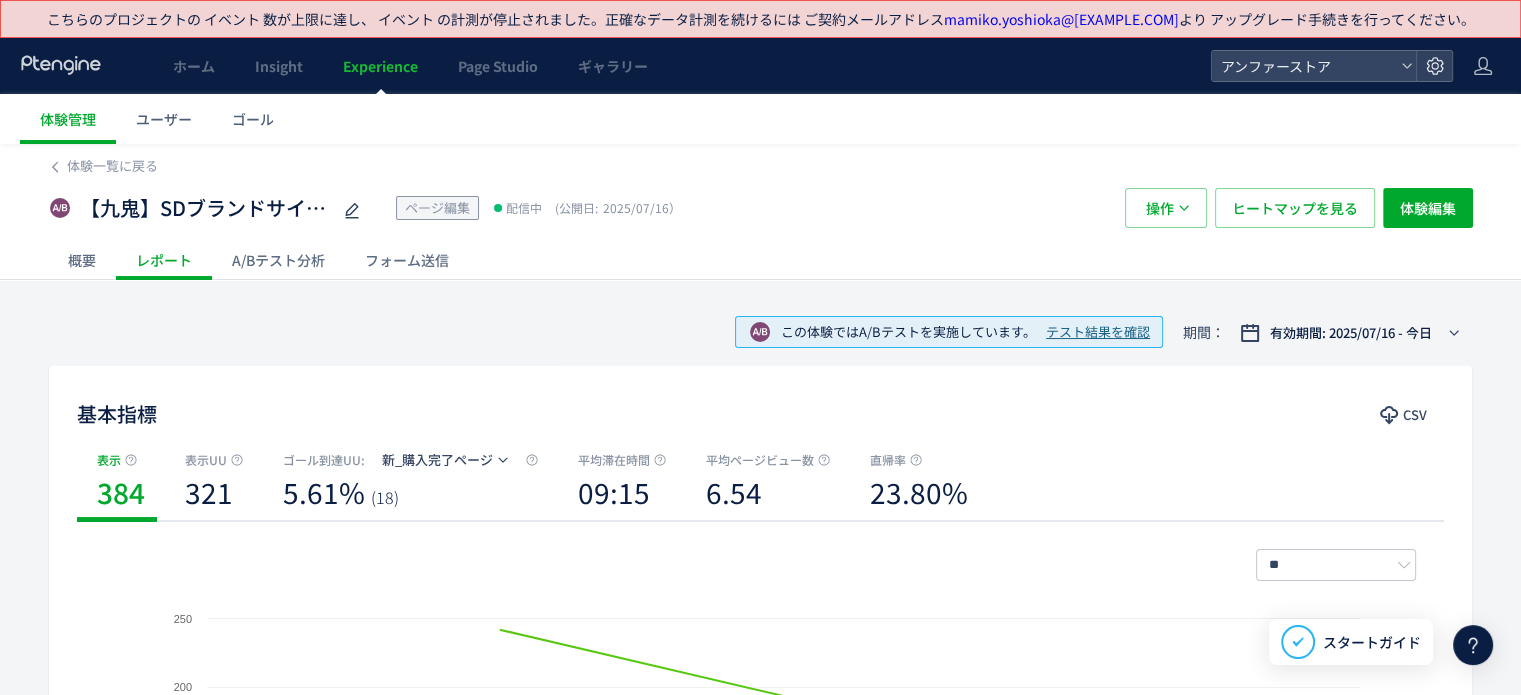 click on "A/Bテスト分析" 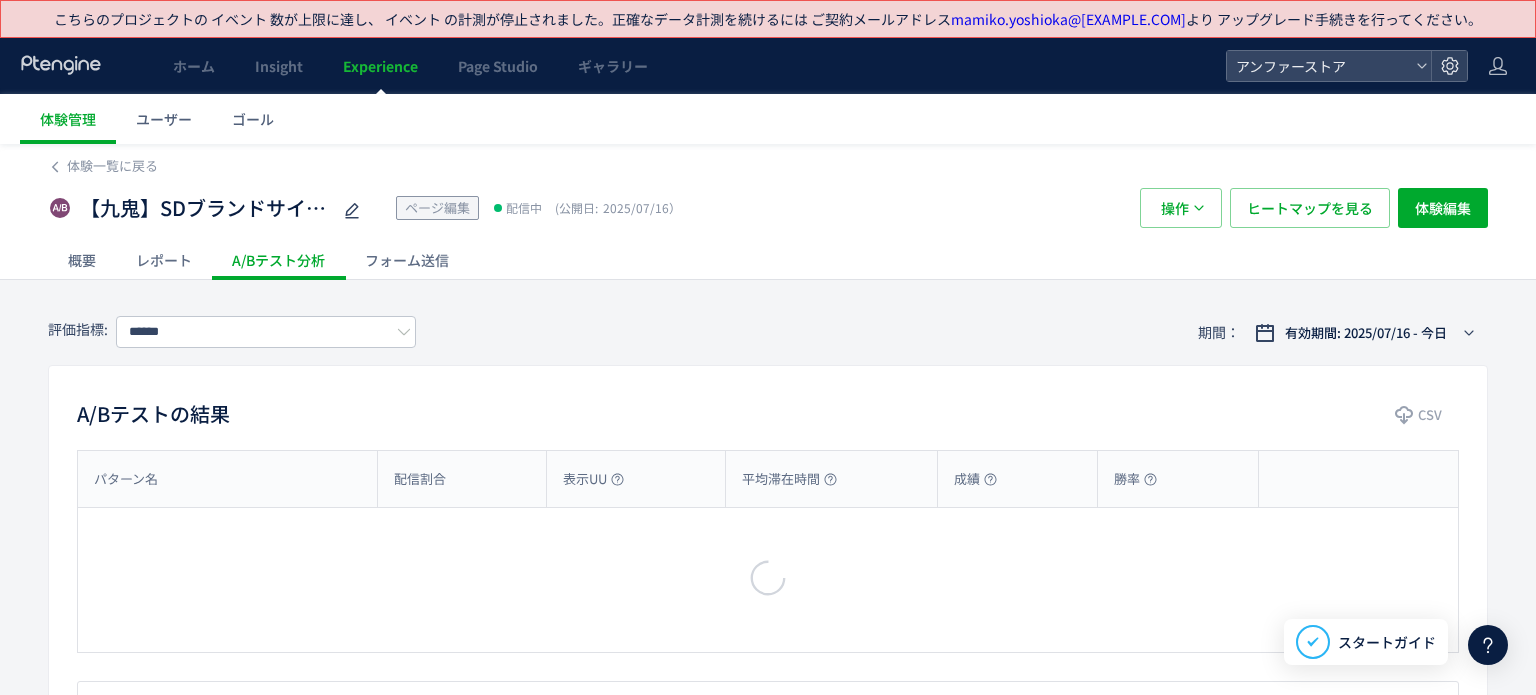 type on "*********" 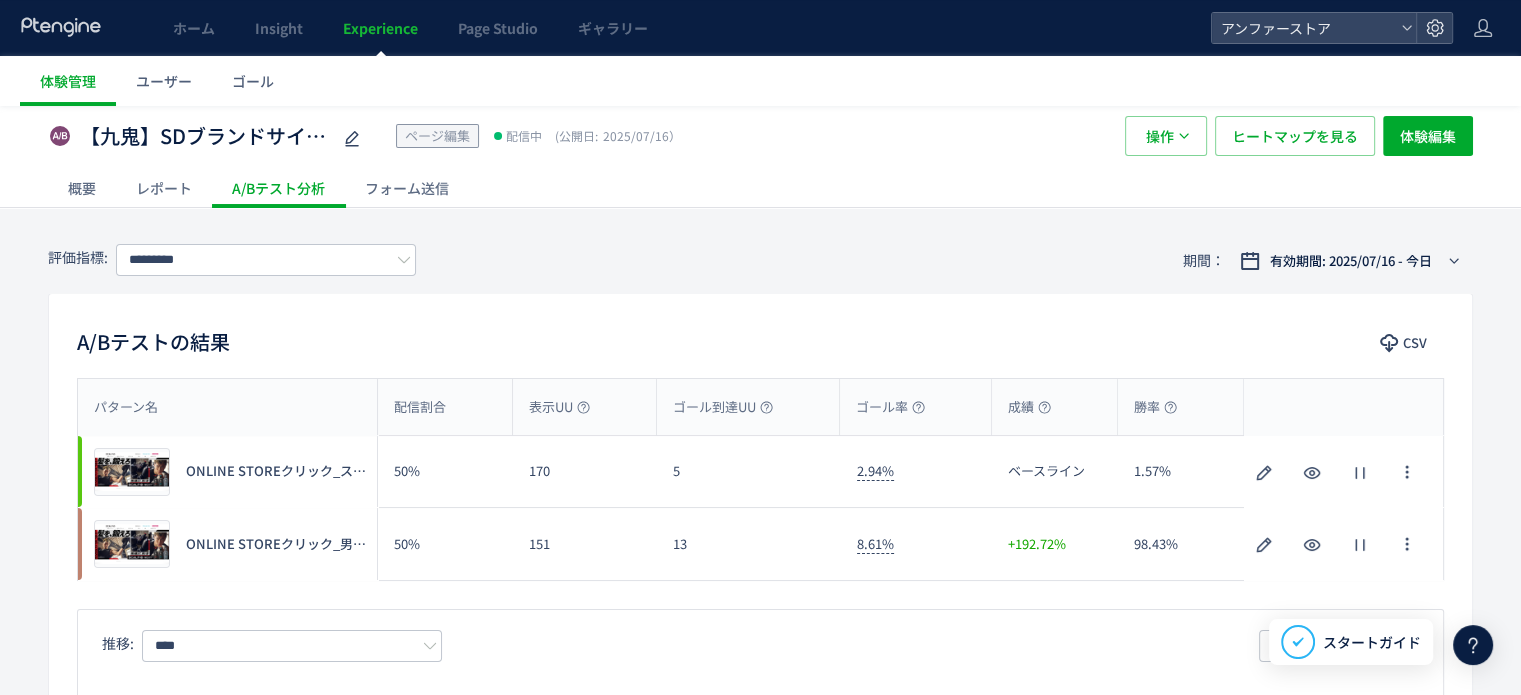 scroll, scrollTop: 100, scrollLeft: 0, axis: vertical 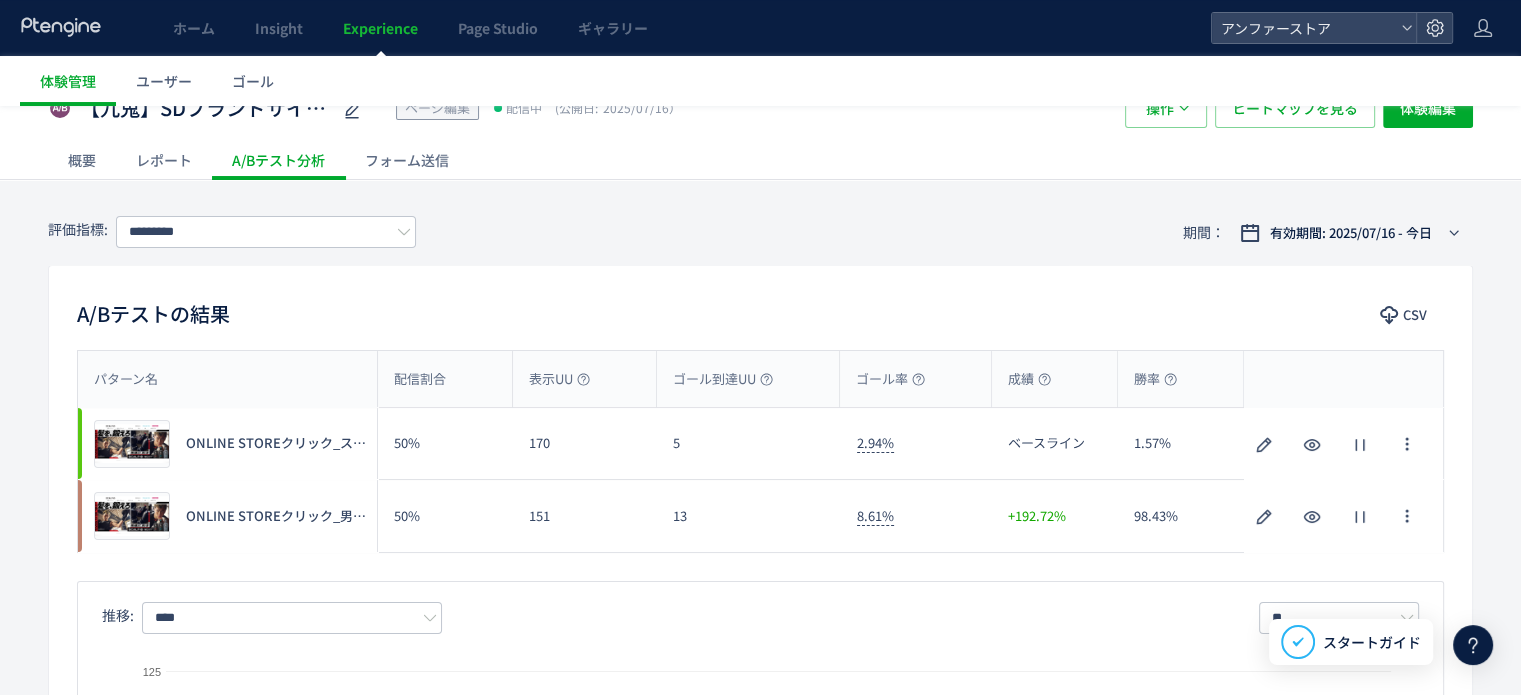 click on "ベースライン" 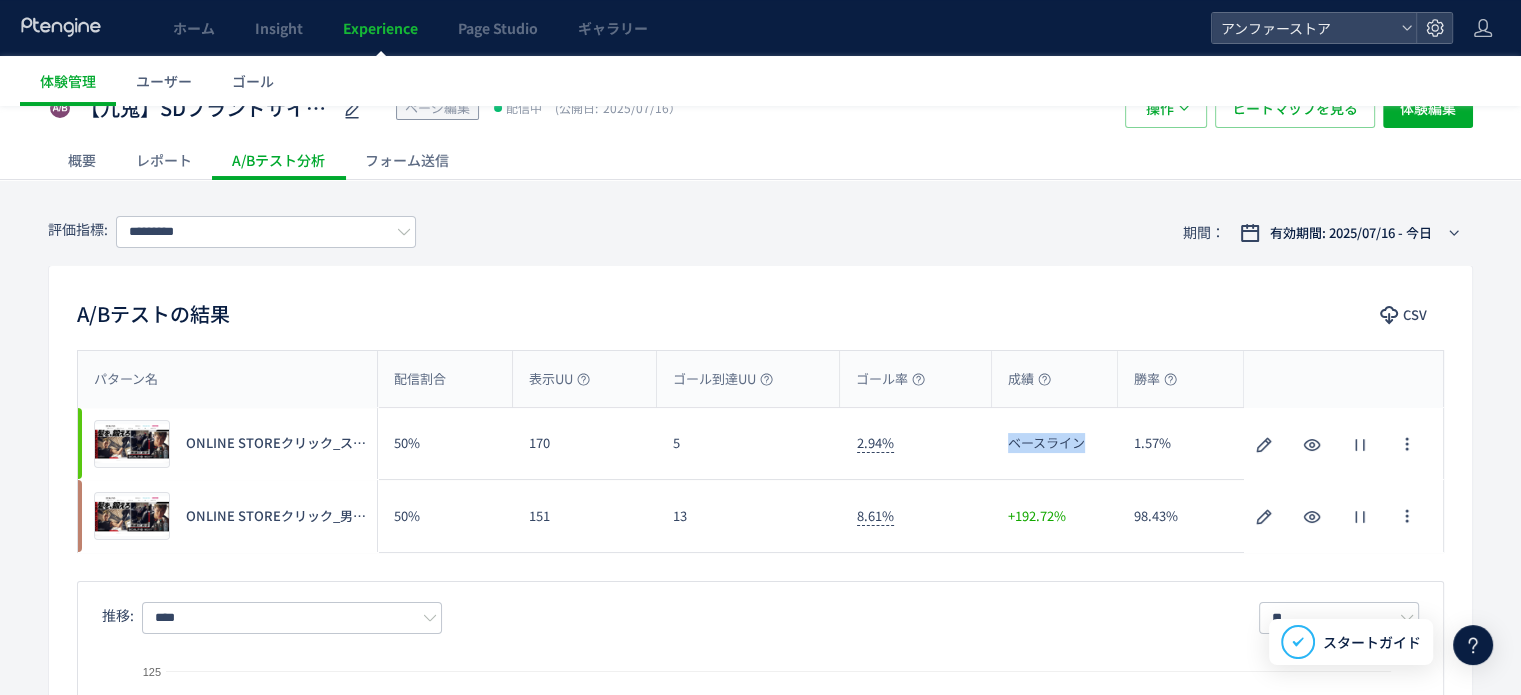 drag, startPoint x: 1088, startPoint y: 441, endPoint x: 1004, endPoint y: 431, distance: 84.59315 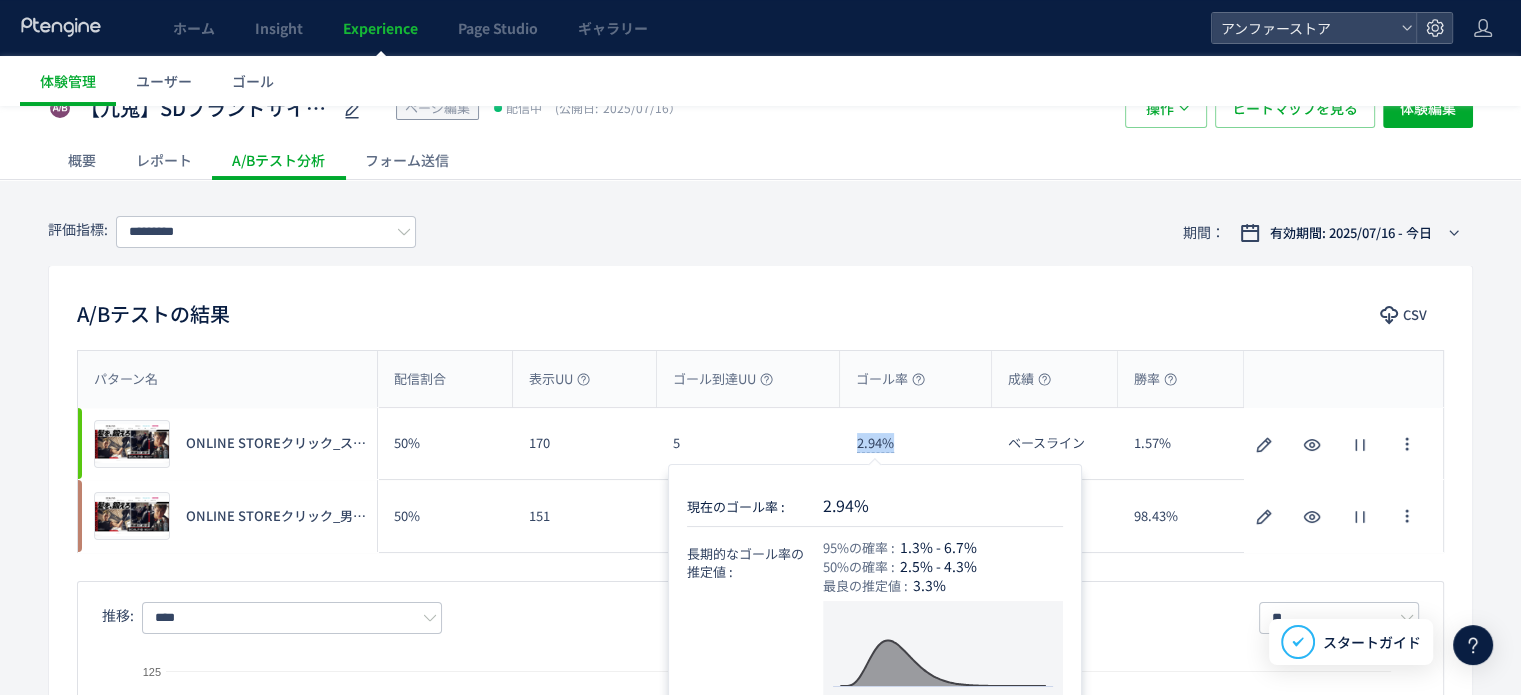 drag, startPoint x: 918, startPoint y: 447, endPoint x: 845, endPoint y: 445, distance: 73.02739 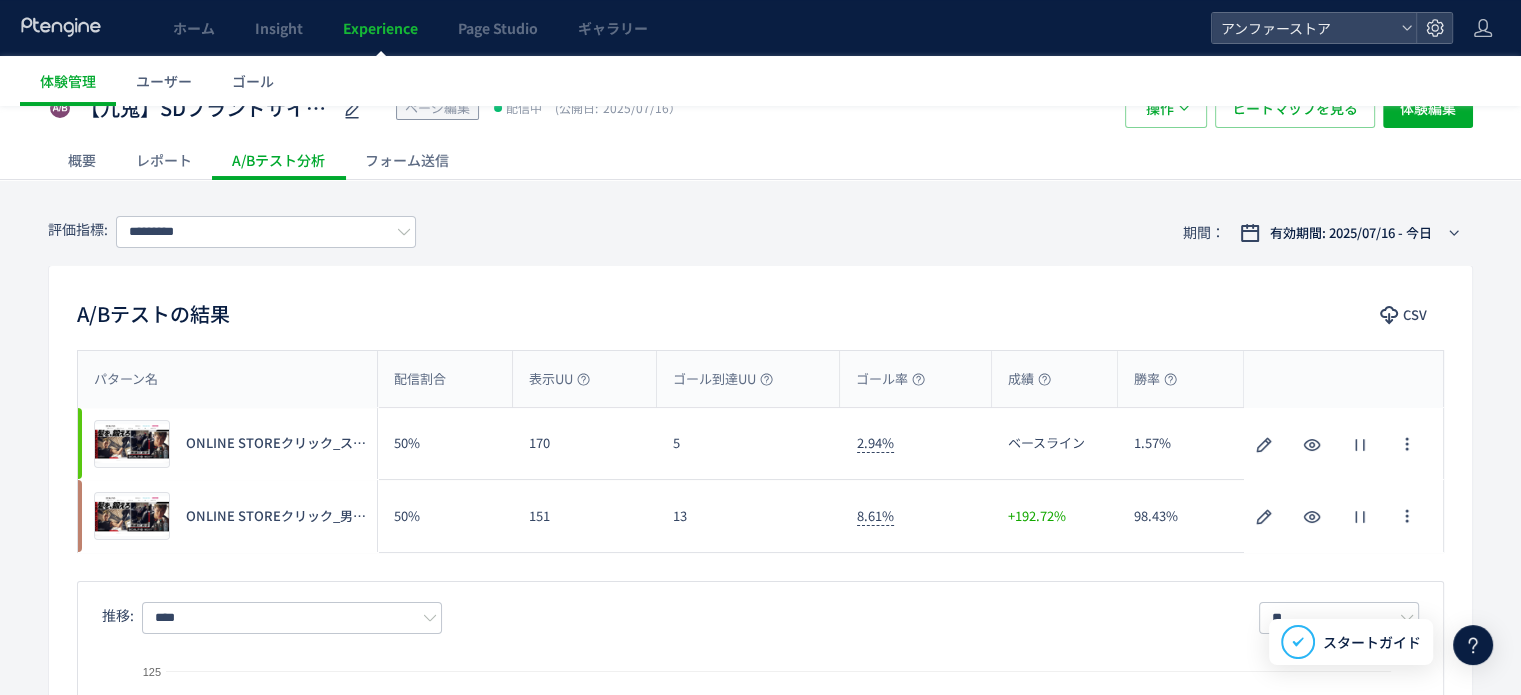 click on "パターン名 配信割合 表示UU ゴール到達UU ゴール率 成績 勝率 パターン名 プレビュー ONLINE STOREクリック_ストアトップ遷移 50% 170 5 2.94% ベースライン 1.57% プレビュー ONLINE STOREクリック_ストアトップ遷移 プレビュー ONLINE STOREクリック_男性用一覧遷移 50% 151 13 8.61% +192.72% 98.43% プレビュー ONLINE STOREクリック_男性用一覧遷移 推移: **** ** 日別 週別 月別 Created with Highcharts 9.1.2 ONLINE STOREクリック_ストアトップ遷移 ONLINE STOREクリック_男性用一覧遷移 2025/07/16 2025/07/17 50 75 100 125" at bounding box center (760, 626) 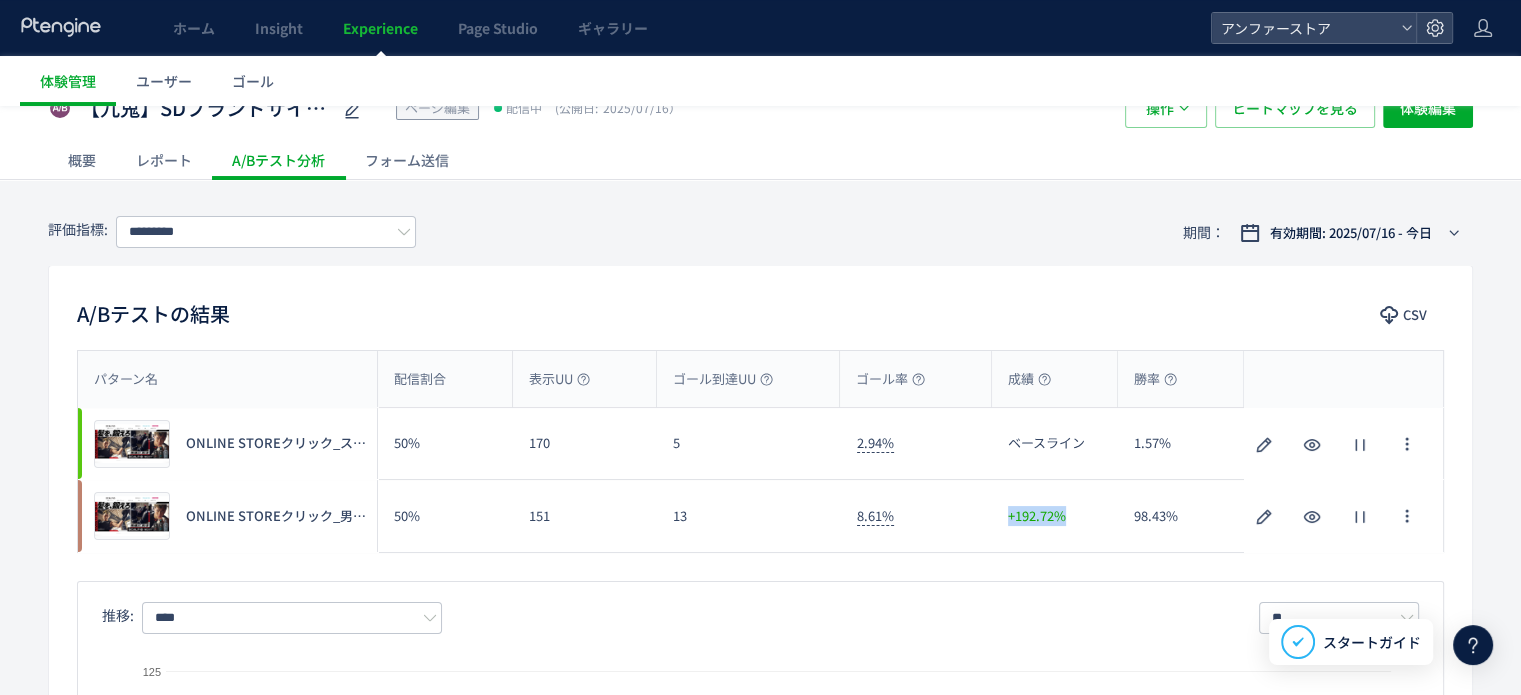 drag, startPoint x: 1067, startPoint y: 511, endPoint x: 1001, endPoint y: 514, distance: 66.068146 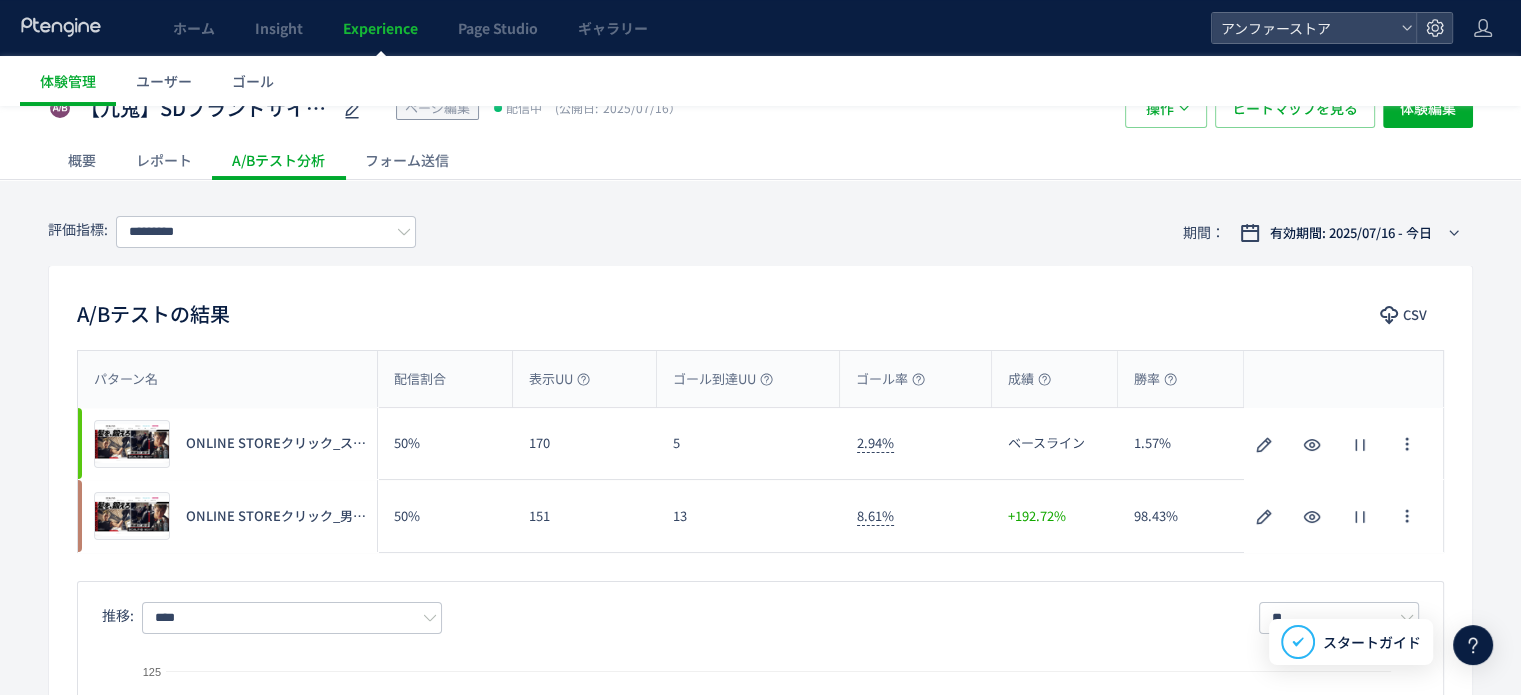 click on "パターン名 配信割合 表示UU ゴール到達UU ゴール率 成績 勝率 パターン名 プレビュー ONLINE STOREクリック_ストアトップ遷移 50% 170 5 2.94% ベースライン 1.57% プレビュー ONLINE STOREクリック_ストアトップ遷移 プレビュー ONLINE STOREクリック_男性用一覧遷移 50% 151 13 8.61% +192.72% 98.43% プレビュー ONLINE STOREクリック_男性用一覧遷移 推移: **** ** 日別 週別 月別 Created with Highcharts 9.1.2 ONLINE STOREクリック_ストアトップ遷移 ONLINE STOREクリック_男性用一覧遷移 2025/07/16 2025/07/17 50 75 100 125" at bounding box center (760, 626) 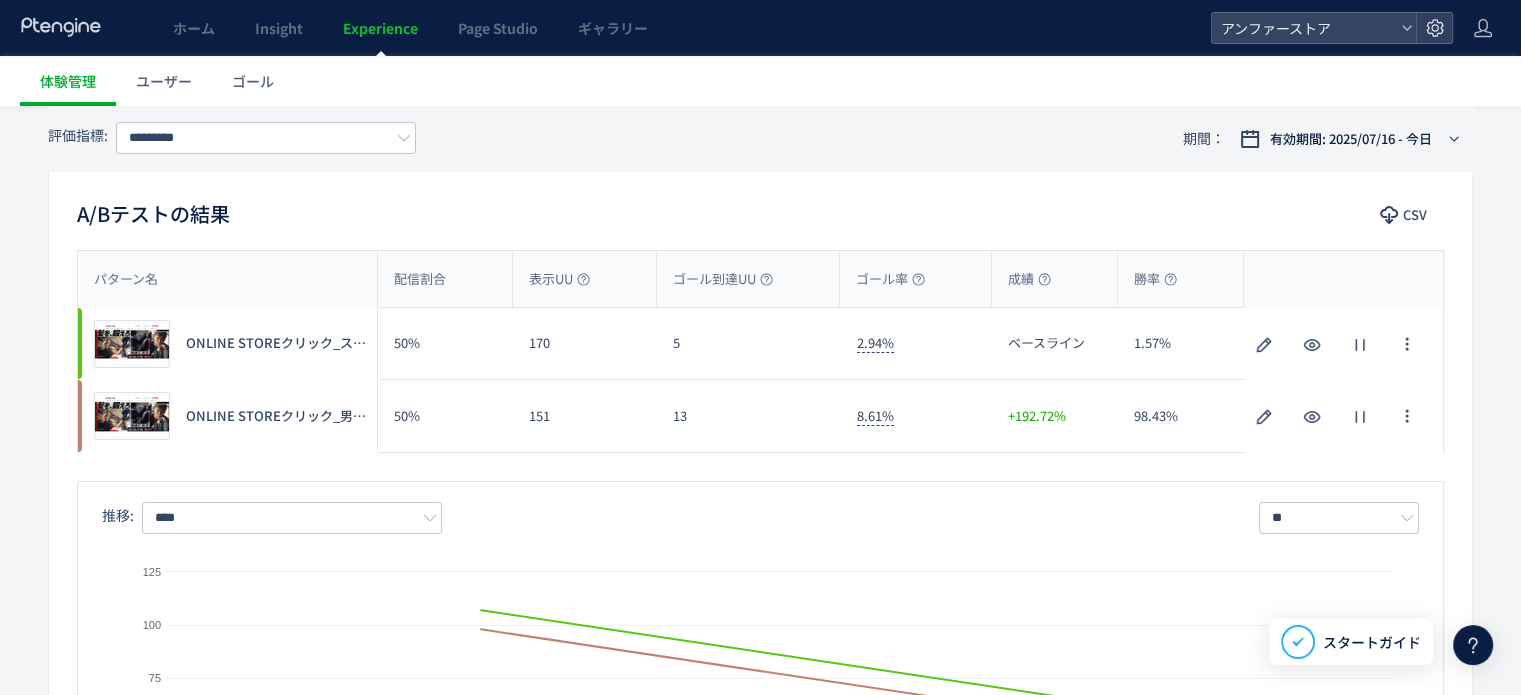 scroll, scrollTop: 100, scrollLeft: 0, axis: vertical 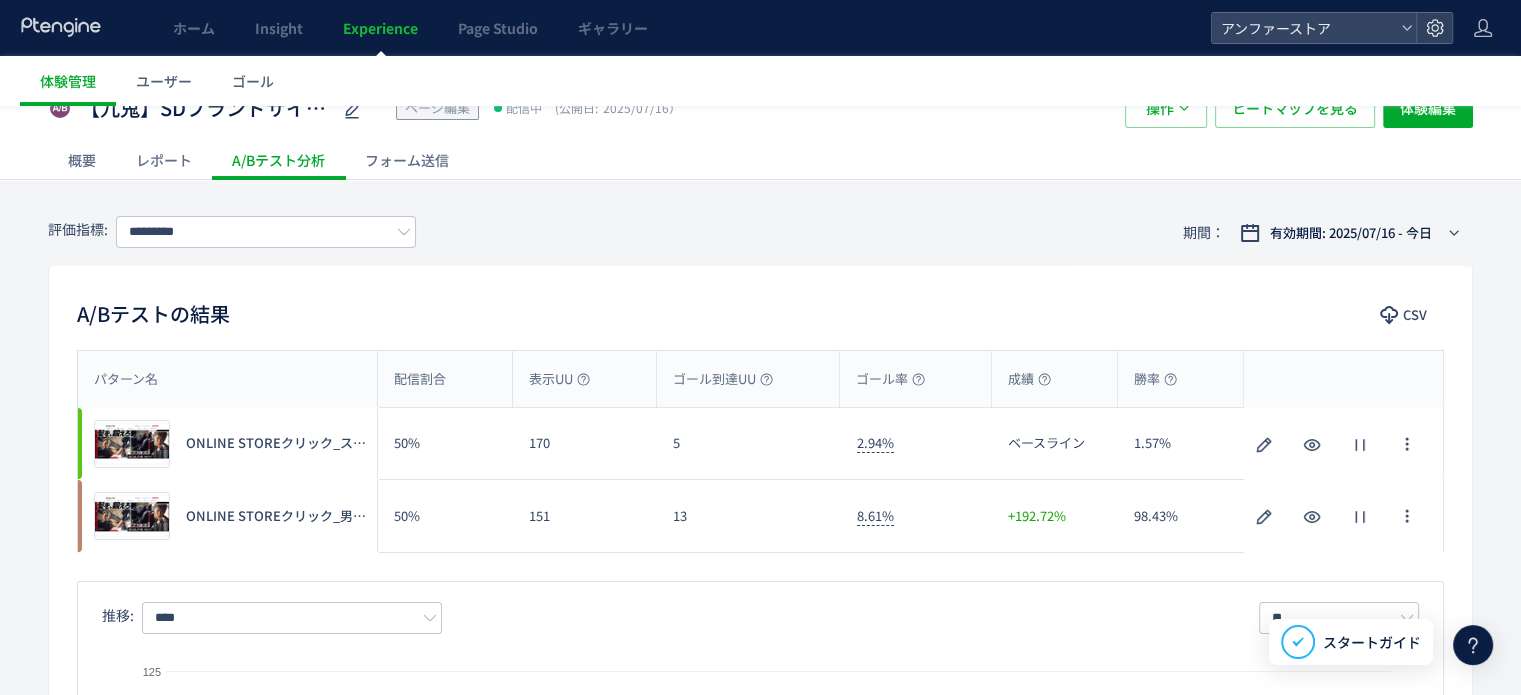click on "レポート" 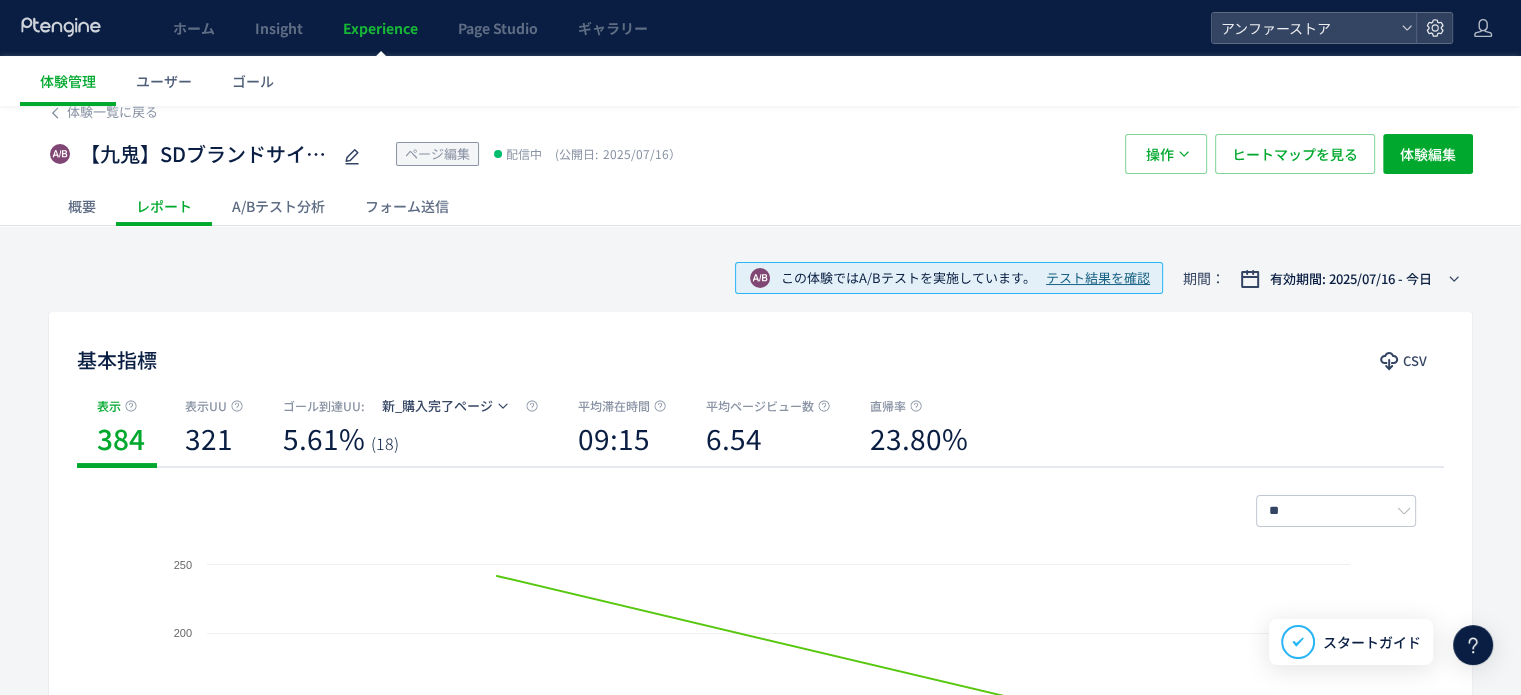 scroll, scrollTop: 0, scrollLeft: 0, axis: both 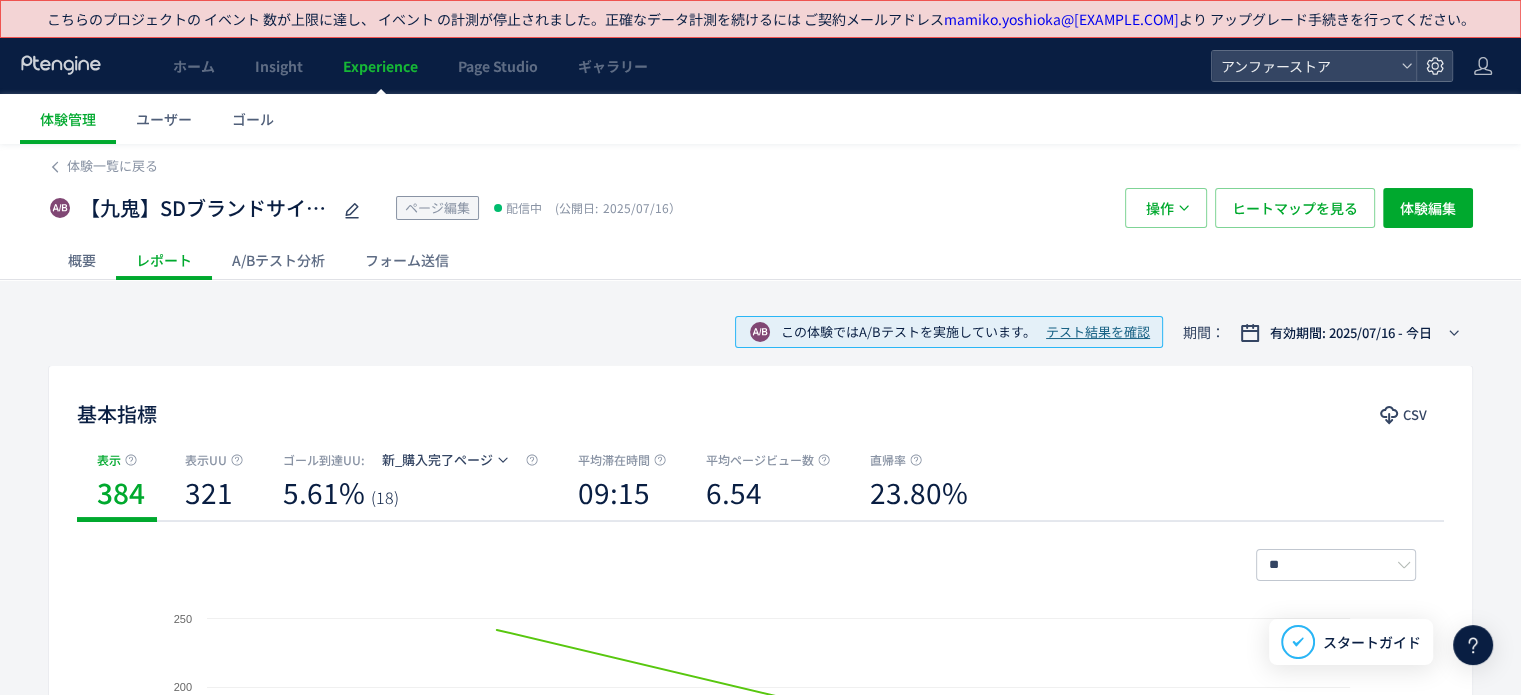 click on "A/Bテスト分析" 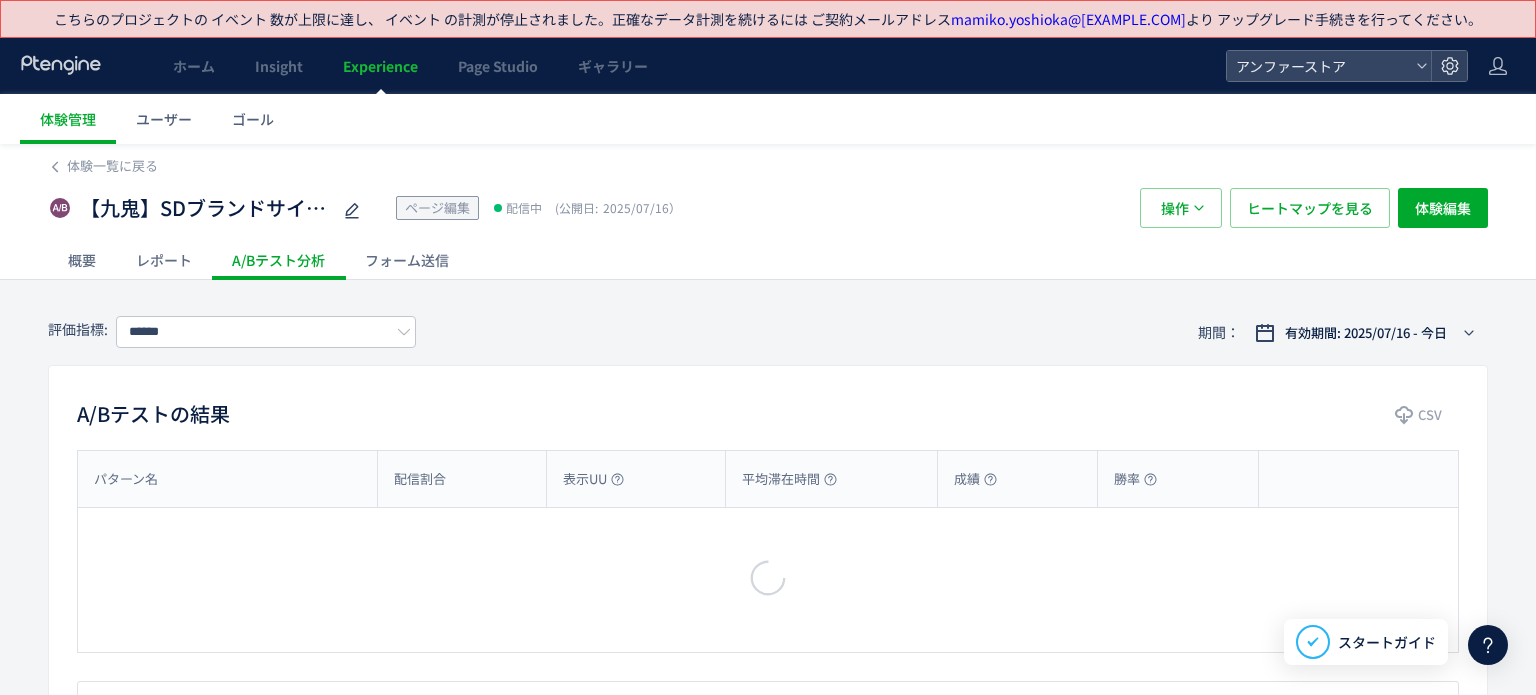 type on "*********" 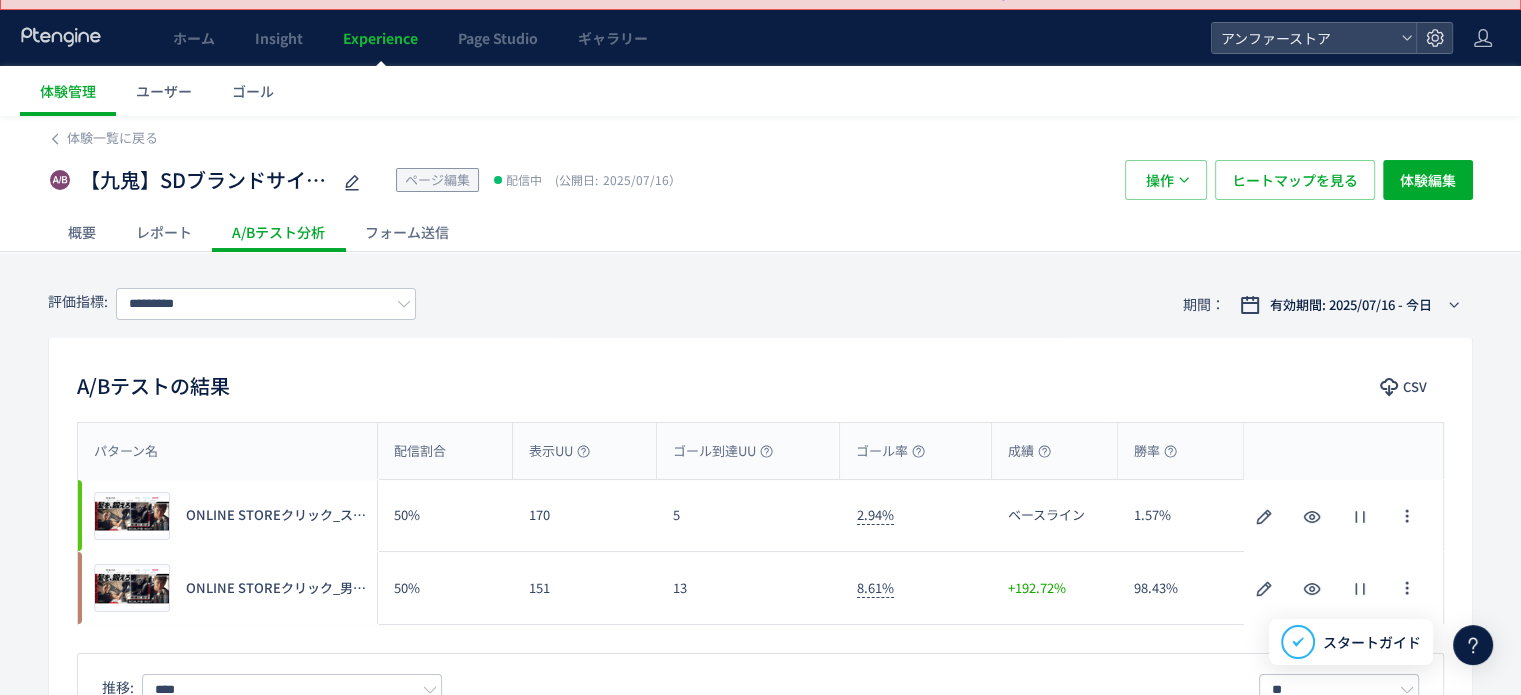 scroll, scrollTop: 0, scrollLeft: 0, axis: both 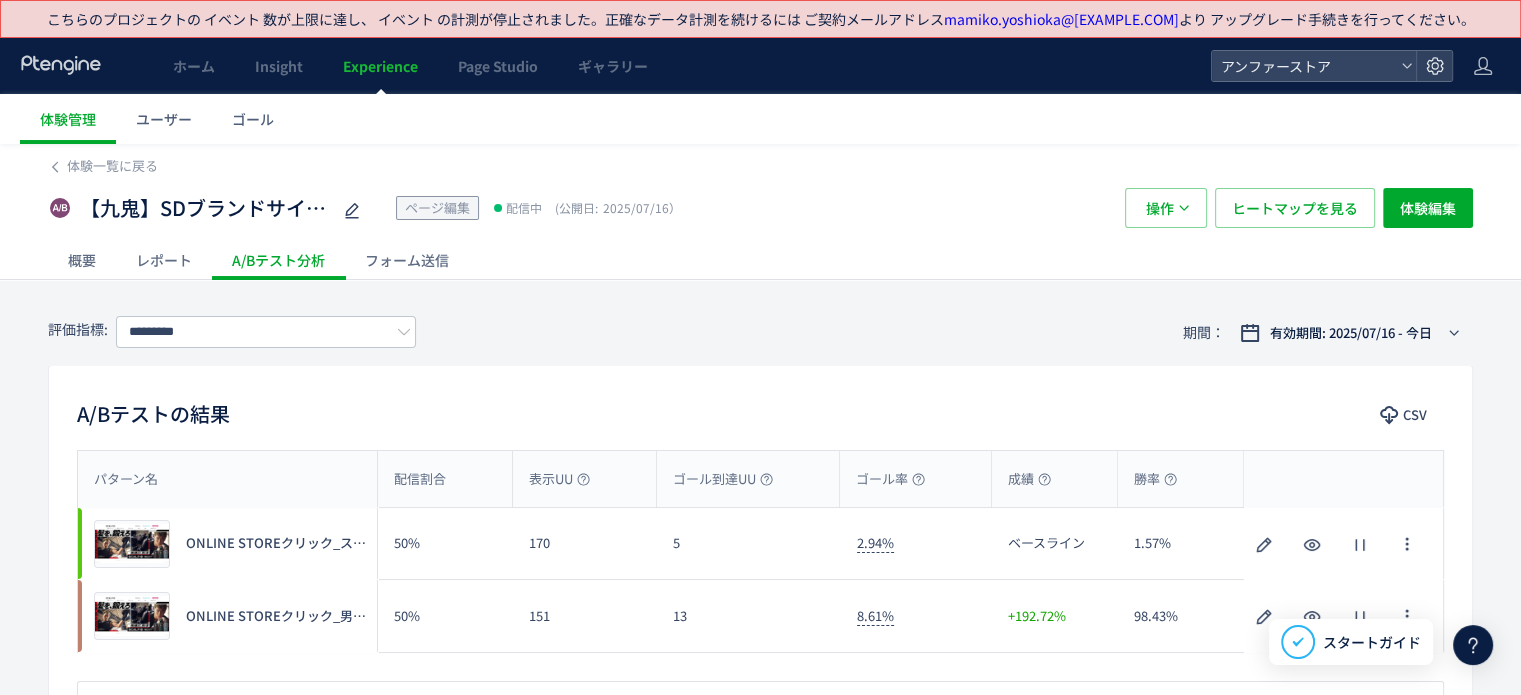 click on "レポート" 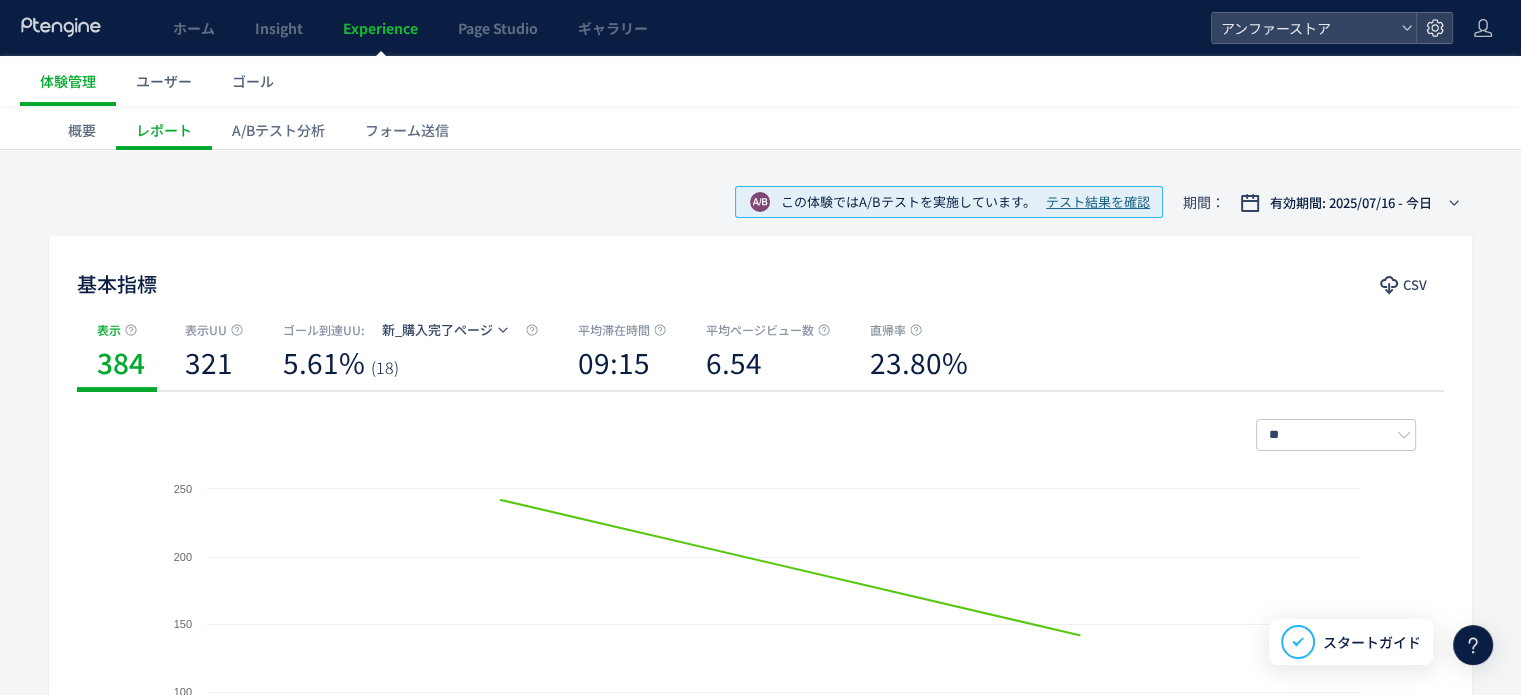 scroll, scrollTop: 100, scrollLeft: 0, axis: vertical 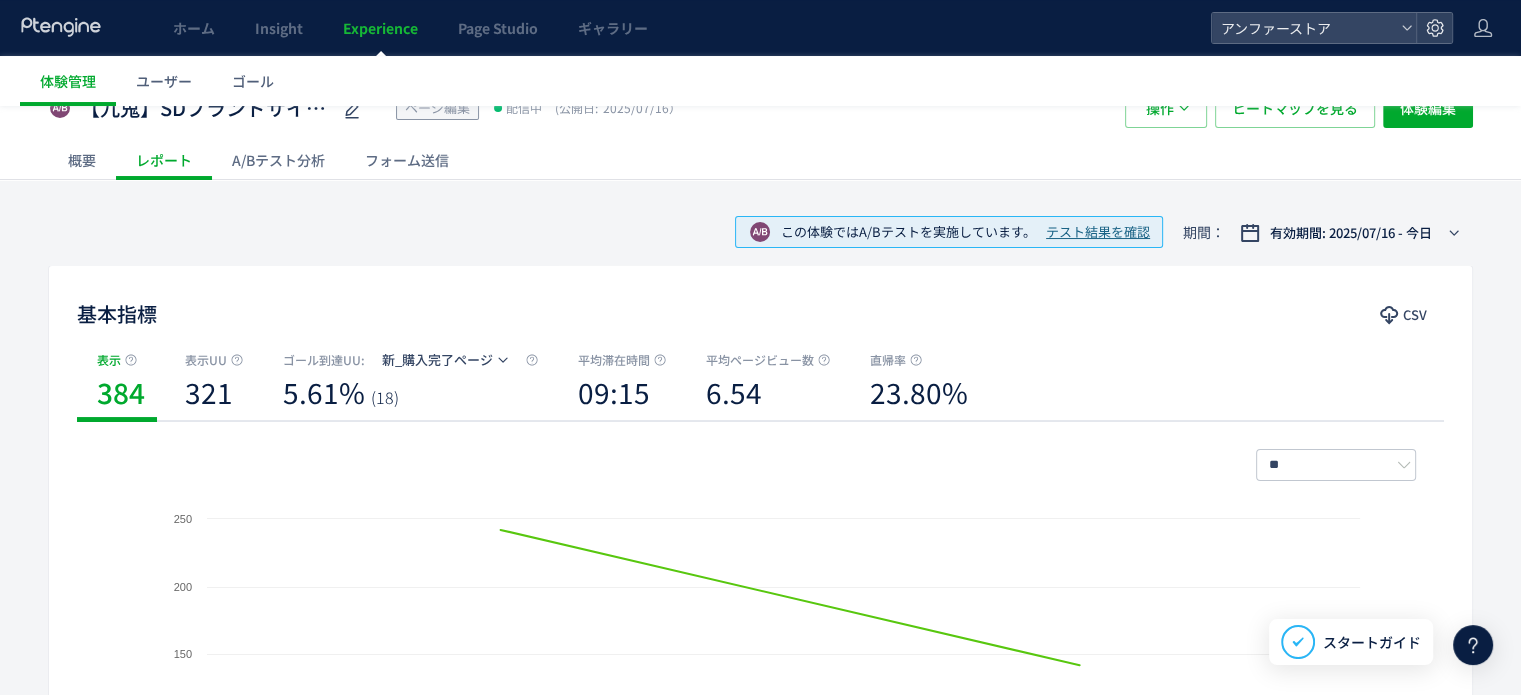 click on "A/Bテスト分析" 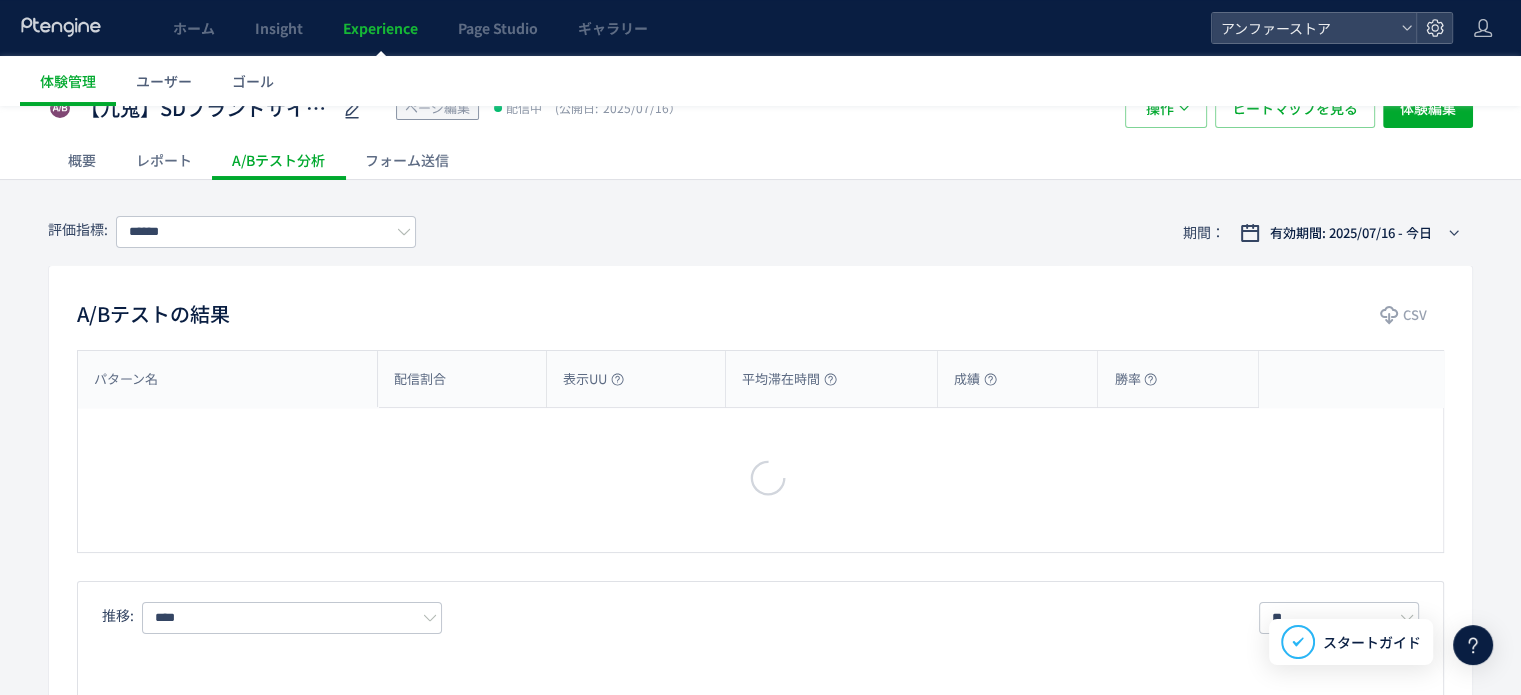 scroll, scrollTop: 0, scrollLeft: 0, axis: both 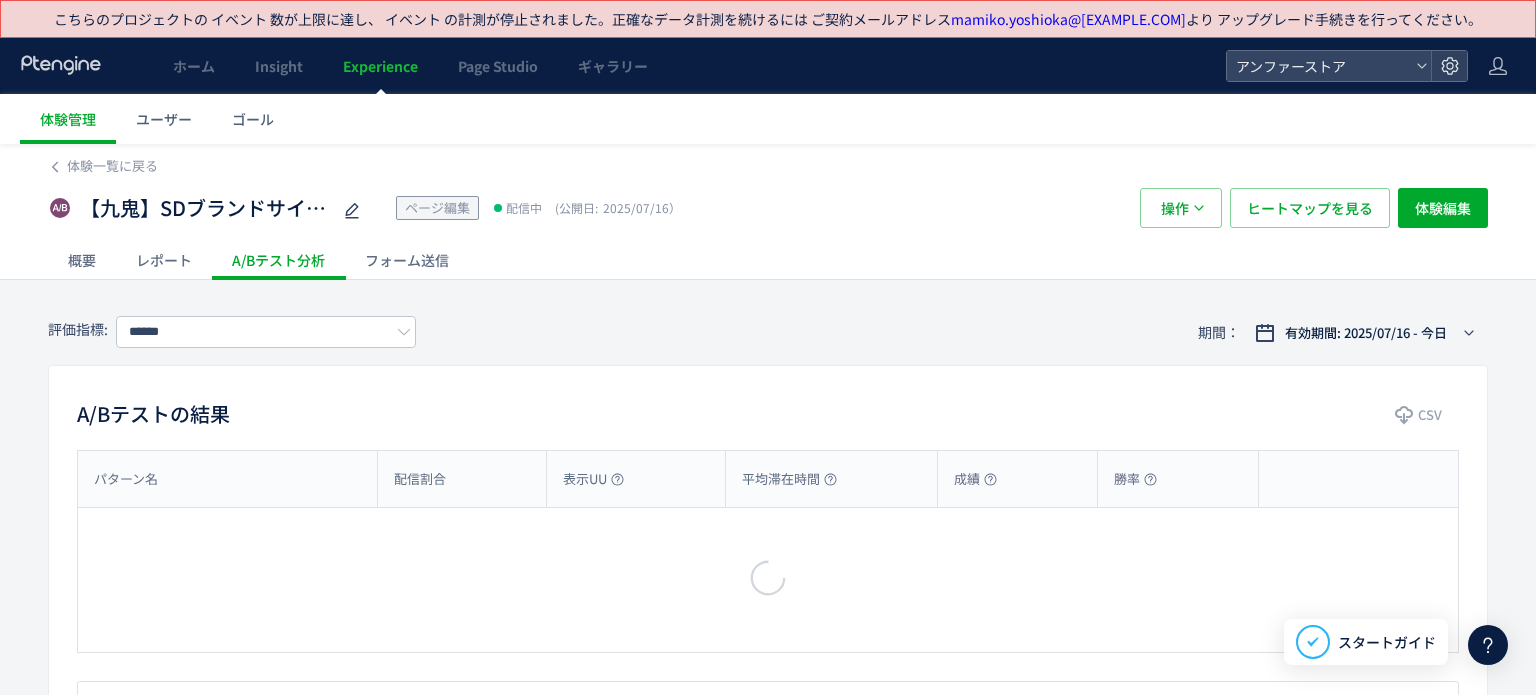 type on "*********" 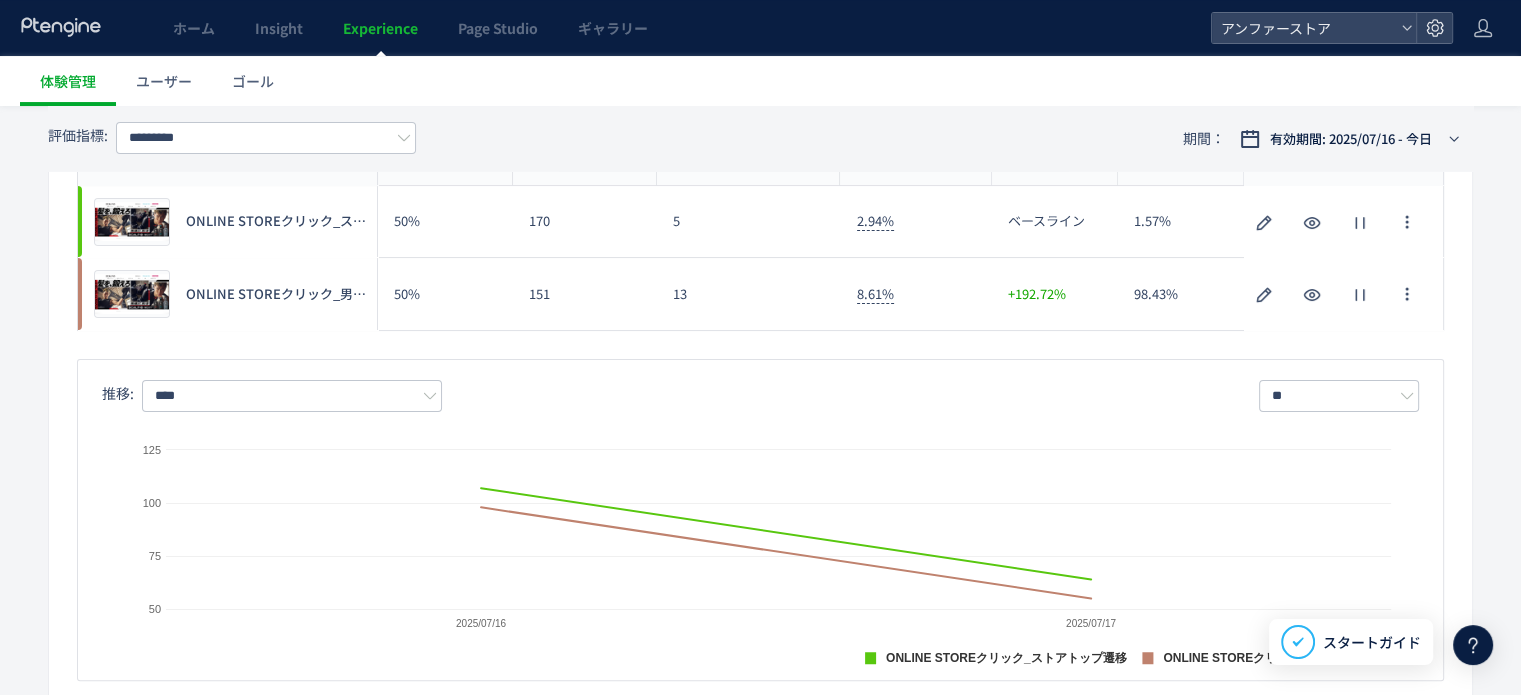 scroll, scrollTop: 300, scrollLeft: 0, axis: vertical 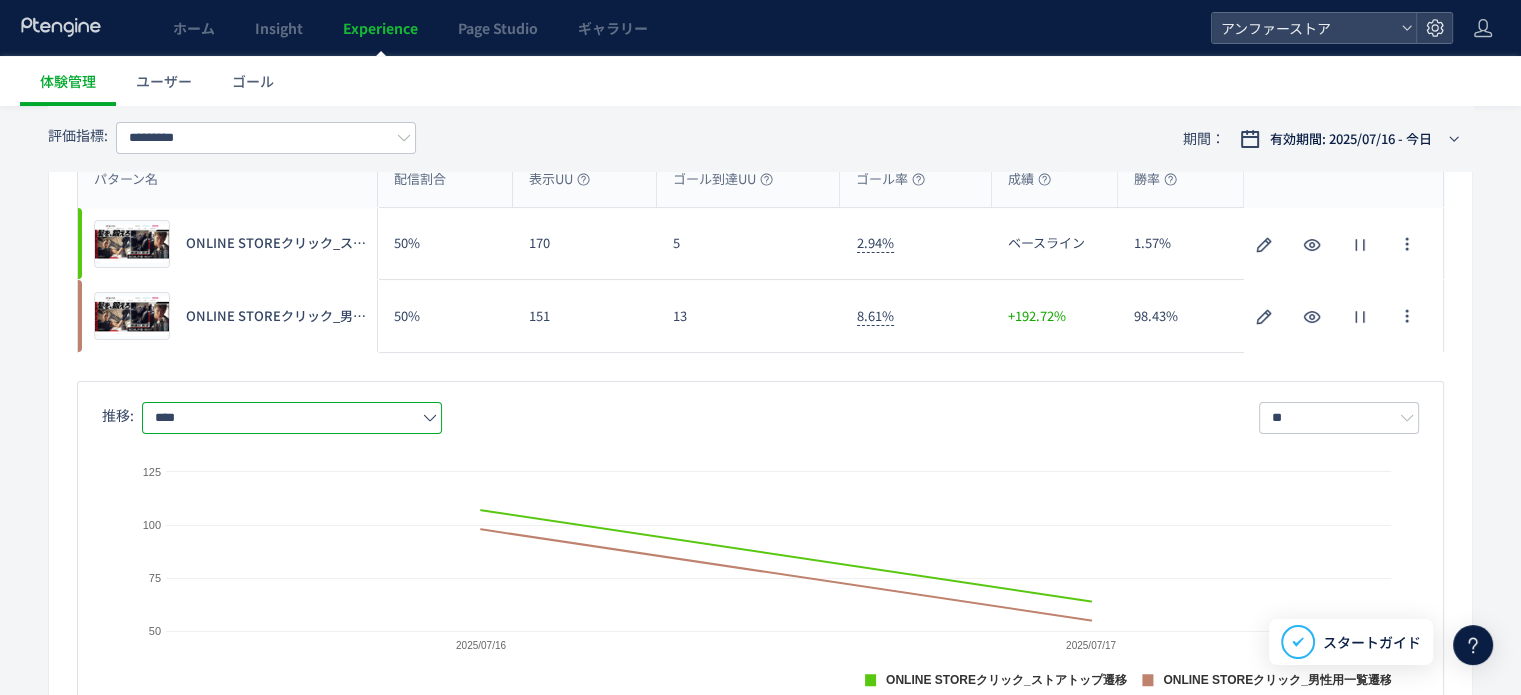 click on "****" 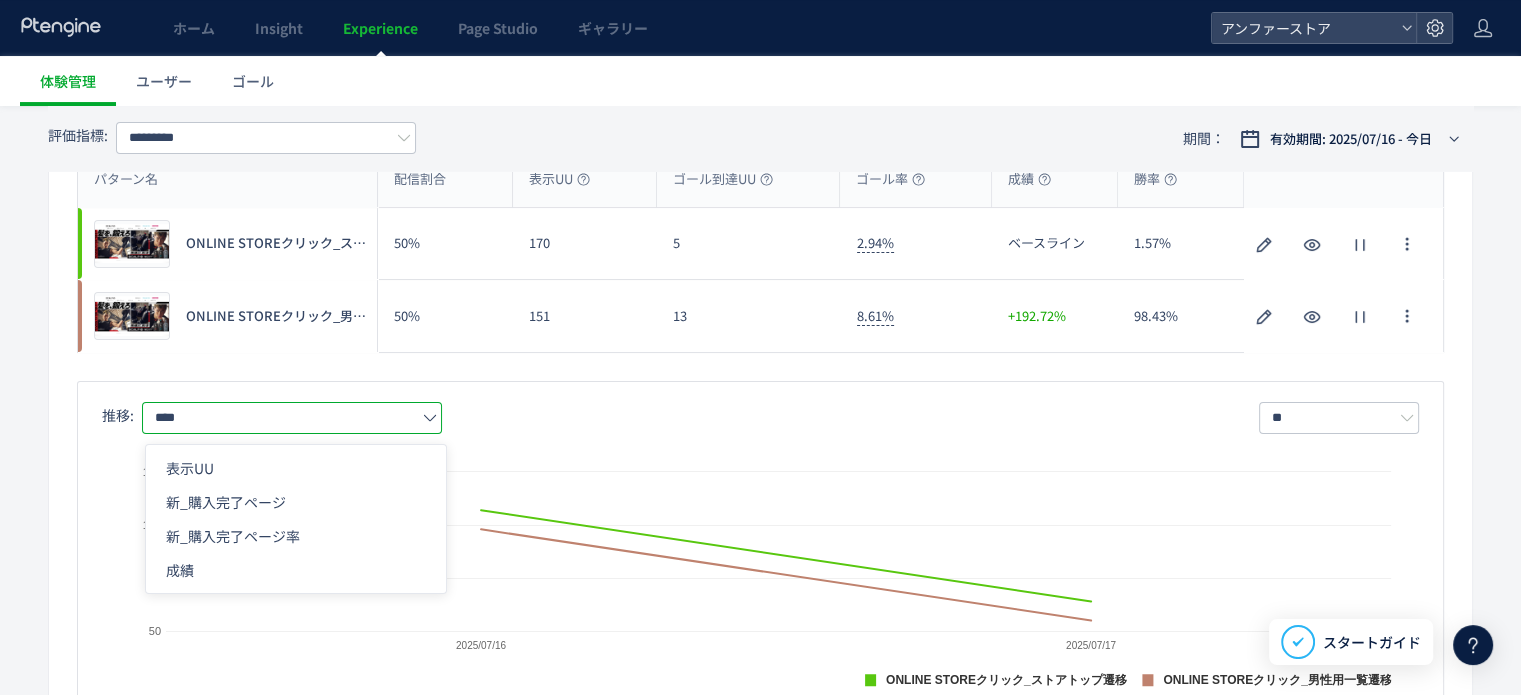 click on "評価指標:  ********* 期間： 有効期間: 2025/07/16 - 今日 A/Bテストの結果 CSV パターン名 配信割合 表示UU ゴール到達UU ゴール率 成績 勝率 パターン名 プレビュー ONLINE STOREクリック_ストアトップ遷移 50% 170 5 2.94% ベースライン 1.57% プレビュー ONLINE STOREクリック_ストアトップ遷移 プレビュー ONLINE STOREクリック_男性用一覧遷移 50% 151 13 8.61% +192.72% 98.43% プレビュー ONLINE STOREクリック_男性用一覧遷移 推移:  **** ** 日別 週別 月別 Created with Highcharts 9.1.2 ONLINE STOREクリック_ストアトップ遷移 ONLINE STOREクリック_男性用一覧遷移 2025/07/16 2025/07/17 50 75 100 125 2025/07/16  ■ ONLINE STOREクリック_ストアトップ遷移 :  107  ■ ONLINE STOREクリック_男性用一覧遷移 :  98詳細分析 CSV 表示ページ  デバイス  流入元  新規/再訪  地域 ユーザーラベル 粒度: すべて 表示ページ  バージョン 表示UU 5" 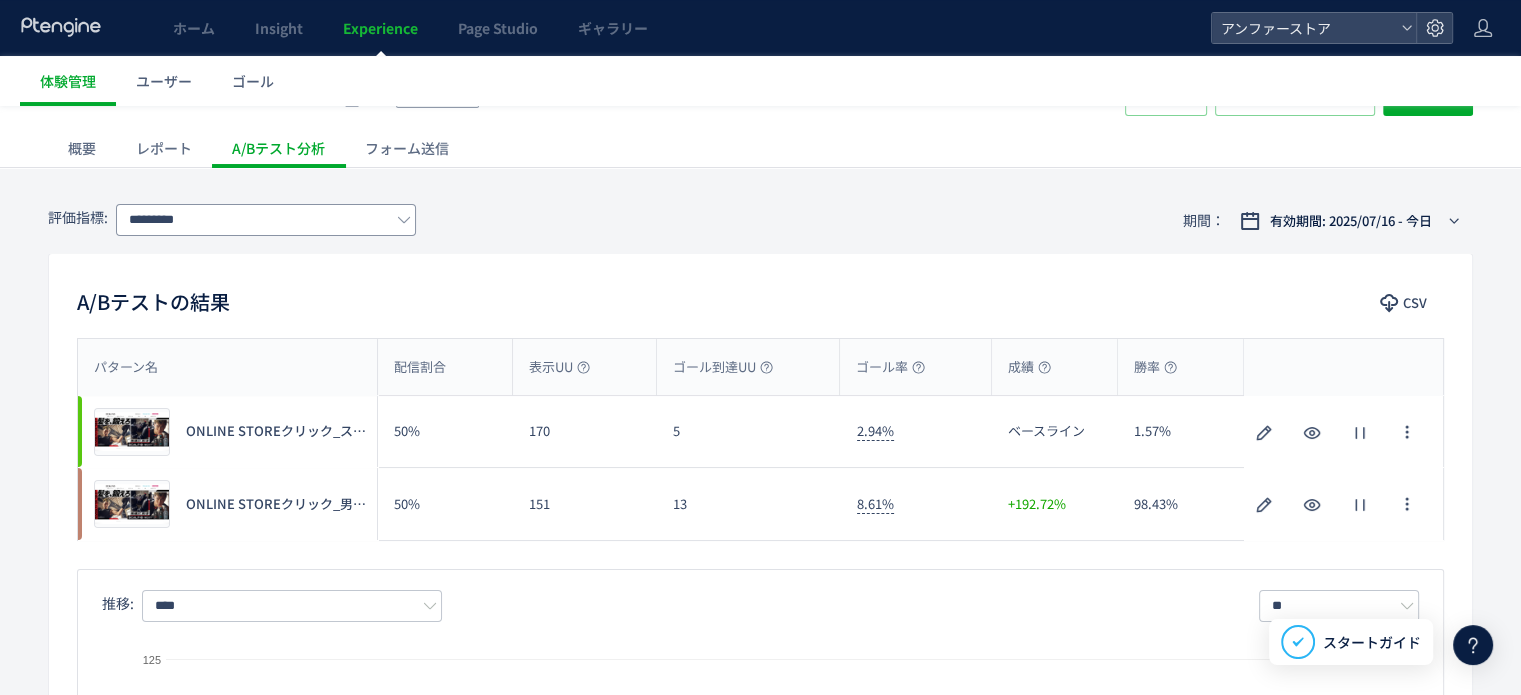 scroll, scrollTop: 100, scrollLeft: 0, axis: vertical 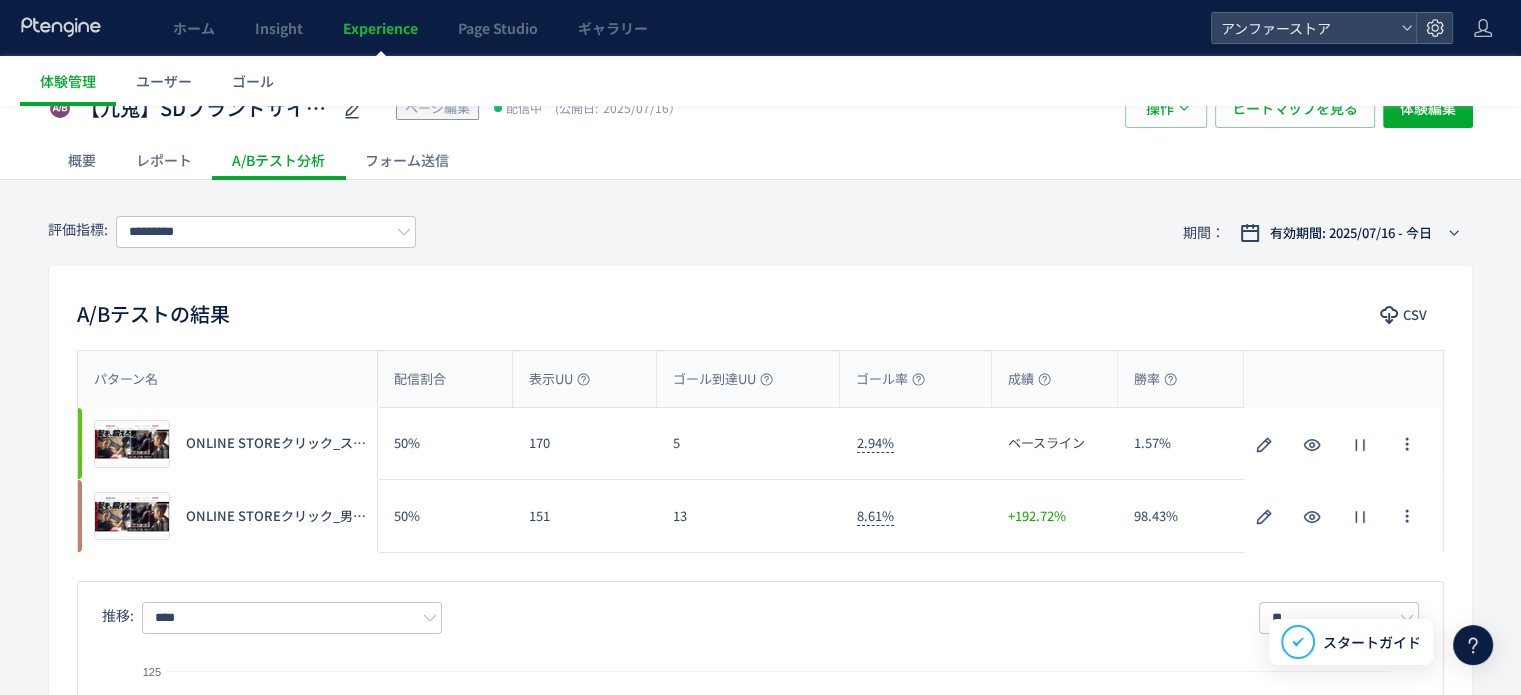 click on "レポート" 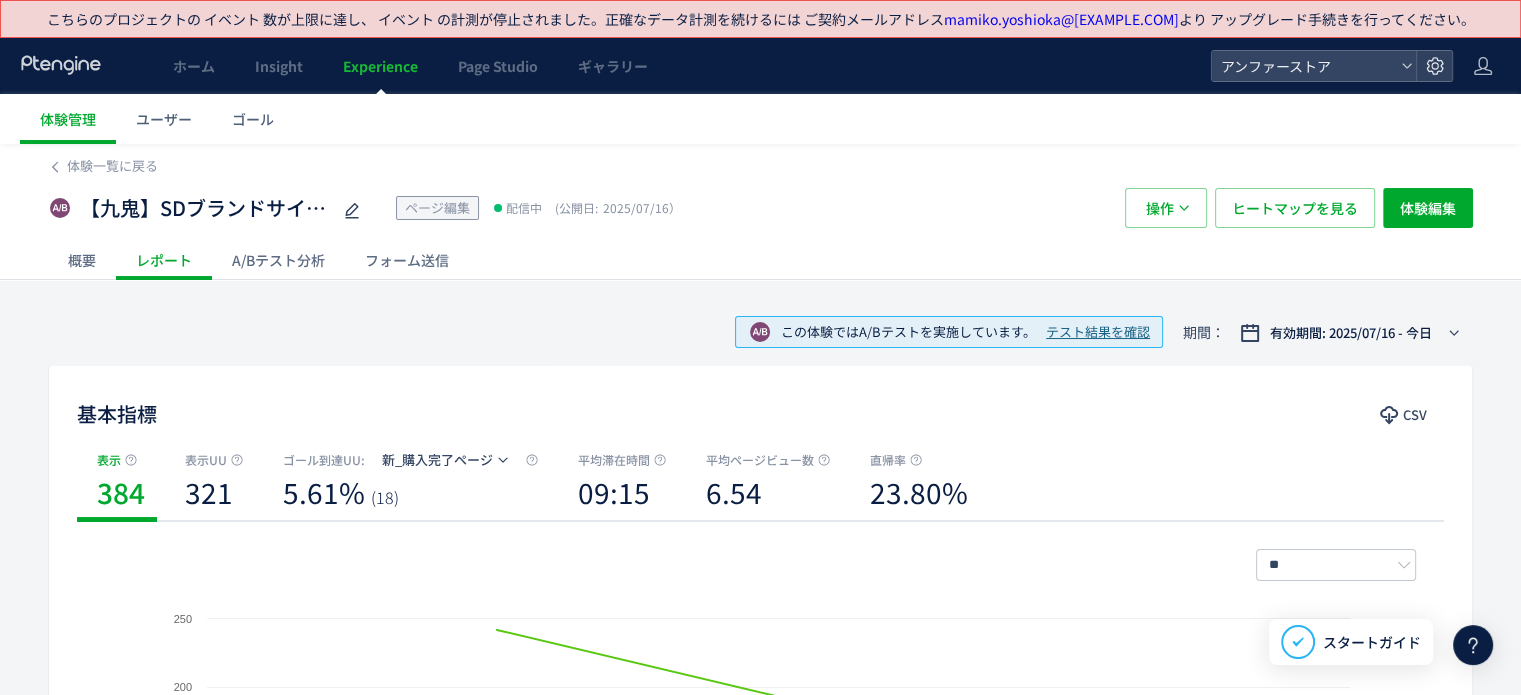scroll, scrollTop: 100, scrollLeft: 0, axis: vertical 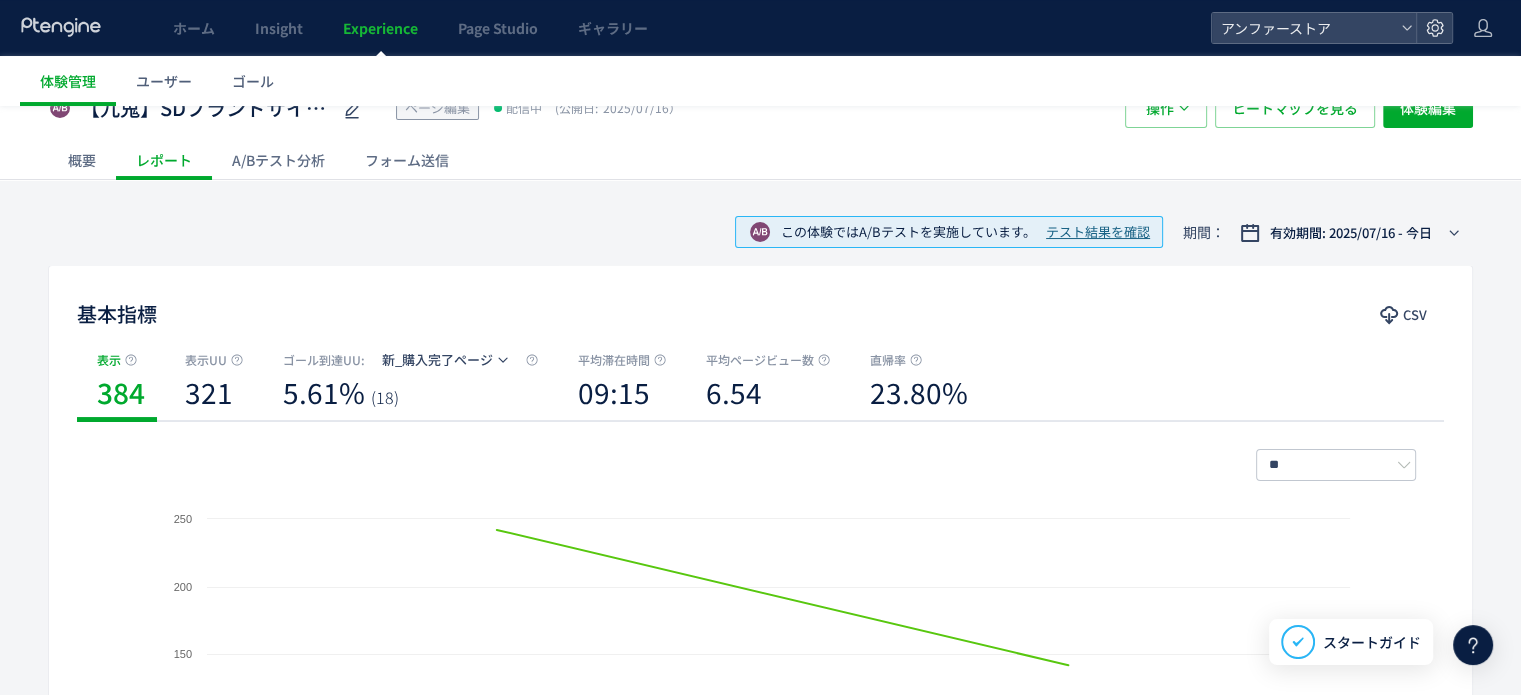 click on "A/Bテスト分析" 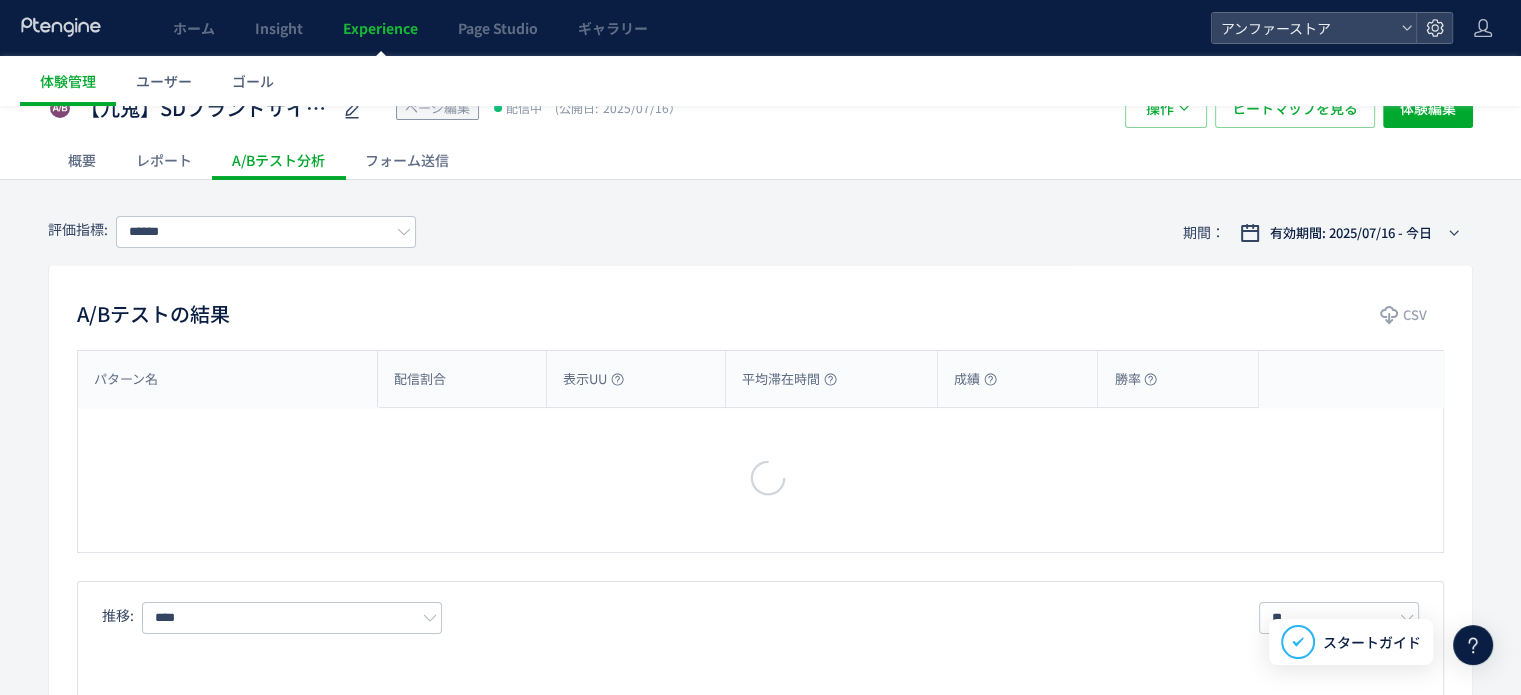 scroll, scrollTop: 0, scrollLeft: 0, axis: both 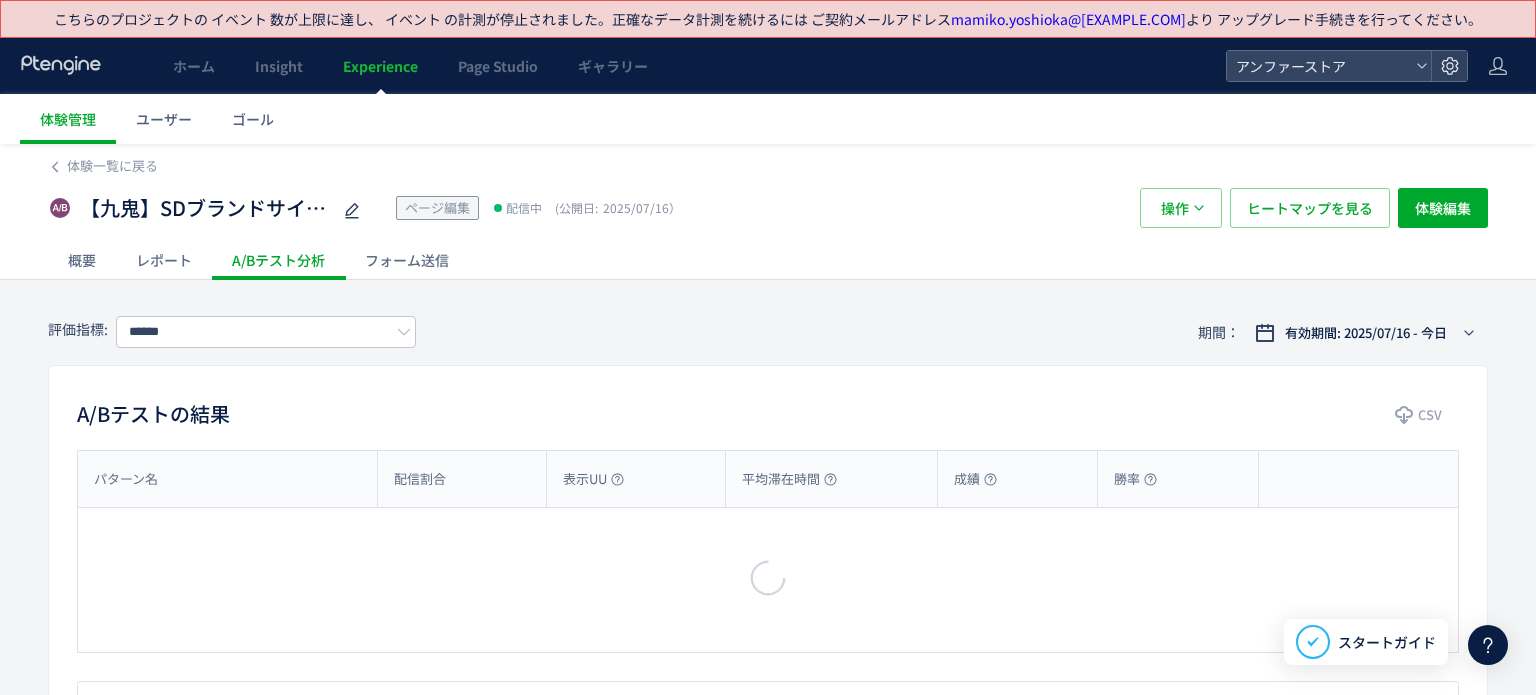 type on "*********" 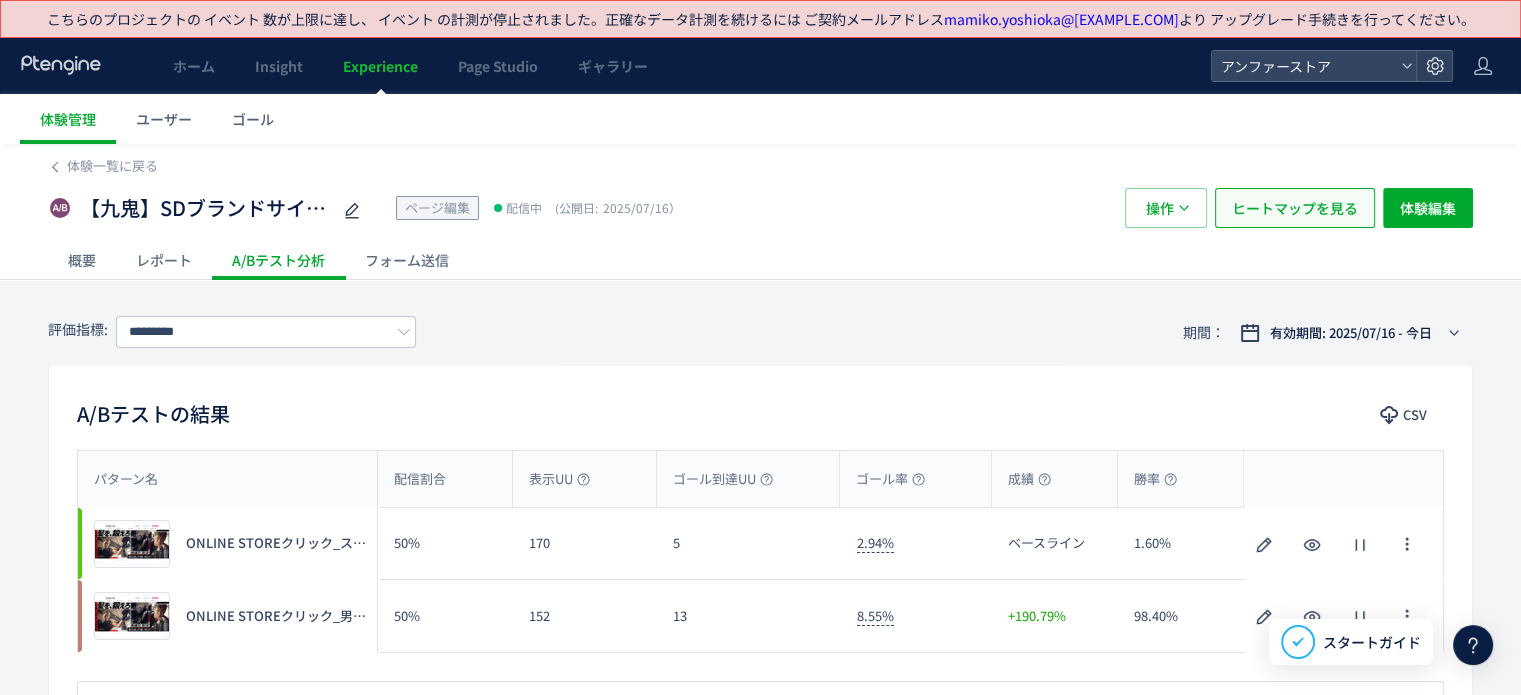 click on "ヒートマップを見る" at bounding box center (1295, 208) 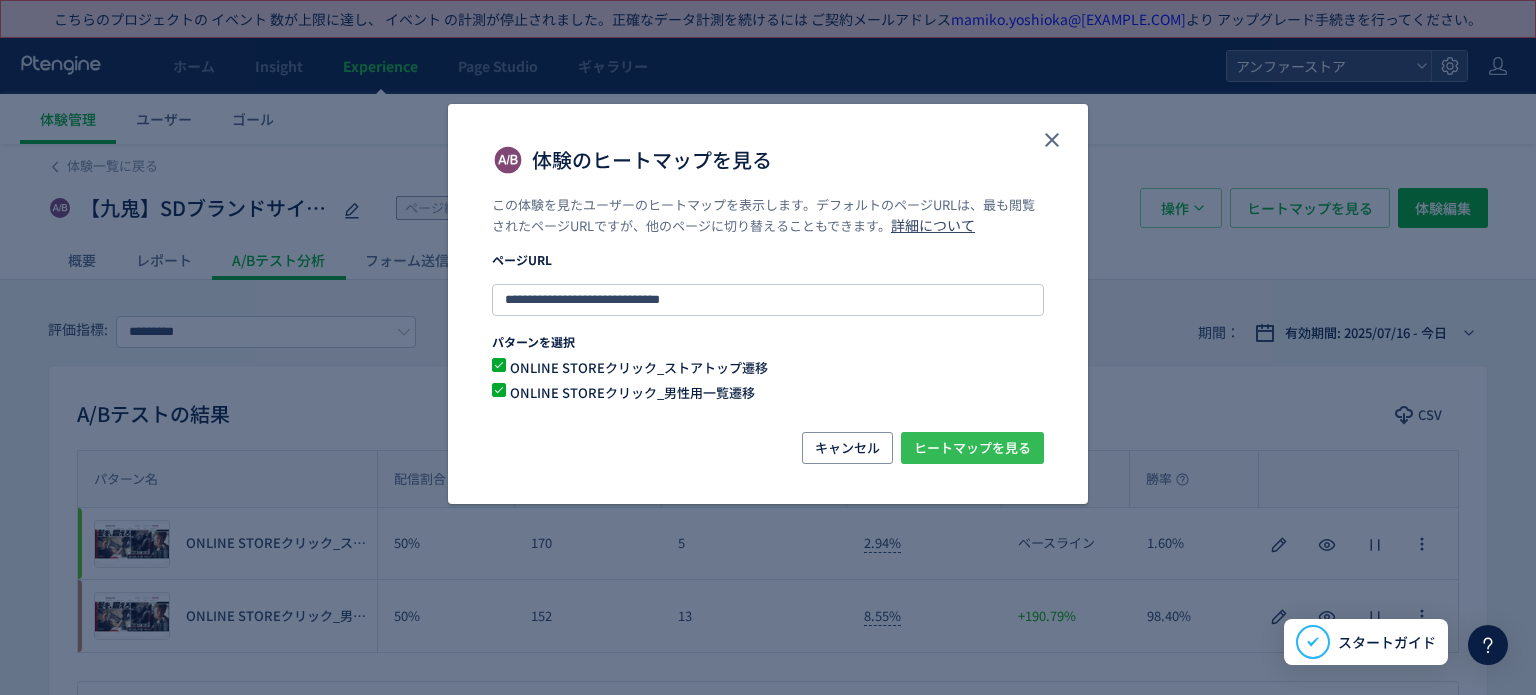 click on "ヒートマップを見る" at bounding box center (972, 448) 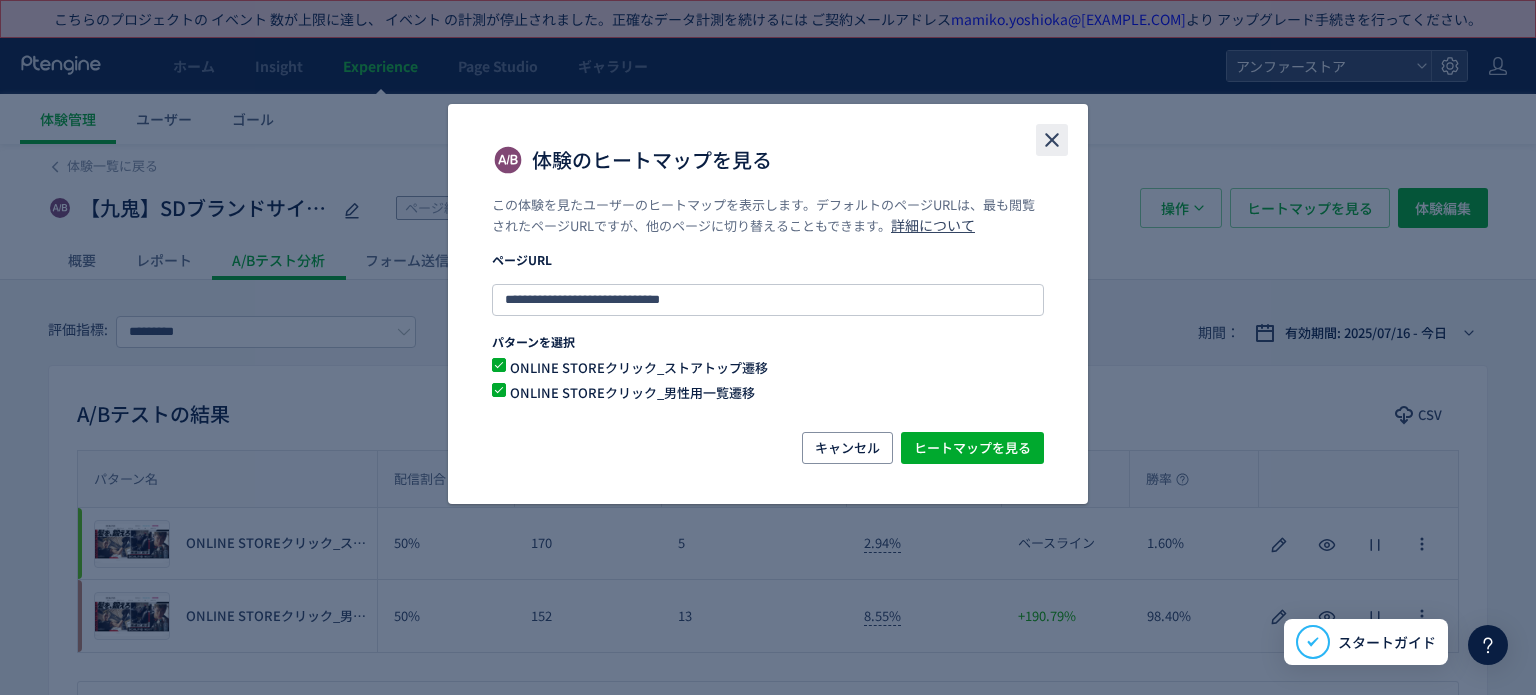 drag, startPoint x: 1060, startPoint y: 138, endPoint x: 1040, endPoint y: 156, distance: 26.907248 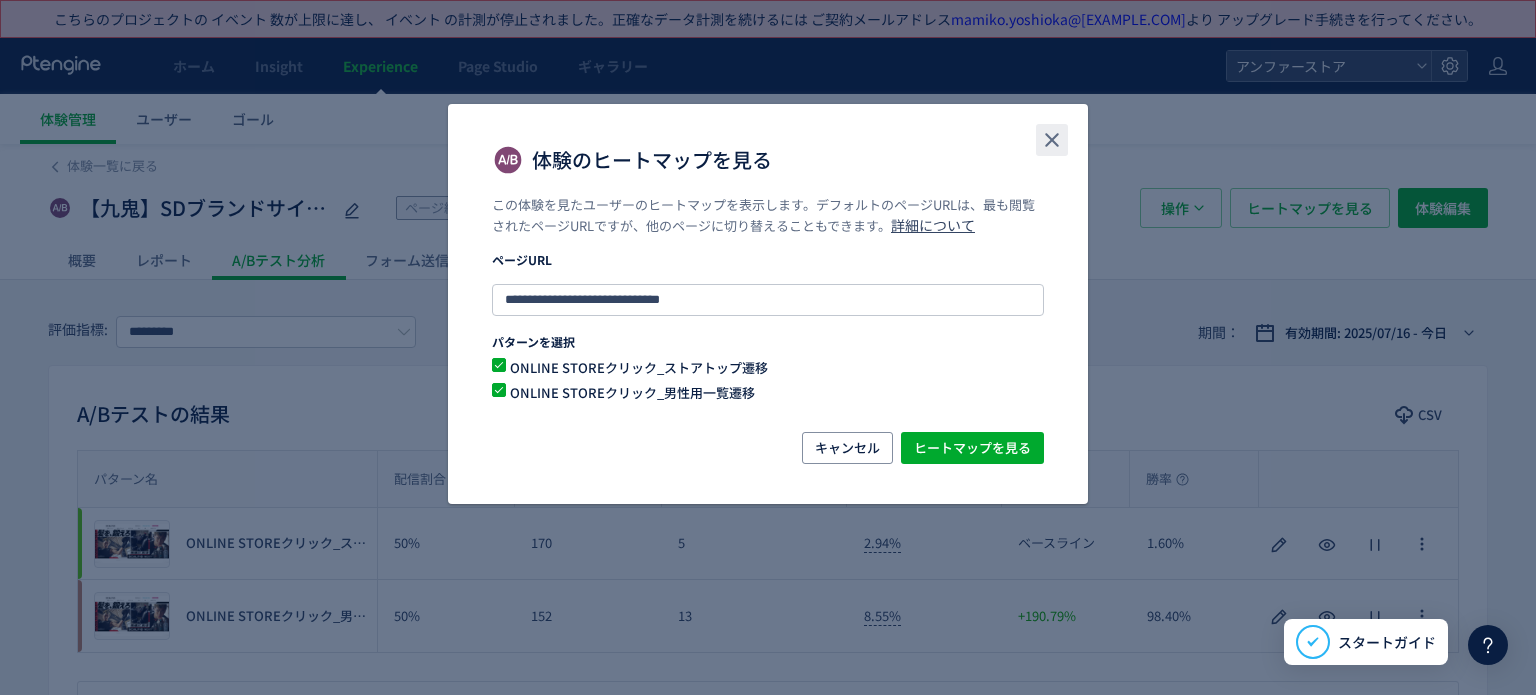click 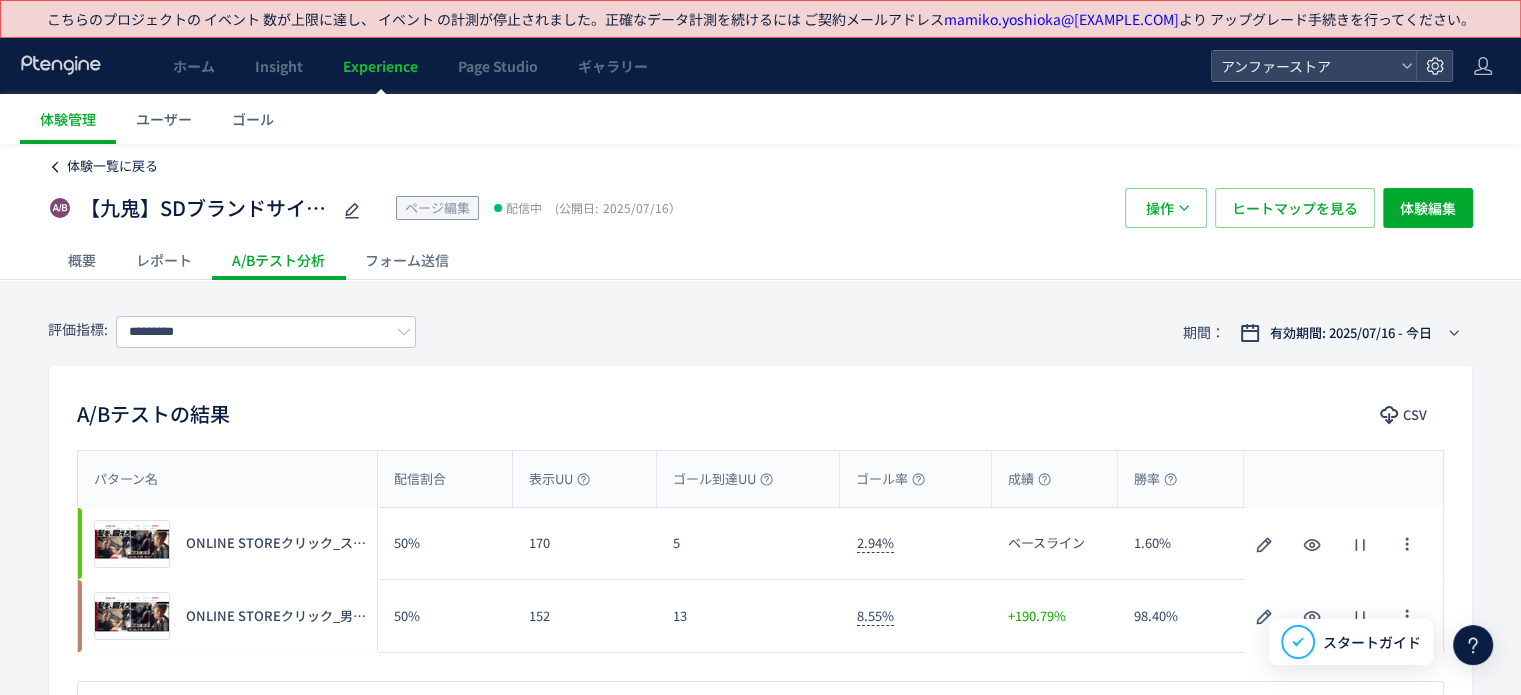 click on "体験一覧に戻る" 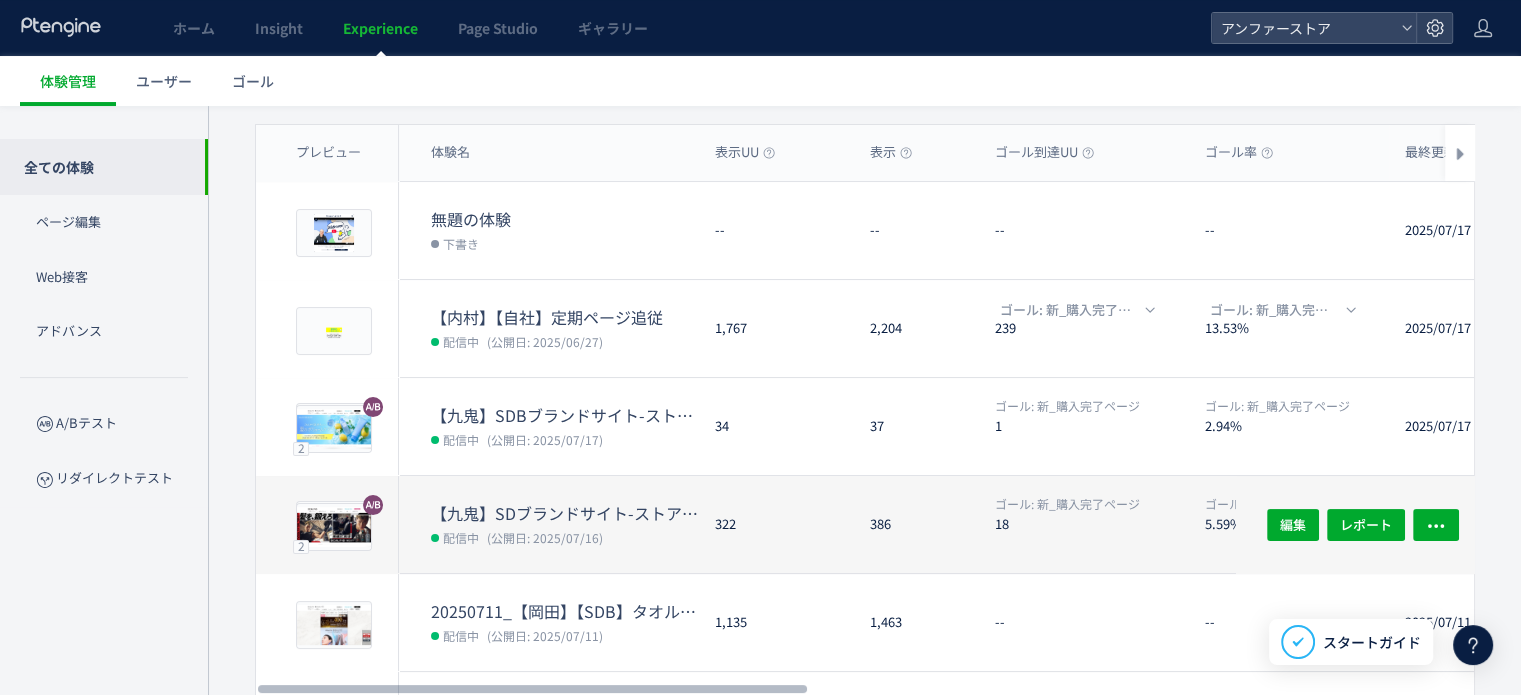 scroll, scrollTop: 200, scrollLeft: 0, axis: vertical 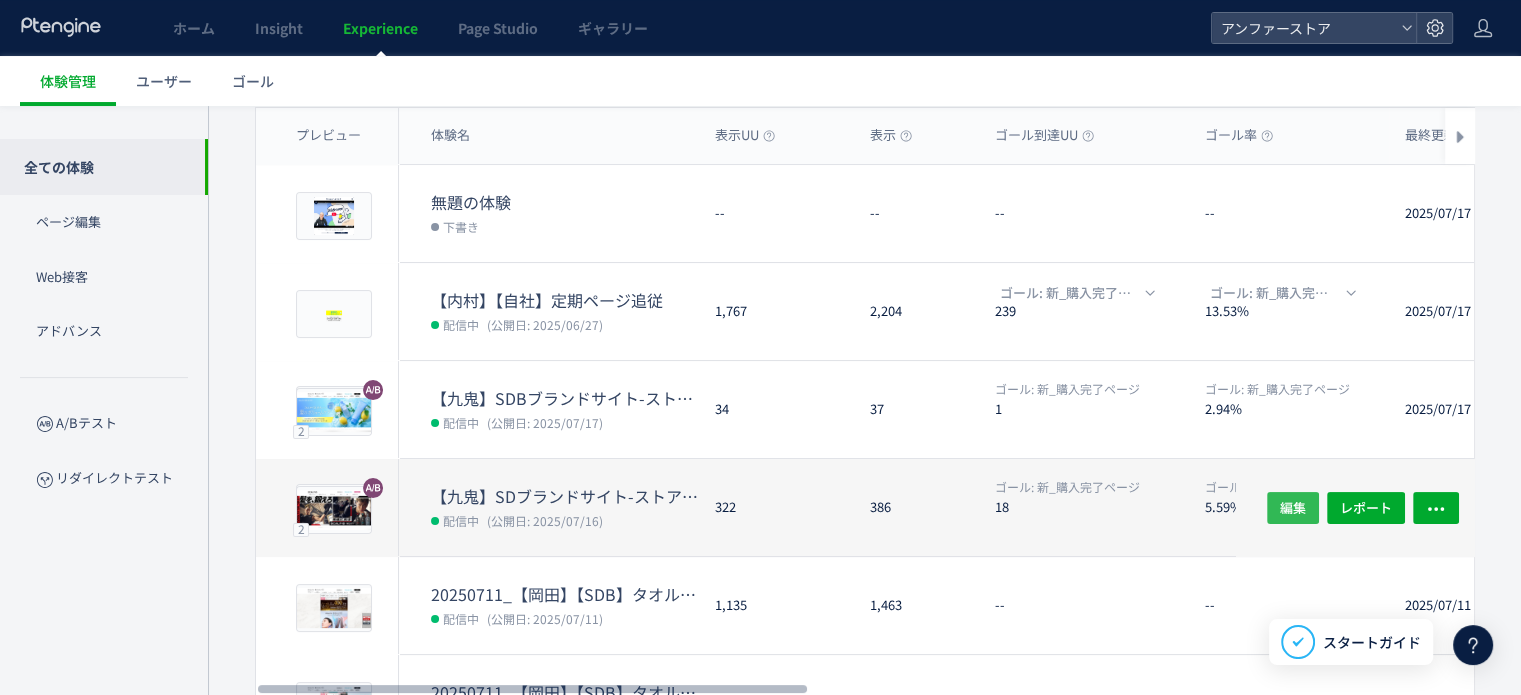 click on "編集" at bounding box center [1293, 507] 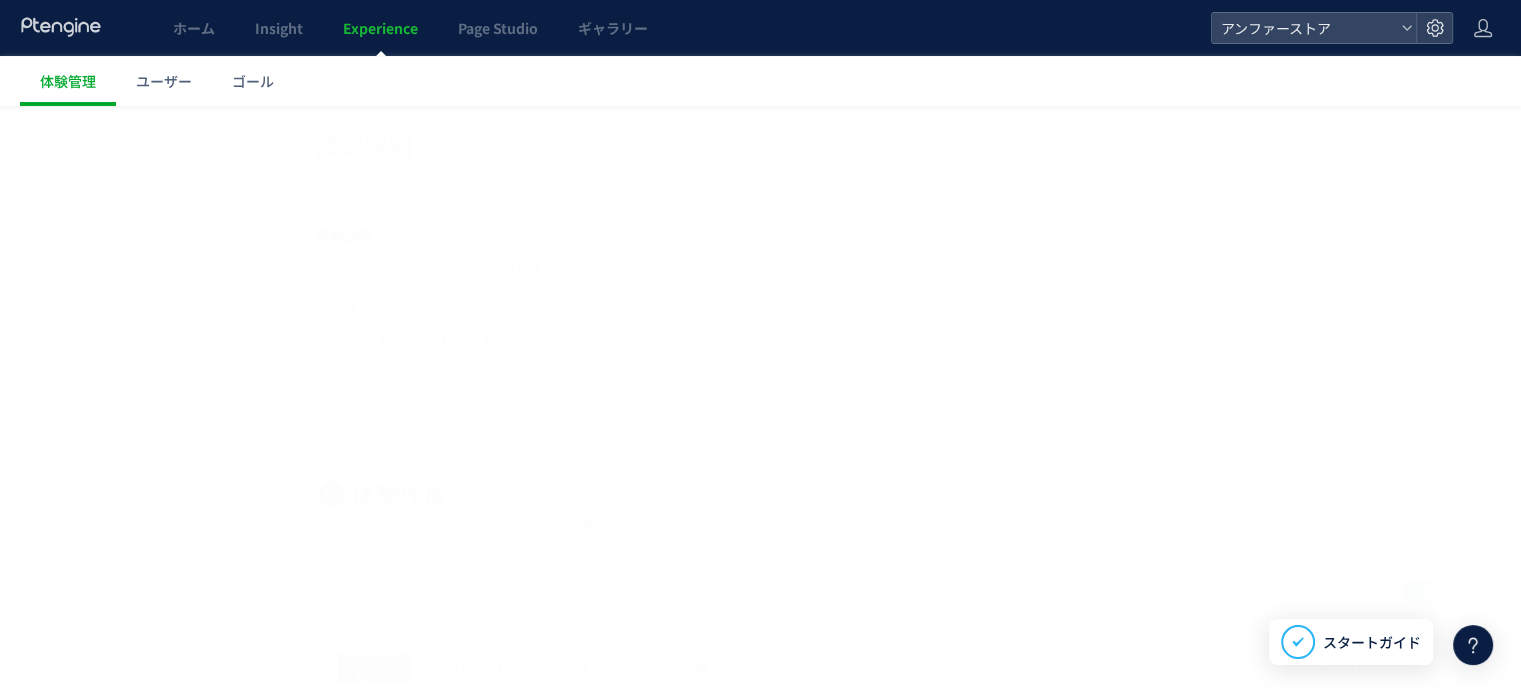 scroll, scrollTop: 0, scrollLeft: 0, axis: both 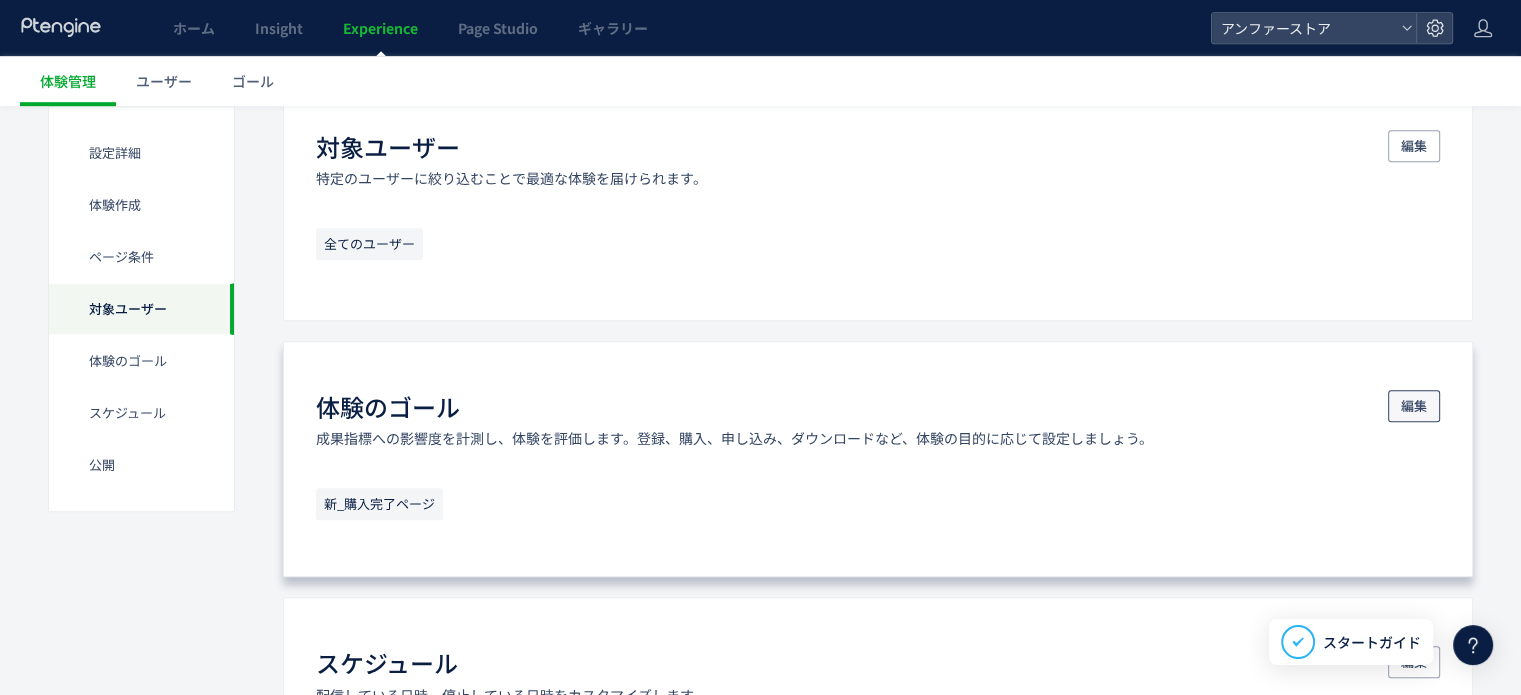 click on "編集" at bounding box center (1414, 406) 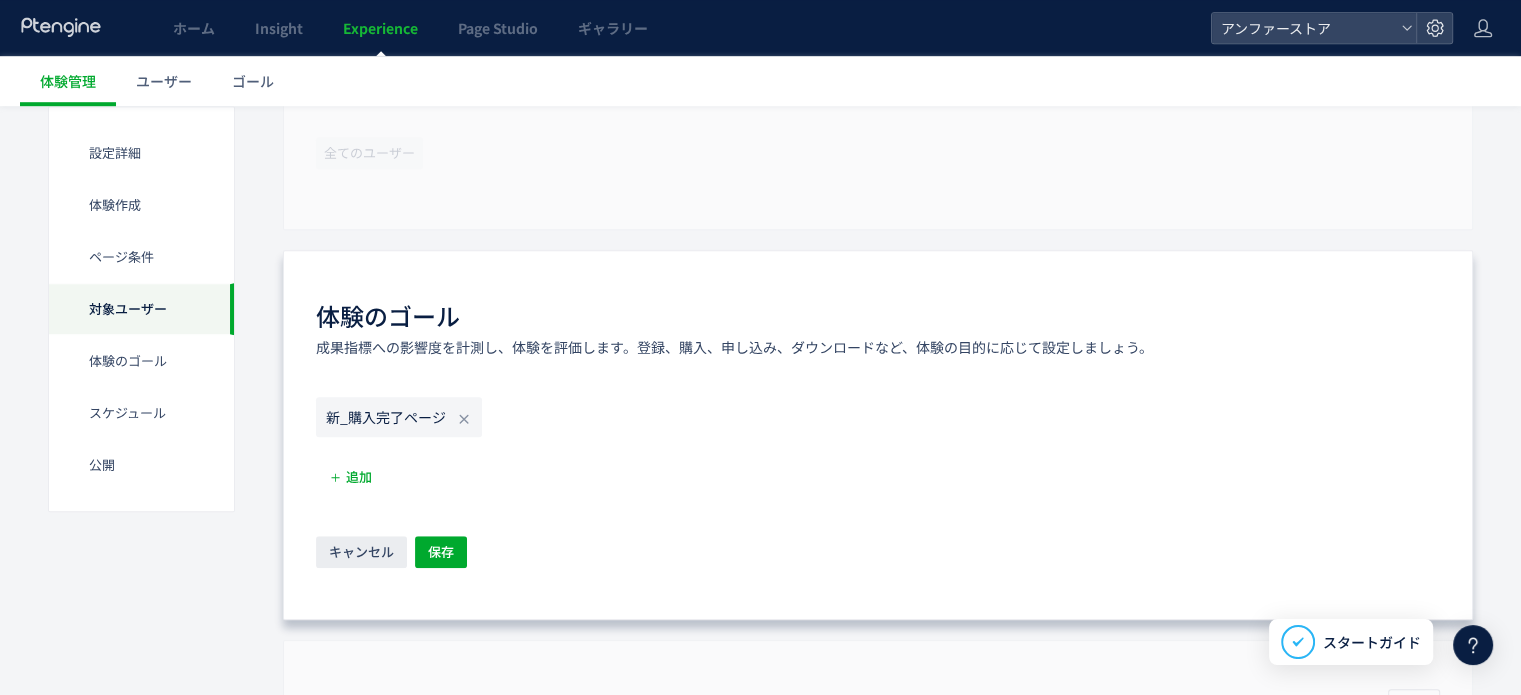 scroll, scrollTop: 1500, scrollLeft: 0, axis: vertical 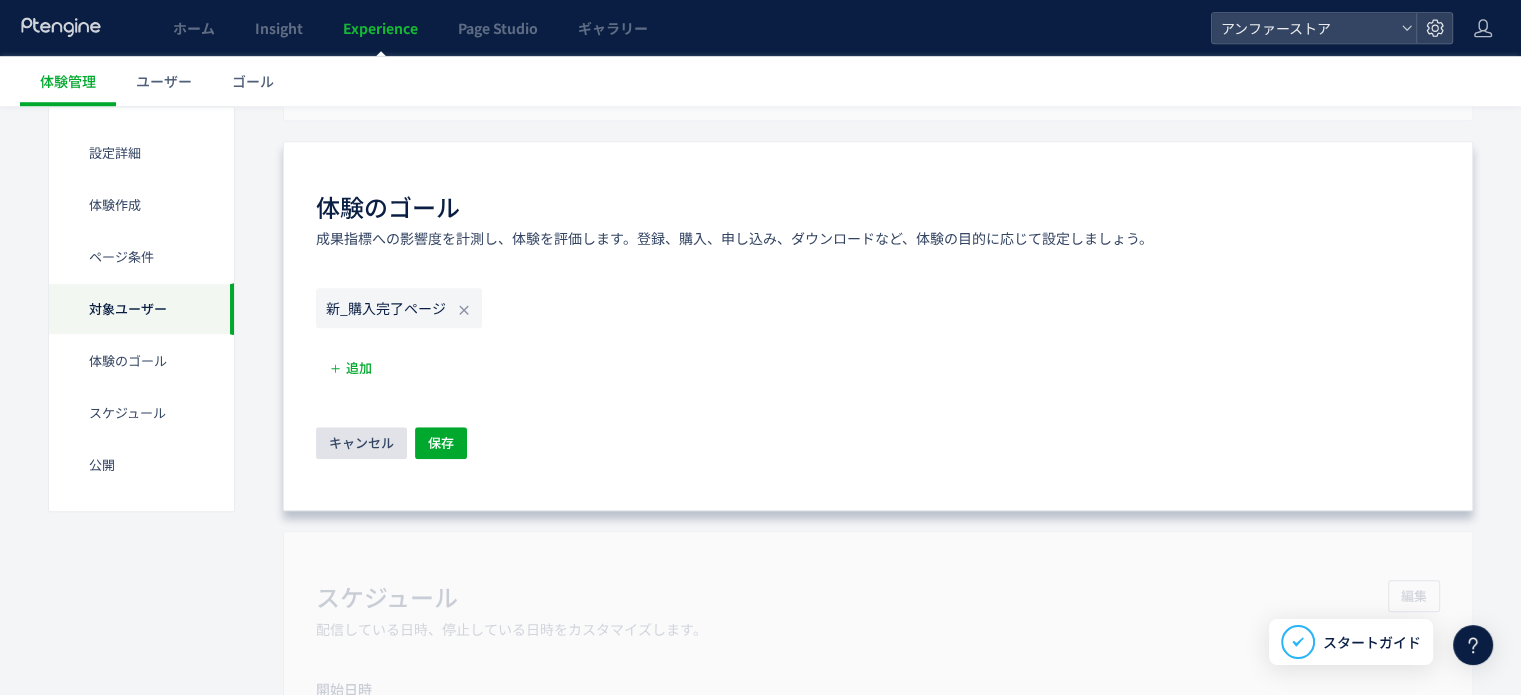 click on "キャンセル" at bounding box center [361, 443] 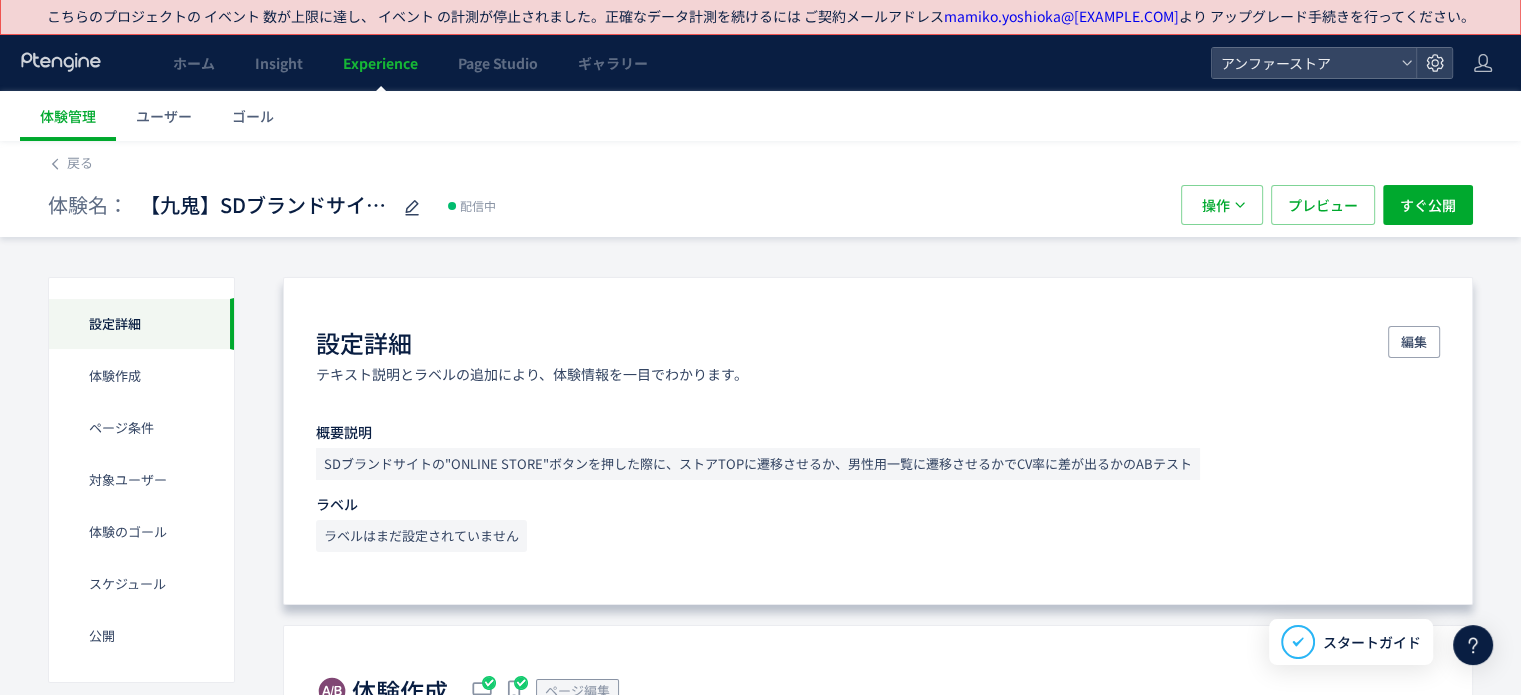 scroll, scrollTop: 0, scrollLeft: 0, axis: both 